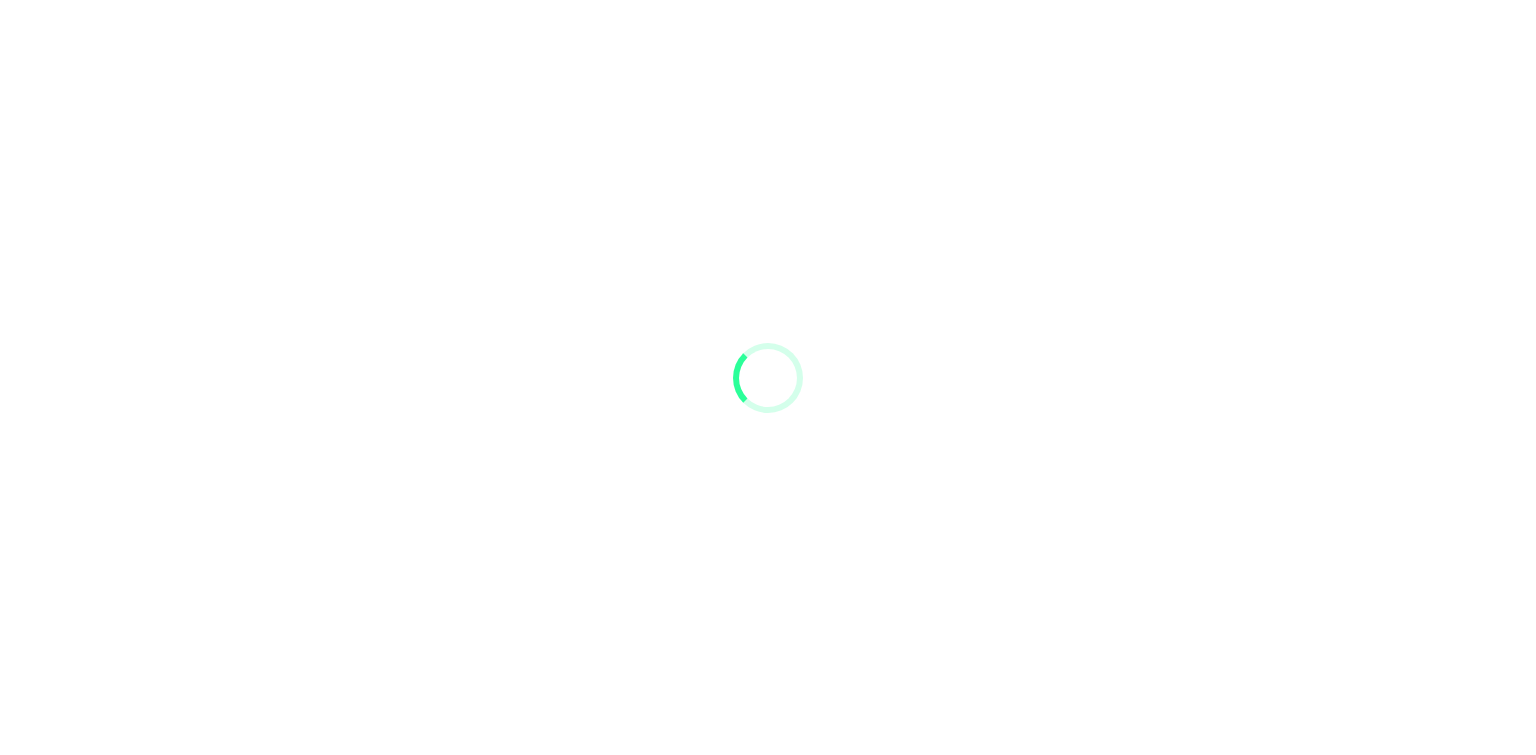 scroll, scrollTop: 0, scrollLeft: 0, axis: both 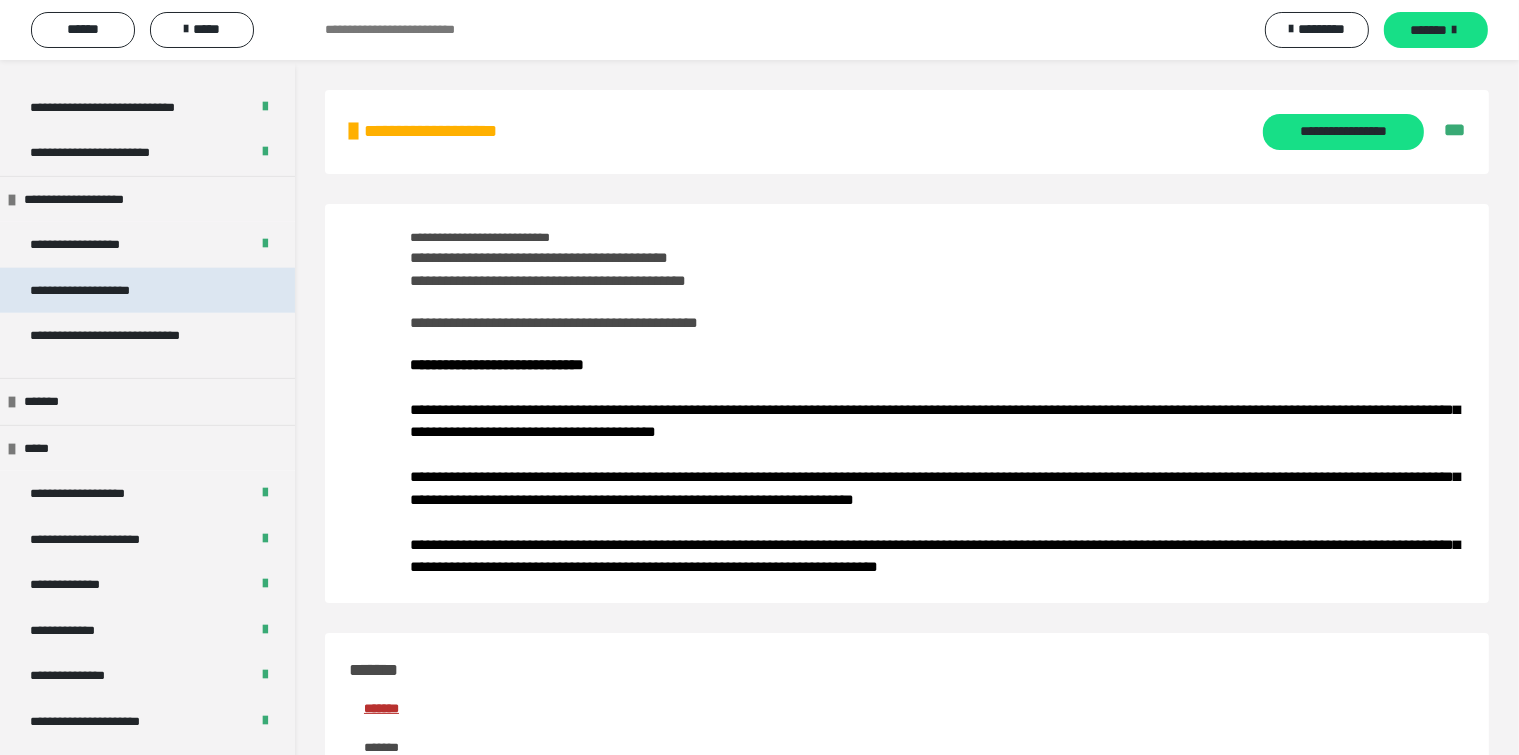 click on "**********" at bounding box center [102, 291] 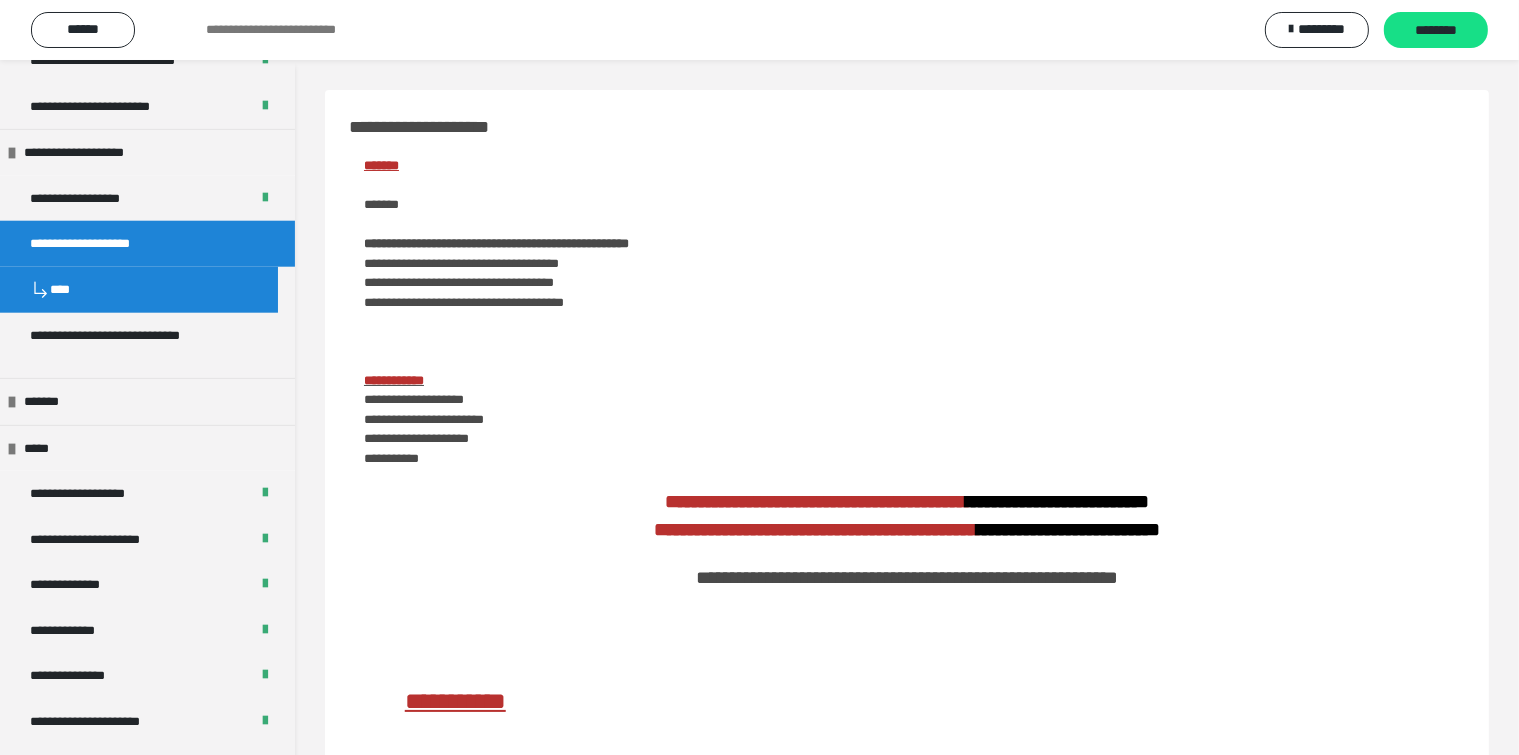 scroll, scrollTop: 2112, scrollLeft: 0, axis: vertical 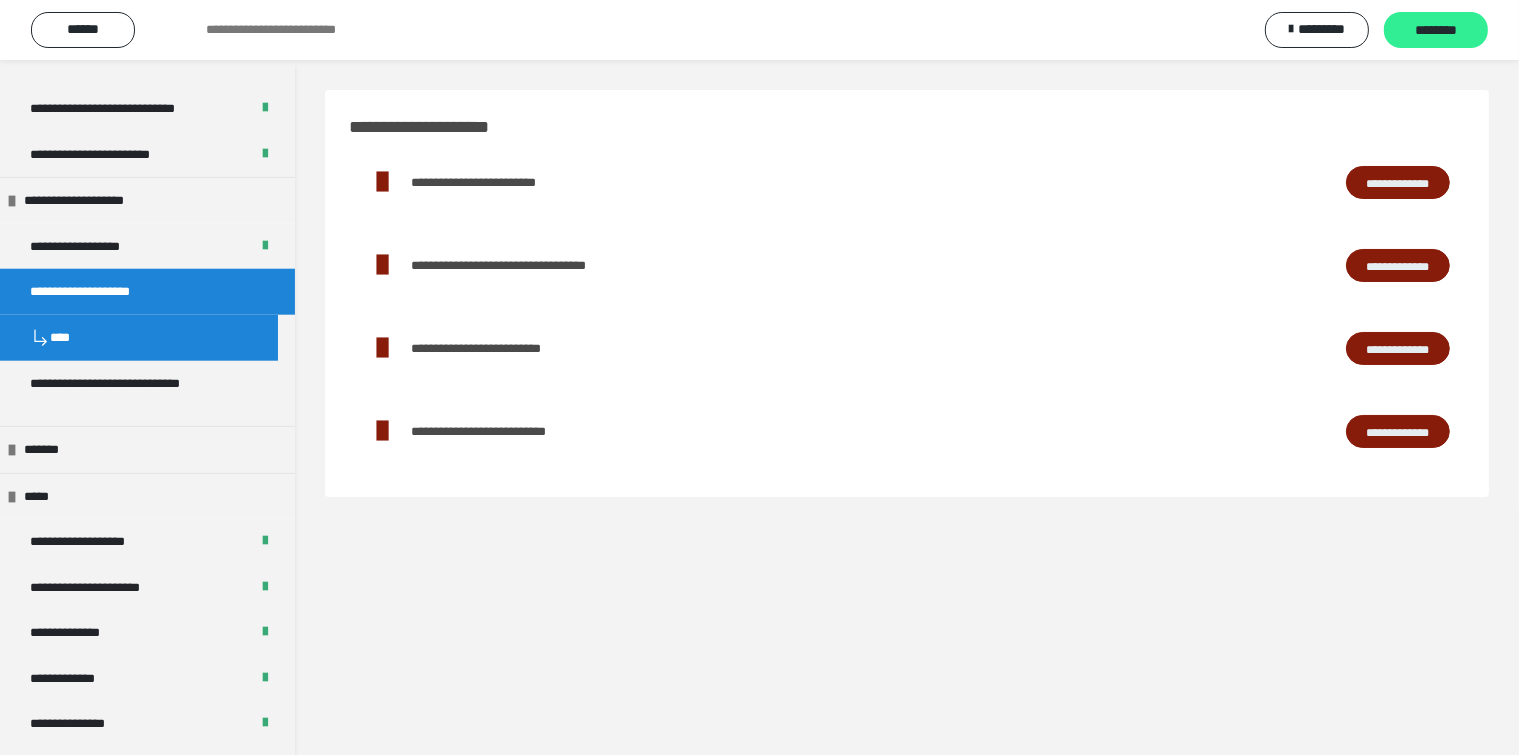 click on "********" at bounding box center (1436, 31) 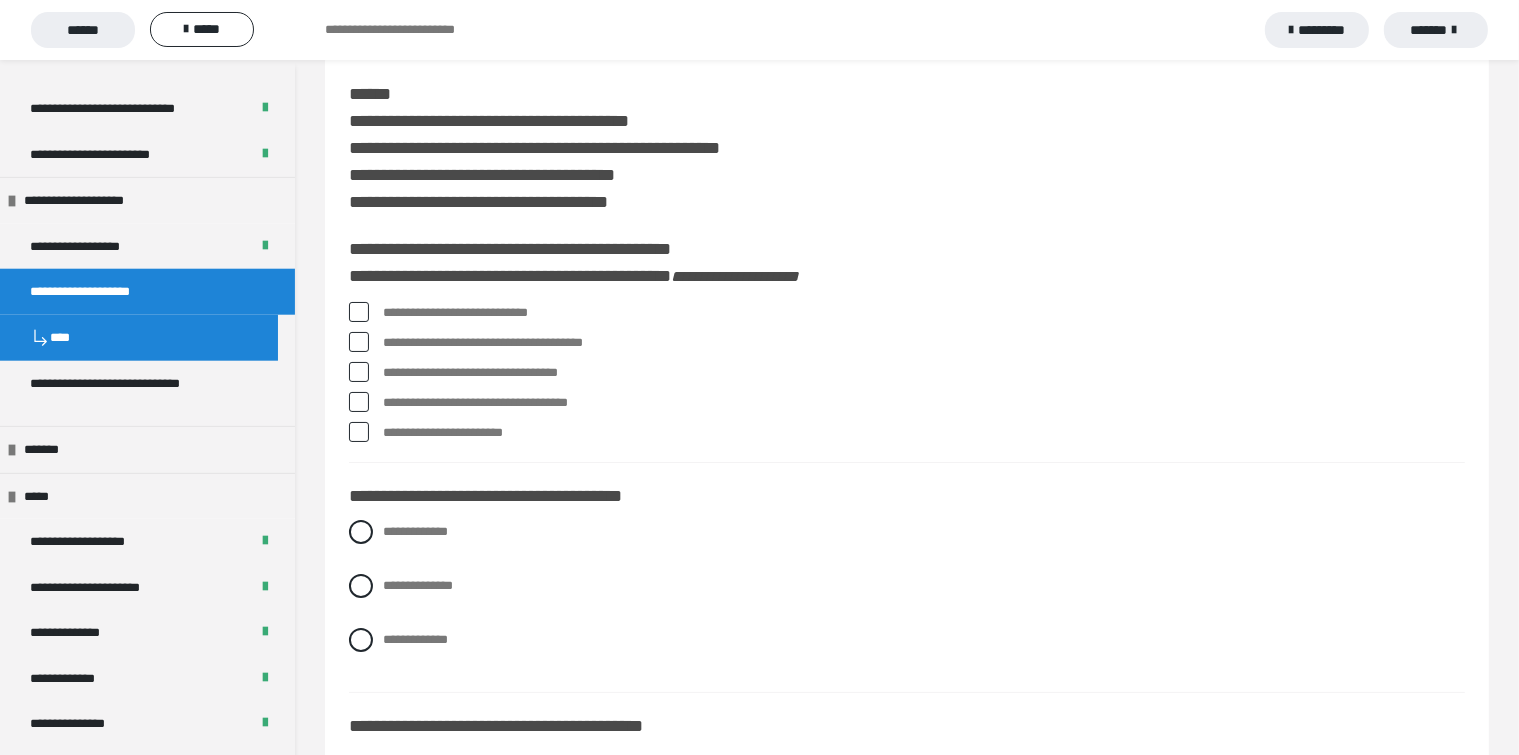 scroll, scrollTop: 0, scrollLeft: 0, axis: both 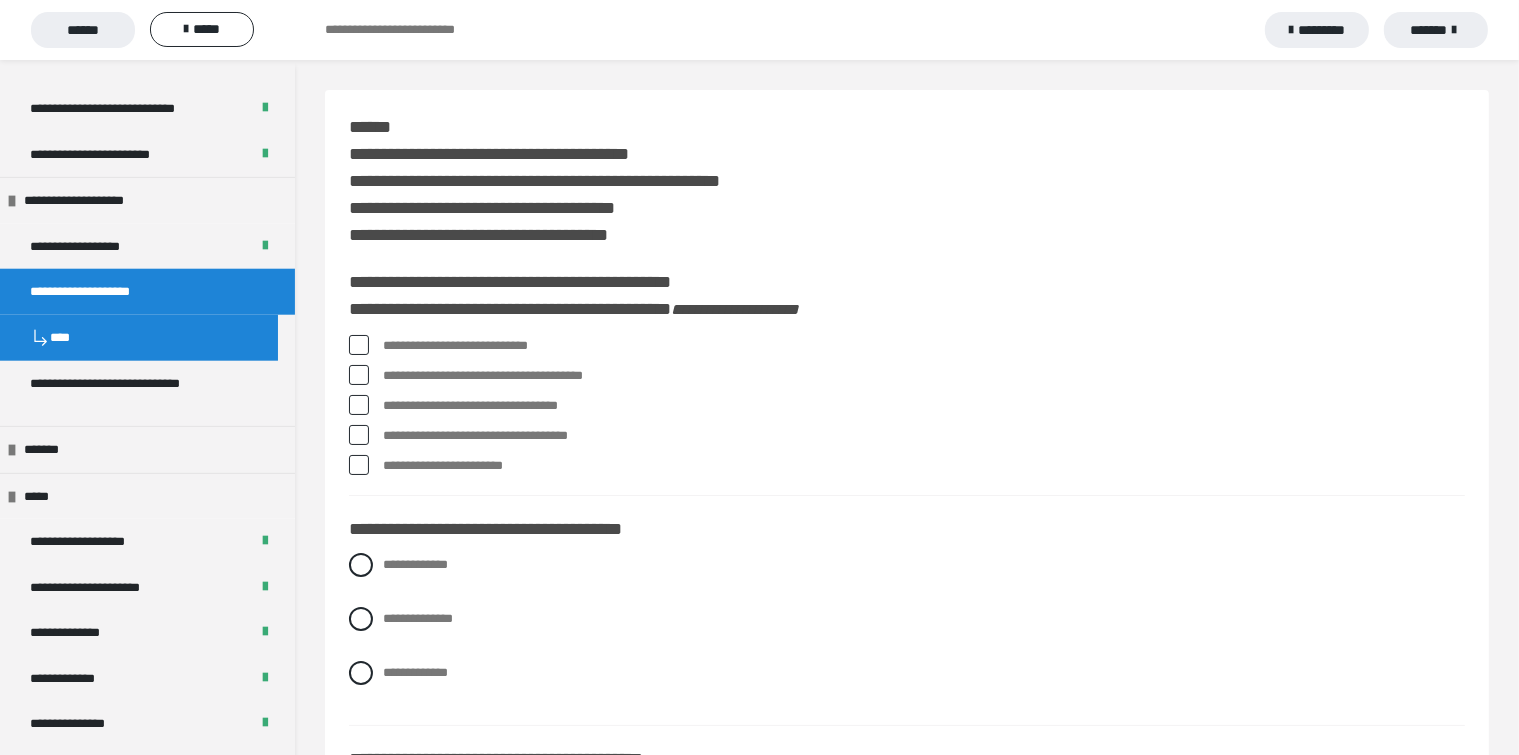 click at bounding box center (359, 345) 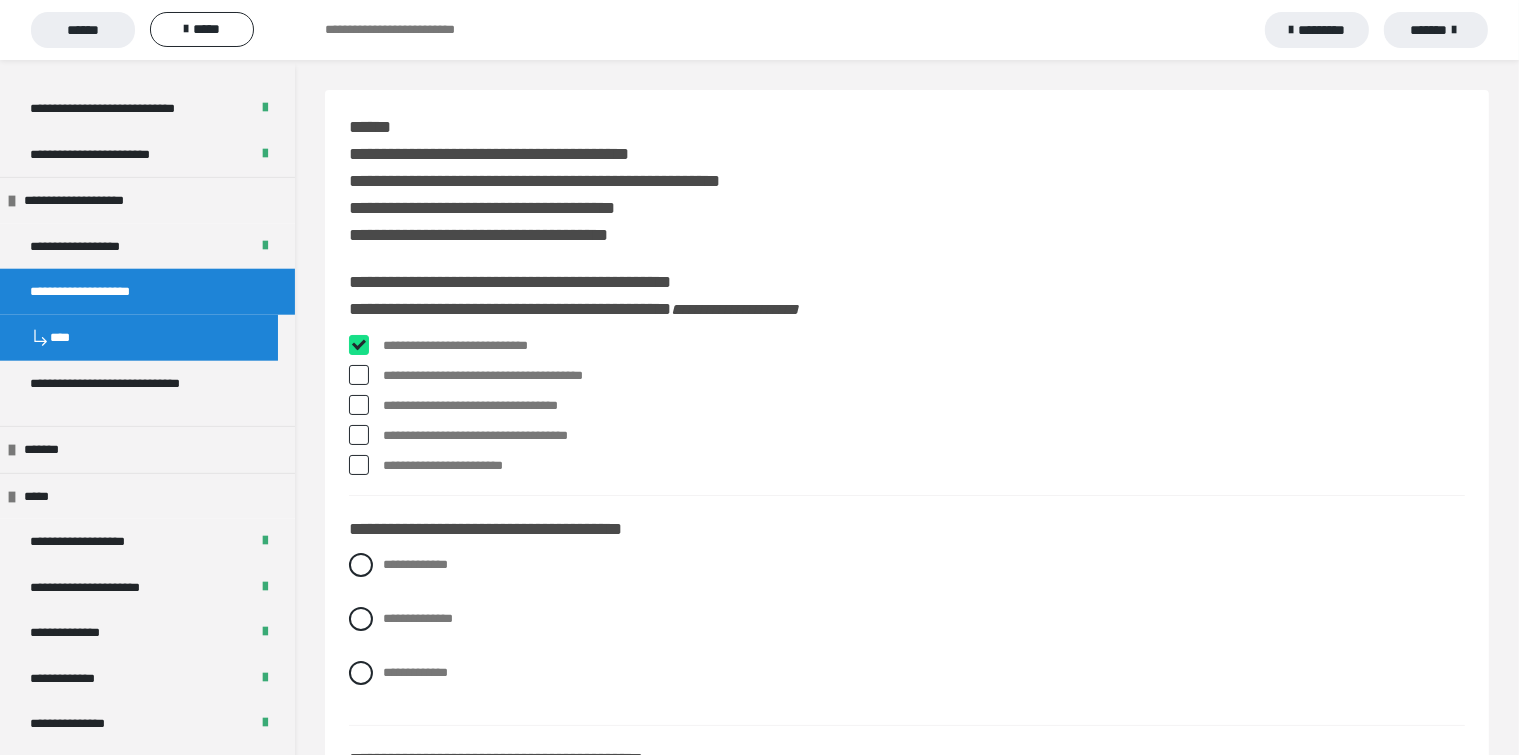 checkbox on "****" 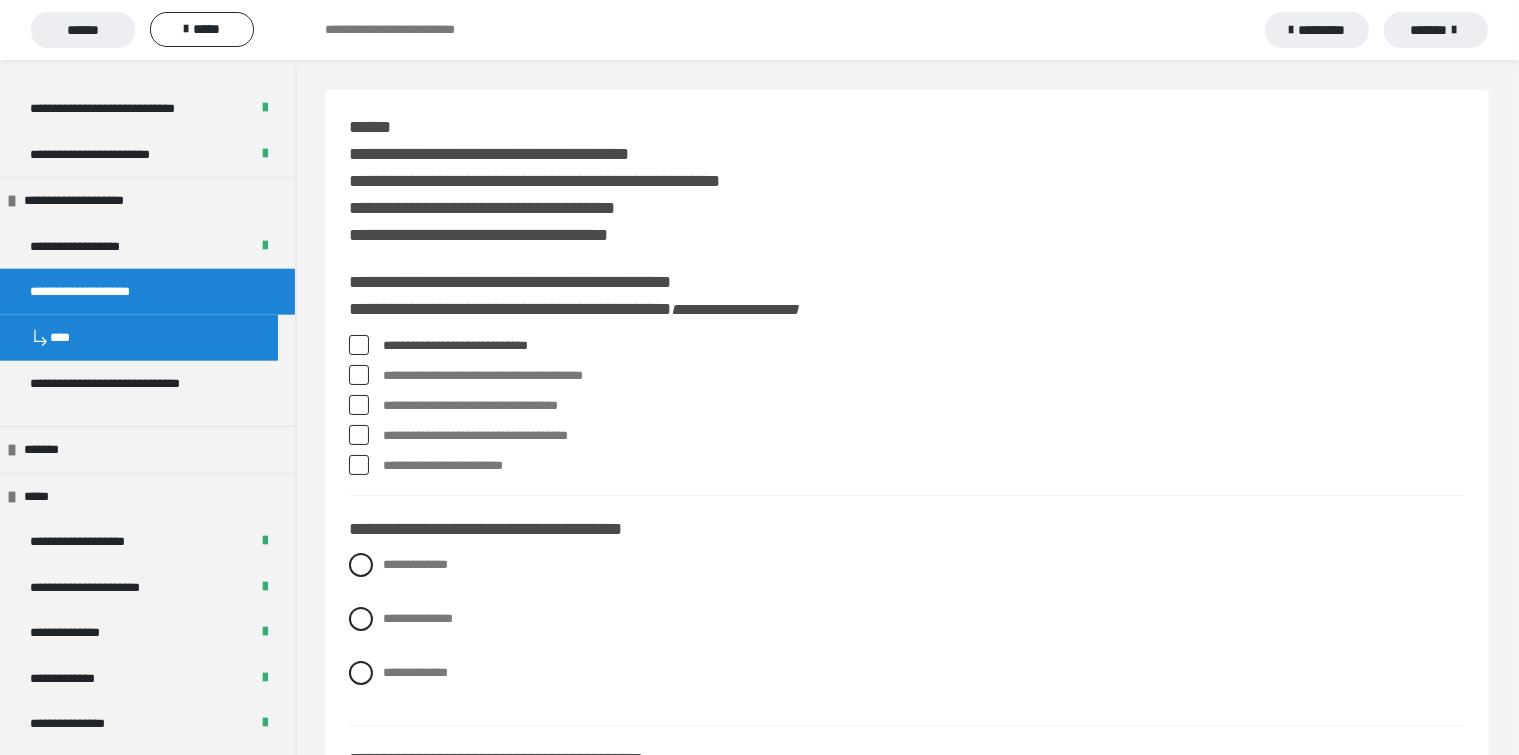 click at bounding box center [359, 435] 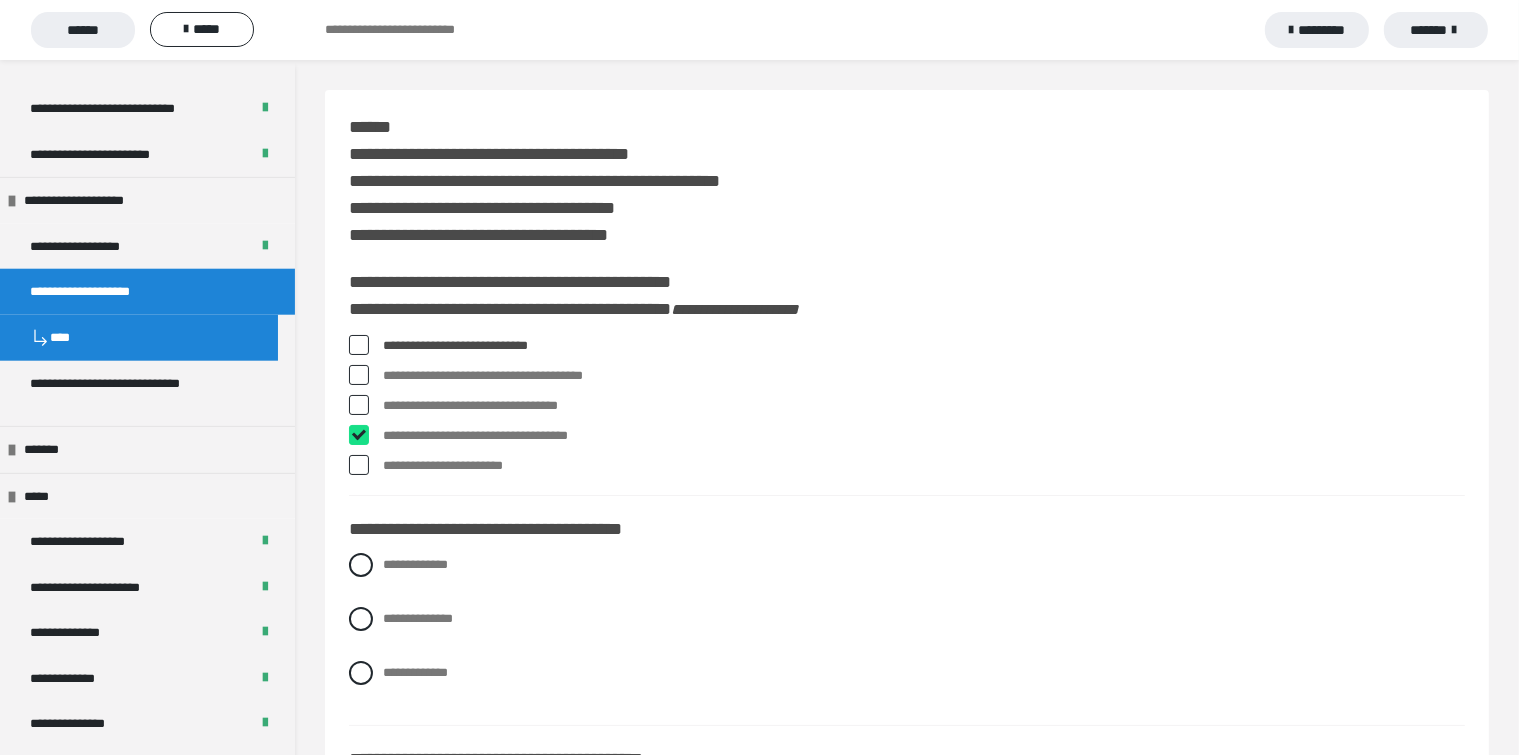 checkbox on "****" 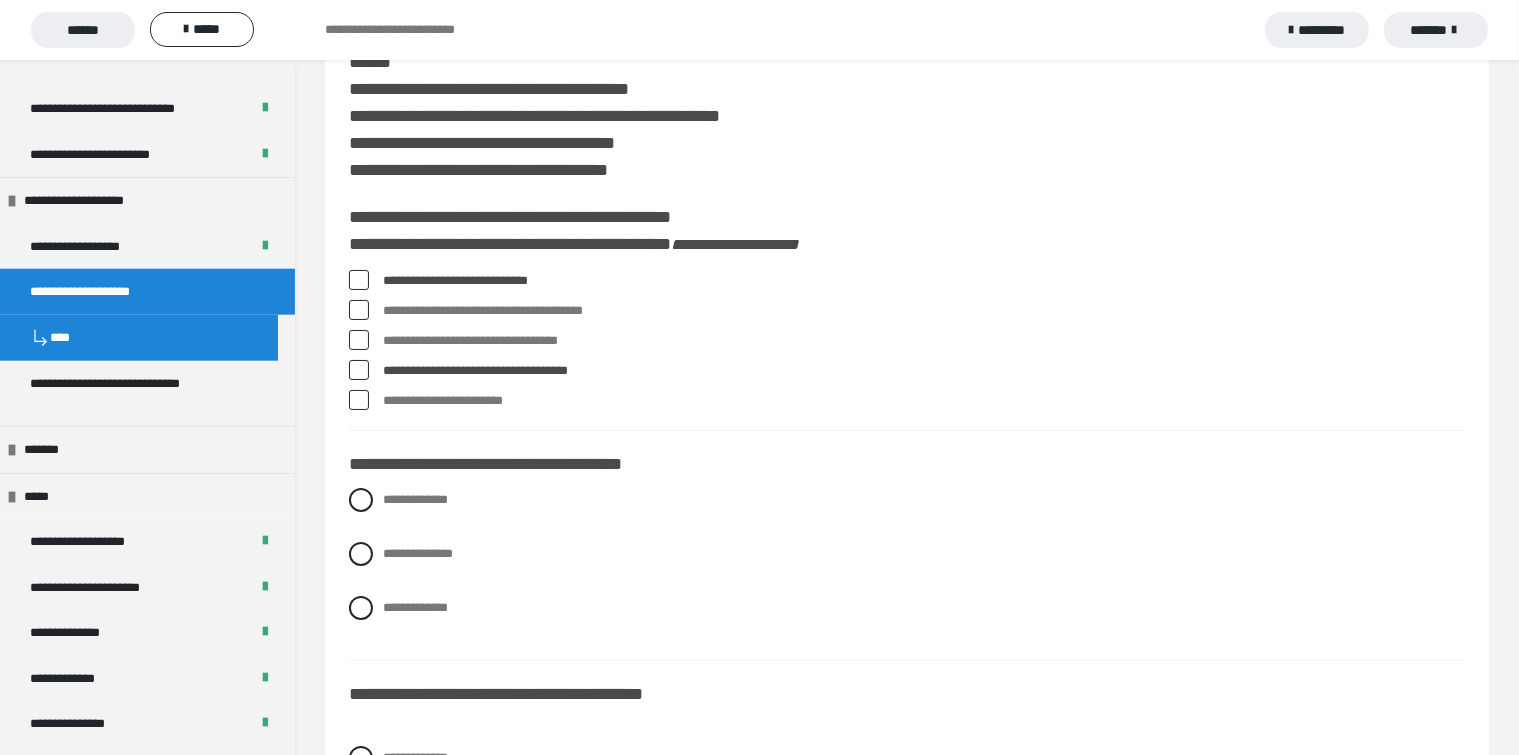 scroll, scrollTop: 100, scrollLeft: 0, axis: vertical 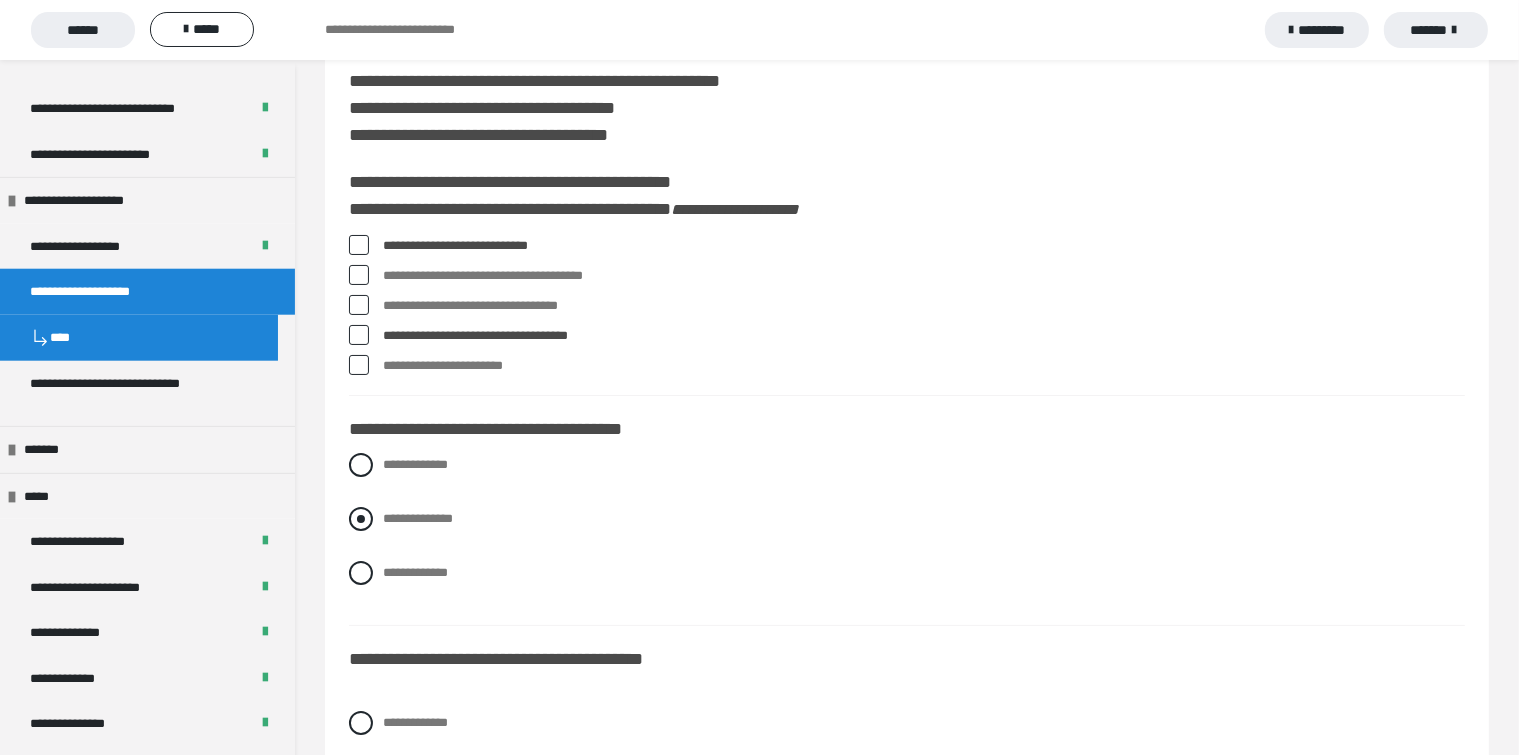 click at bounding box center (361, 519) 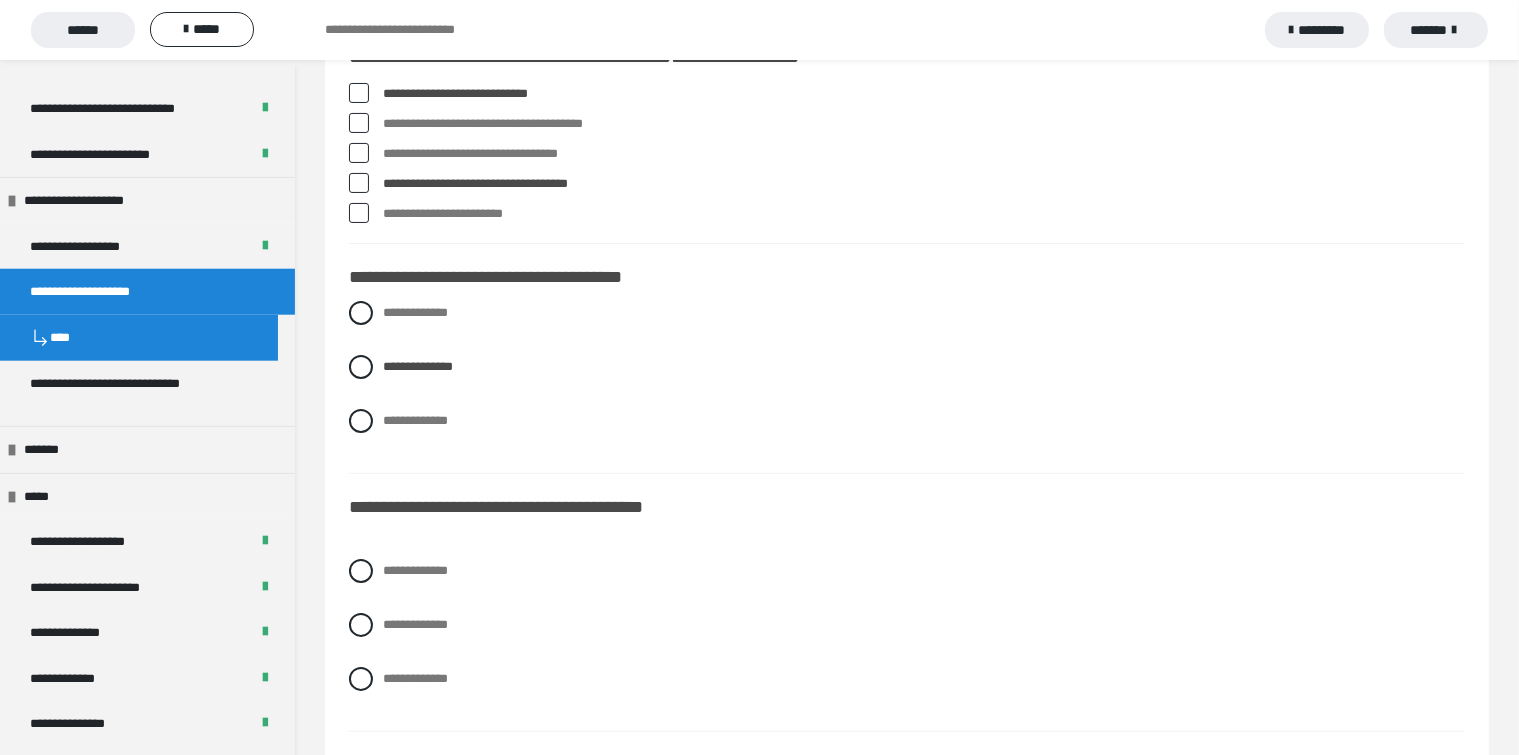scroll, scrollTop: 300, scrollLeft: 0, axis: vertical 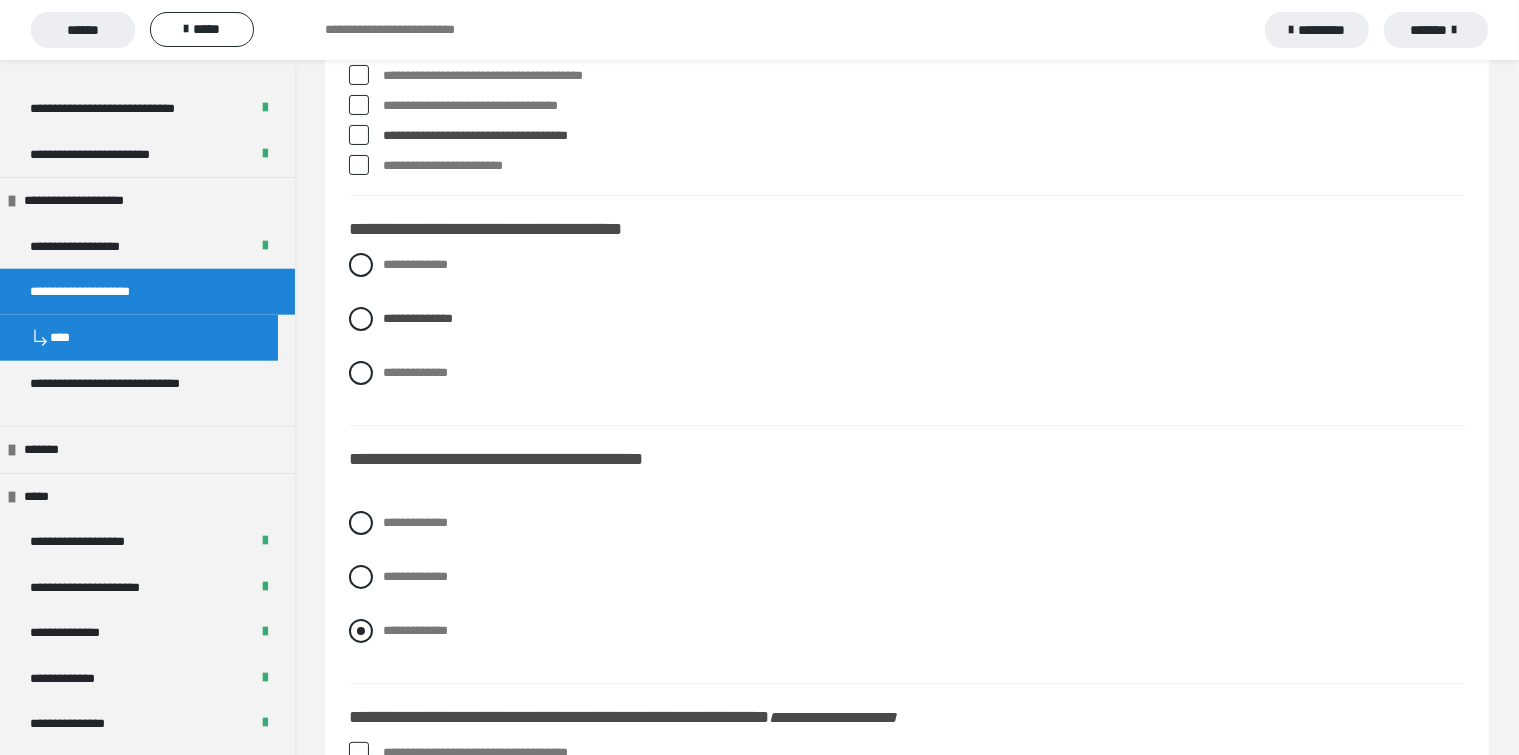 click at bounding box center [361, 631] 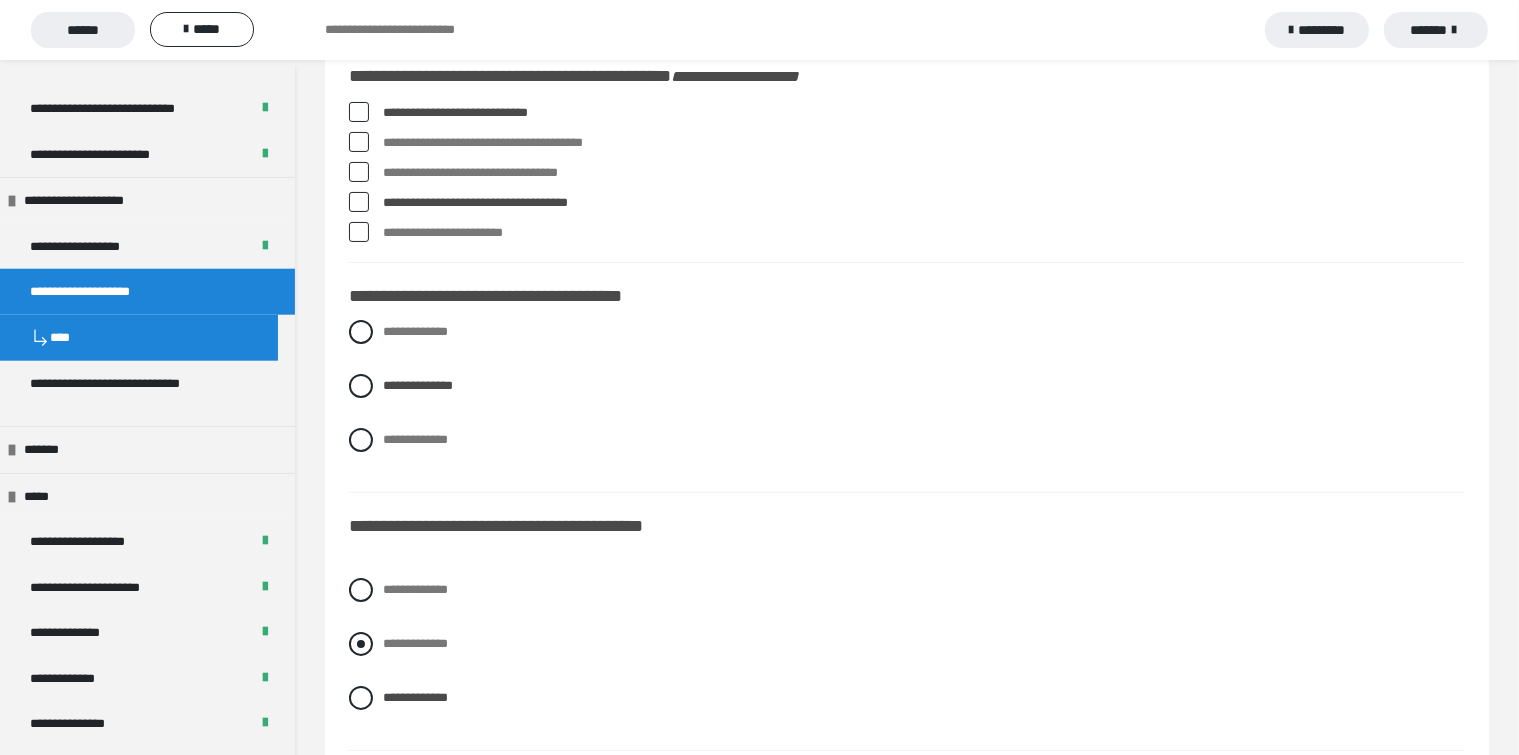 scroll, scrollTop: 200, scrollLeft: 0, axis: vertical 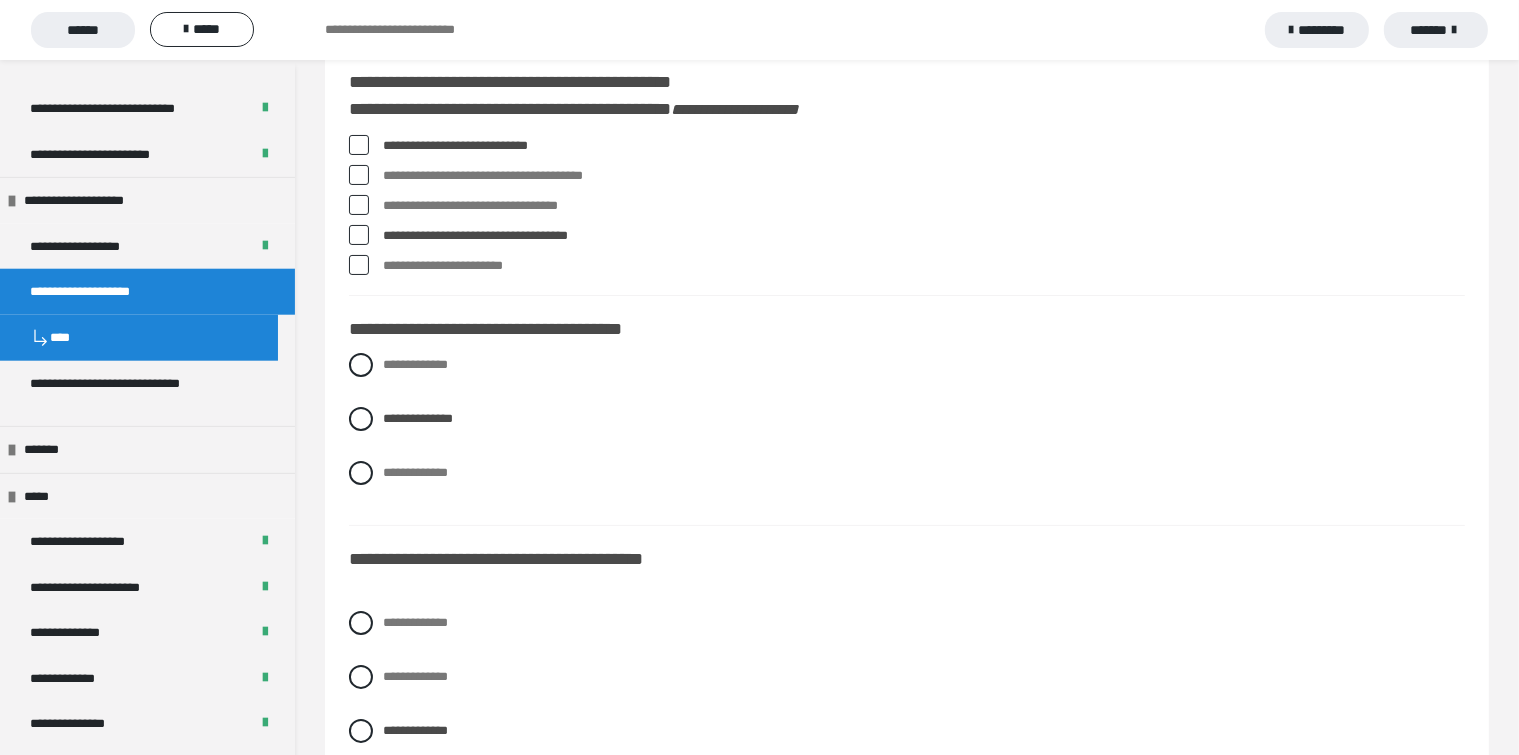click at bounding box center [359, 205] 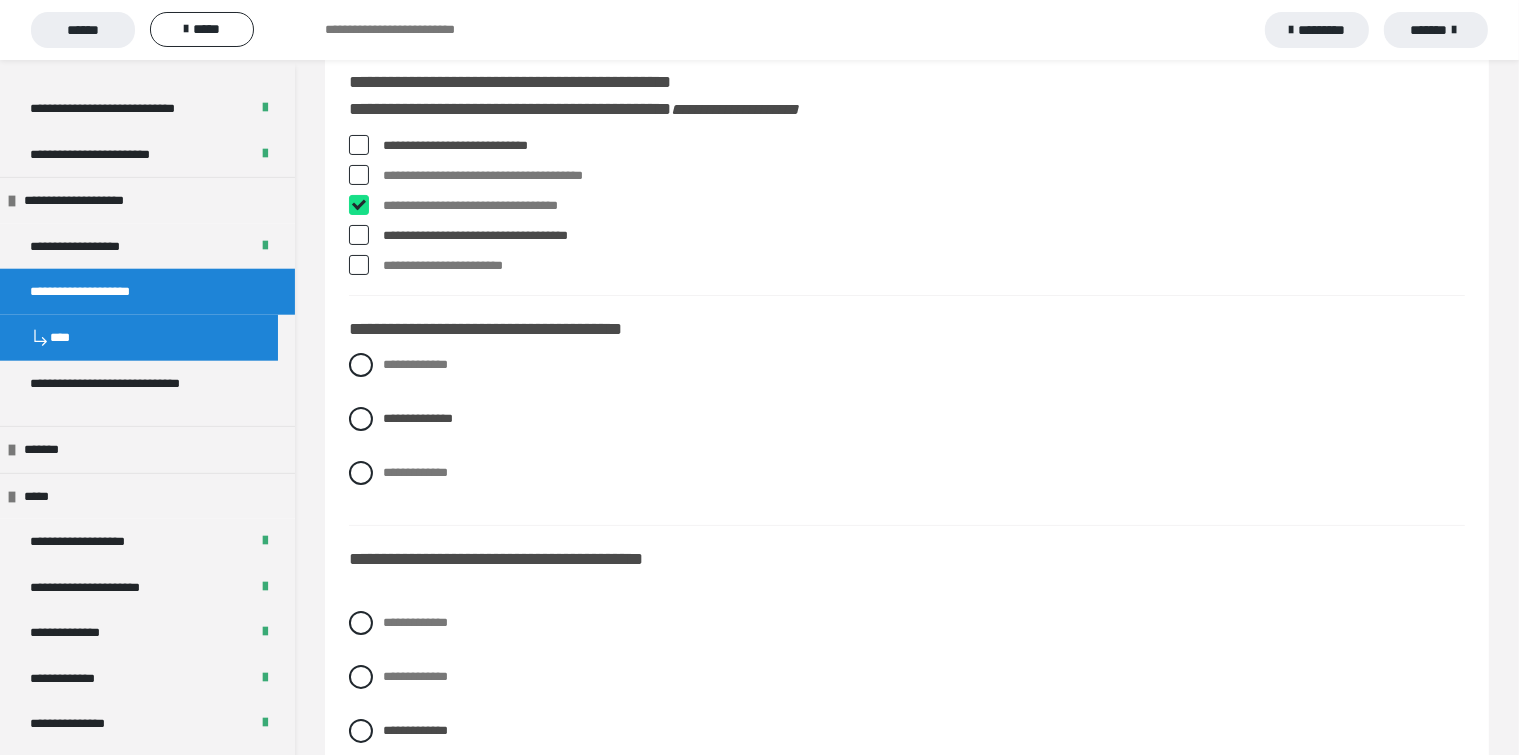 checkbox on "****" 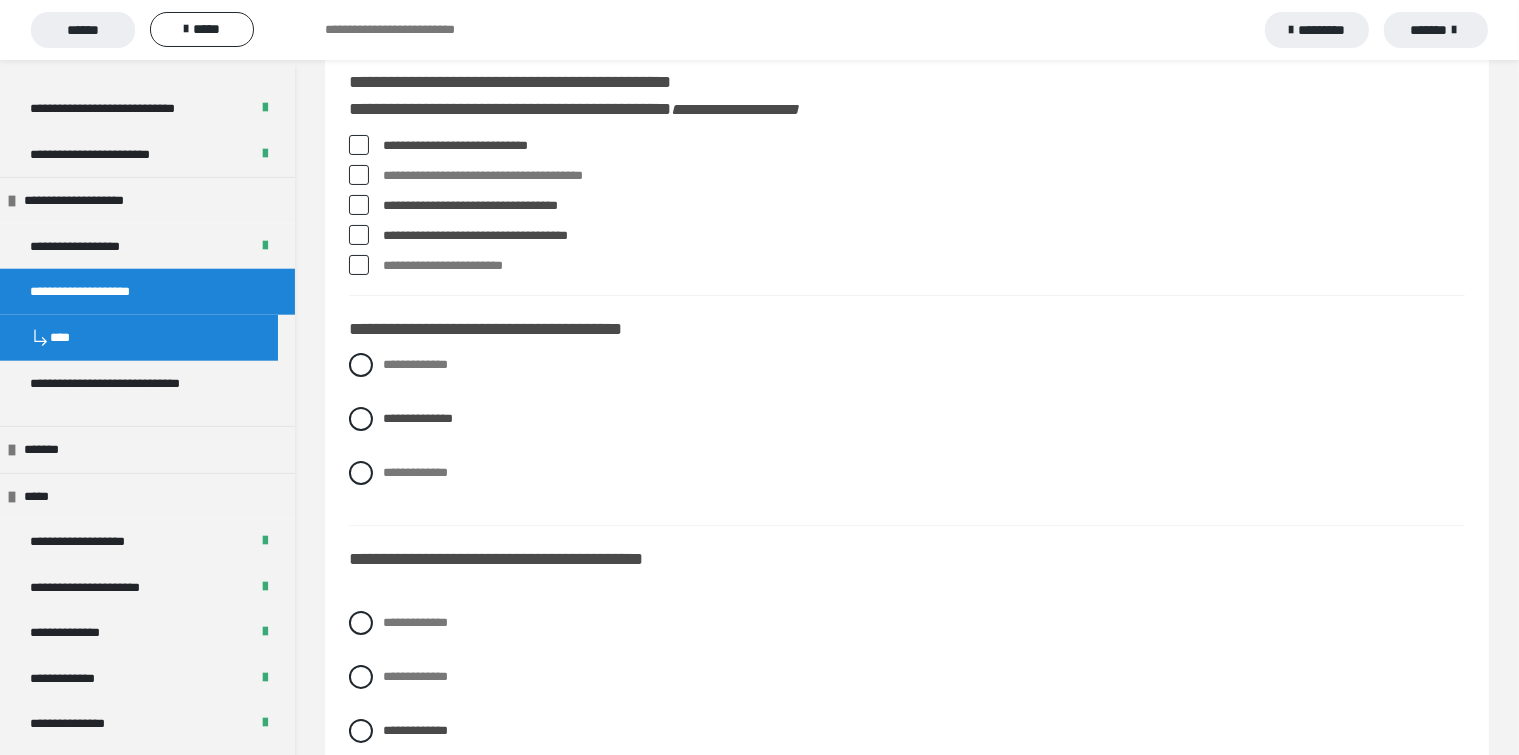 click at bounding box center [359, 235] 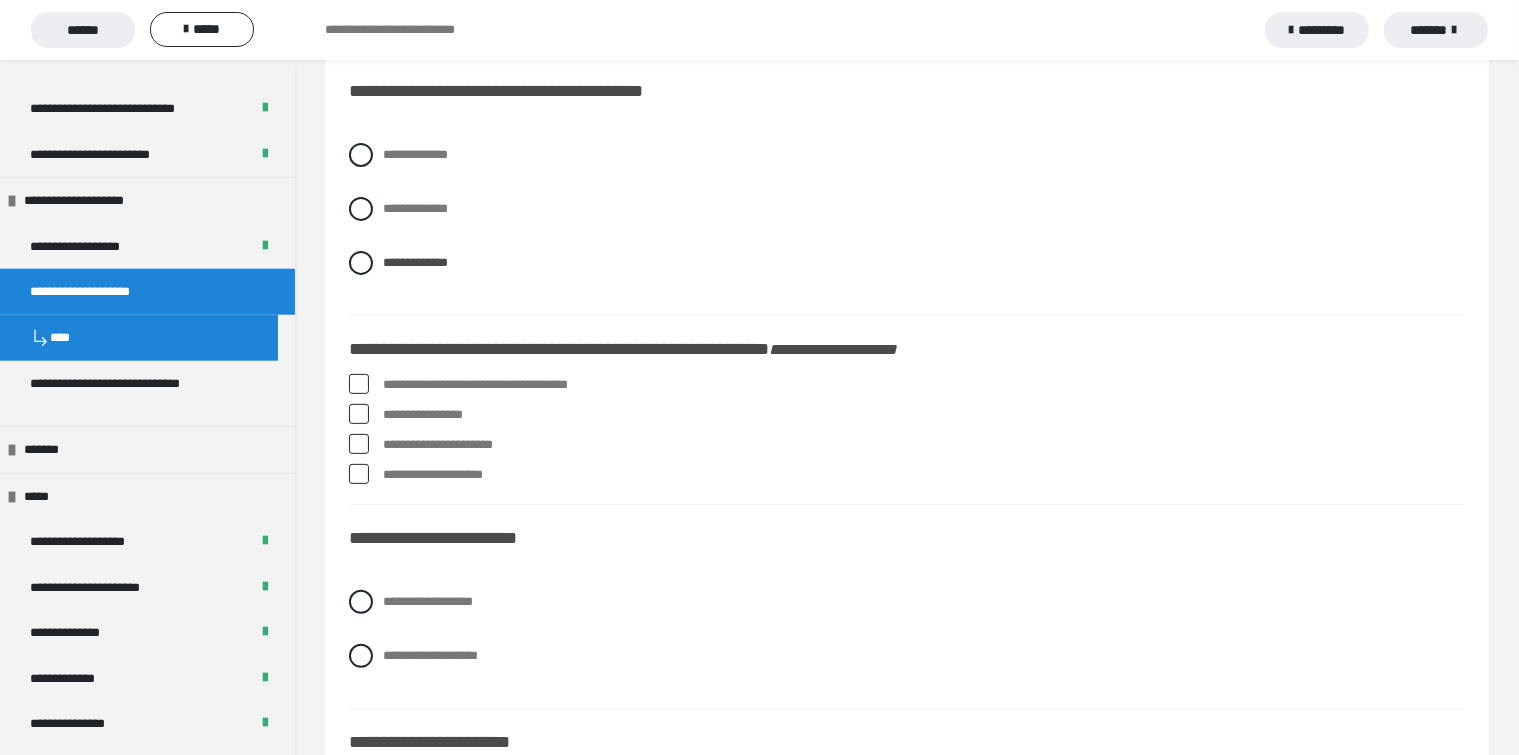 scroll, scrollTop: 700, scrollLeft: 0, axis: vertical 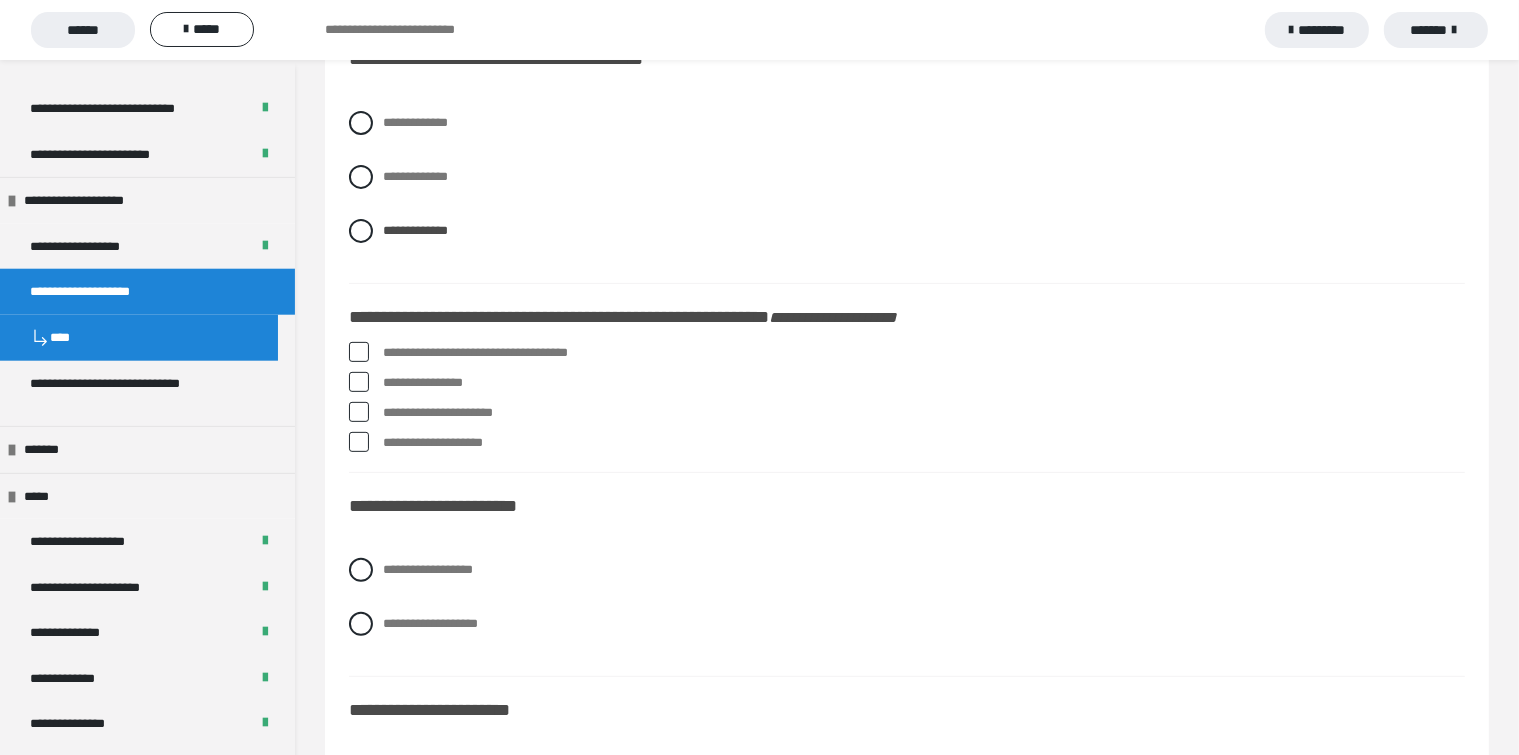 click at bounding box center [359, 442] 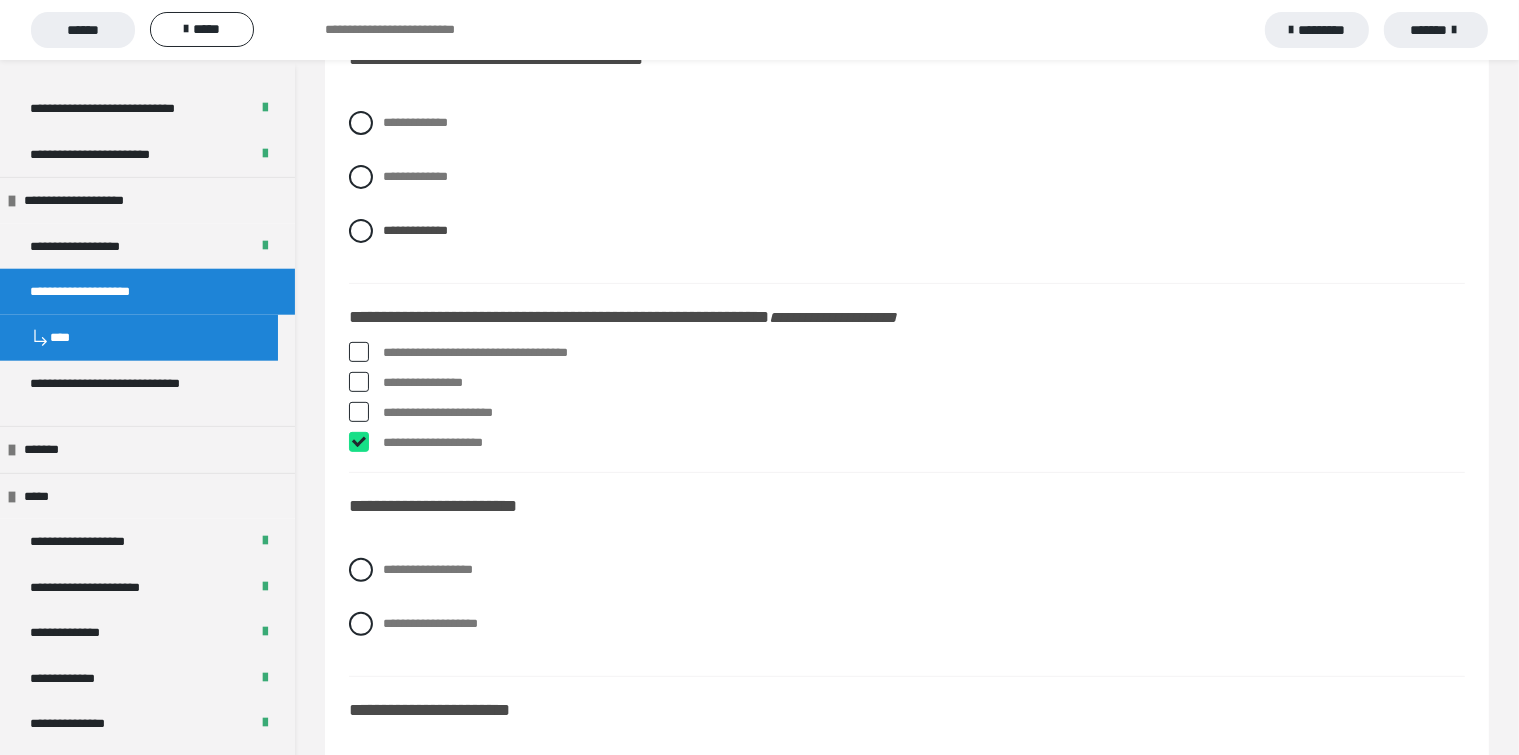 checkbox on "****" 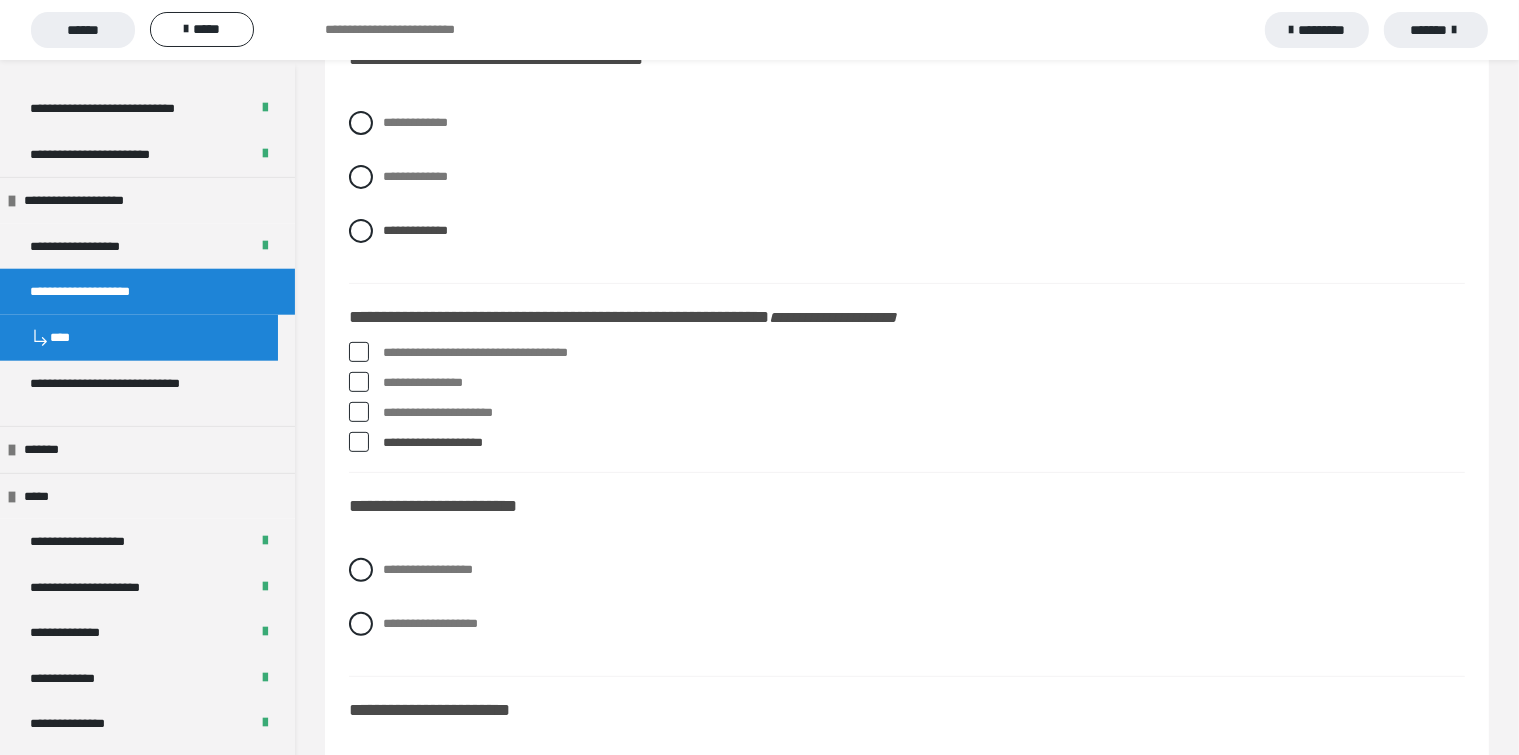 click at bounding box center (359, 382) 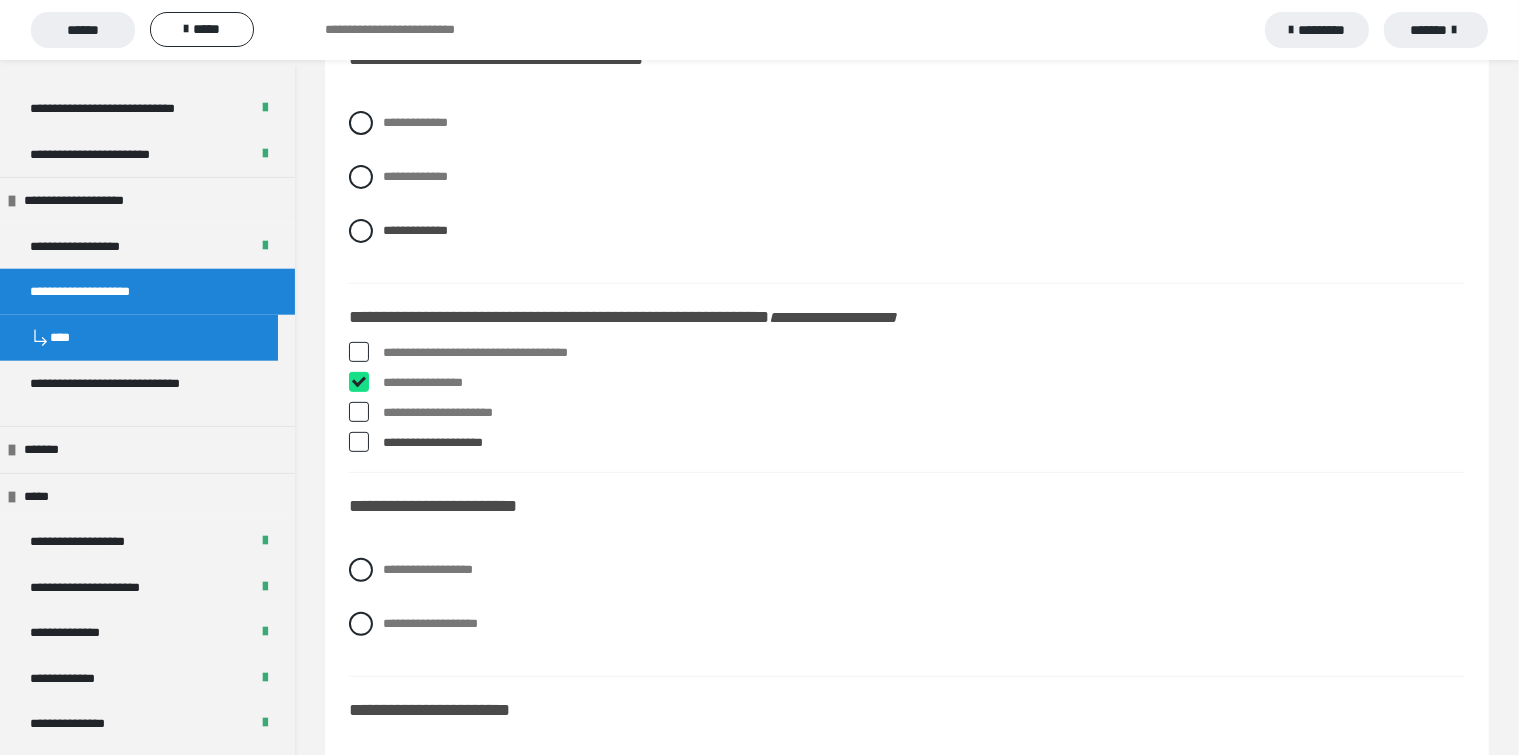 checkbox on "****" 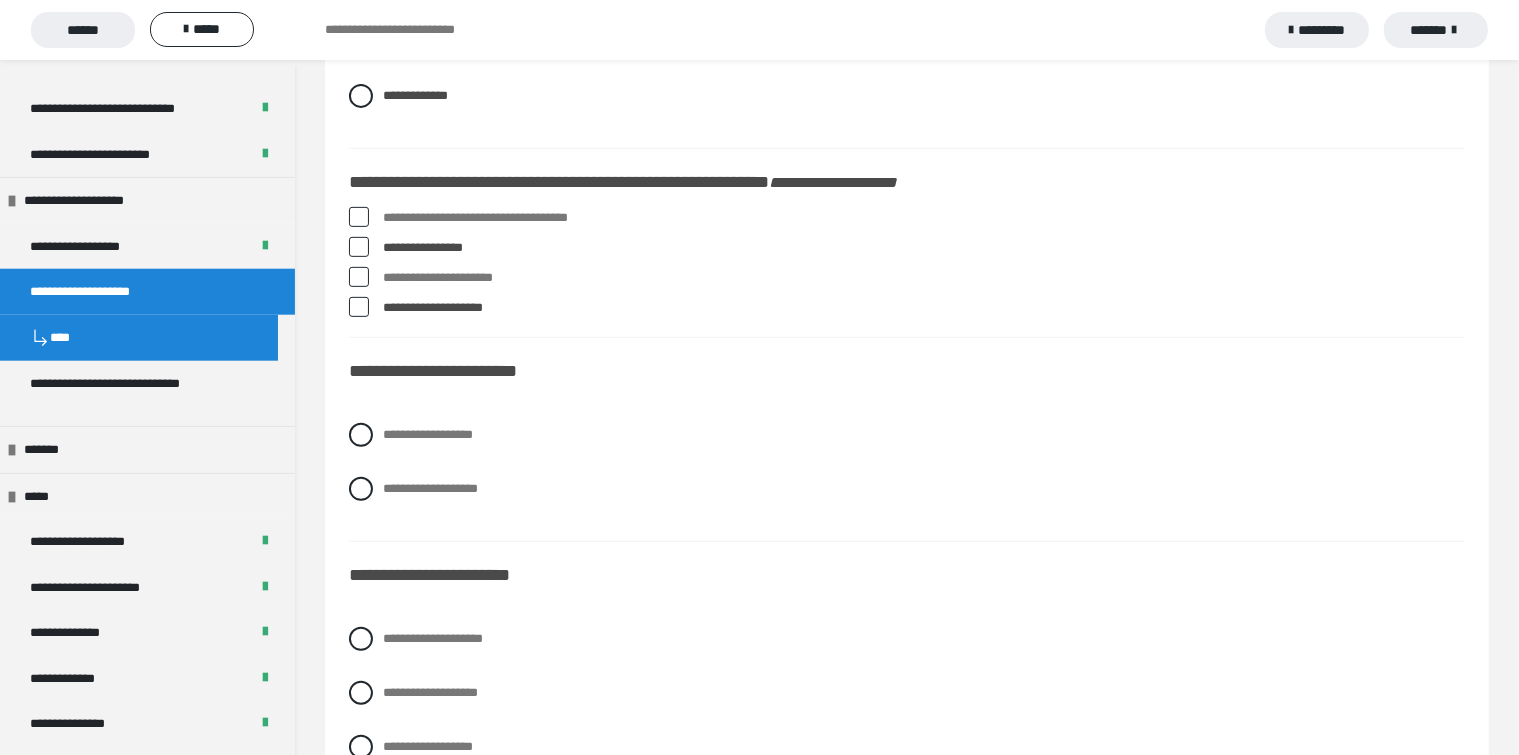 scroll, scrollTop: 900, scrollLeft: 0, axis: vertical 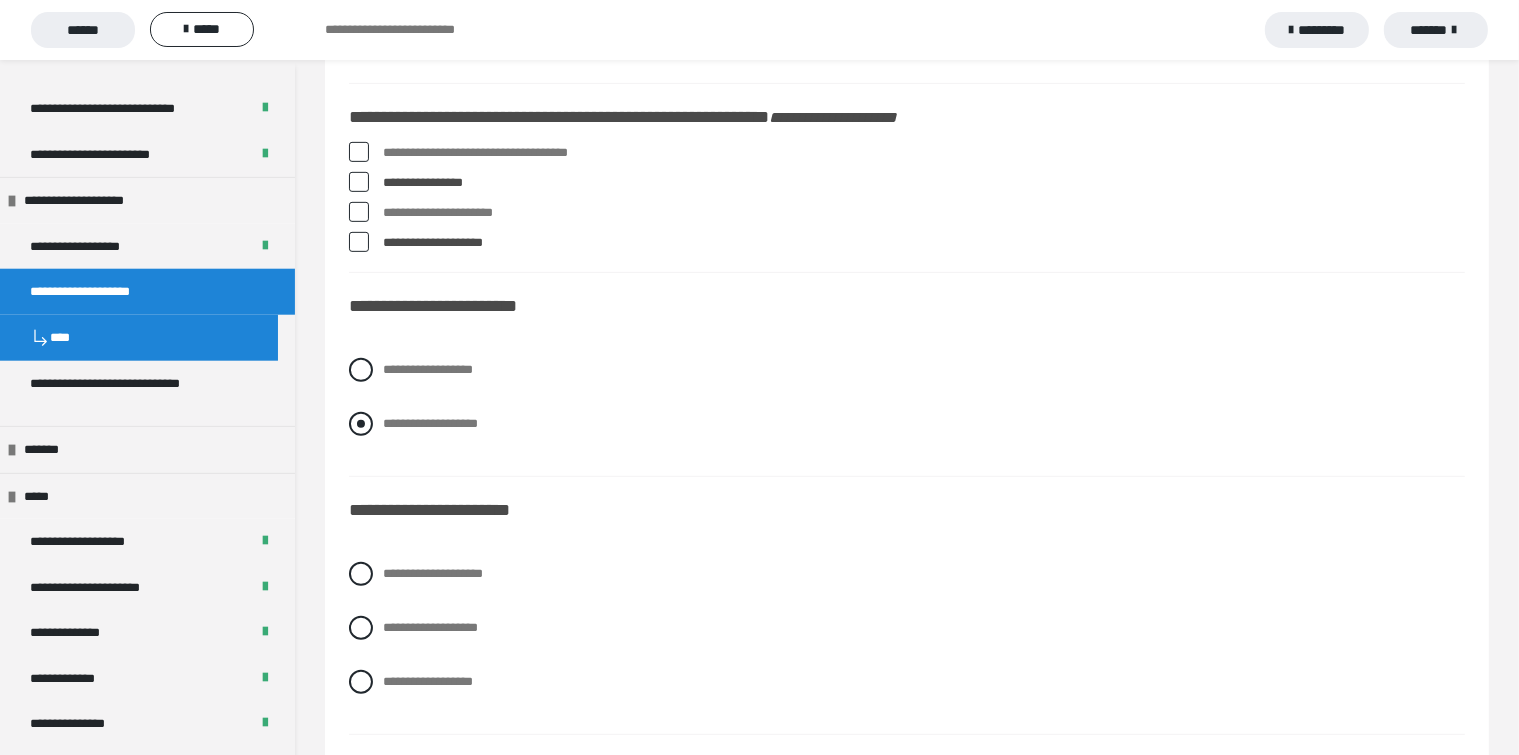 click at bounding box center (361, 424) 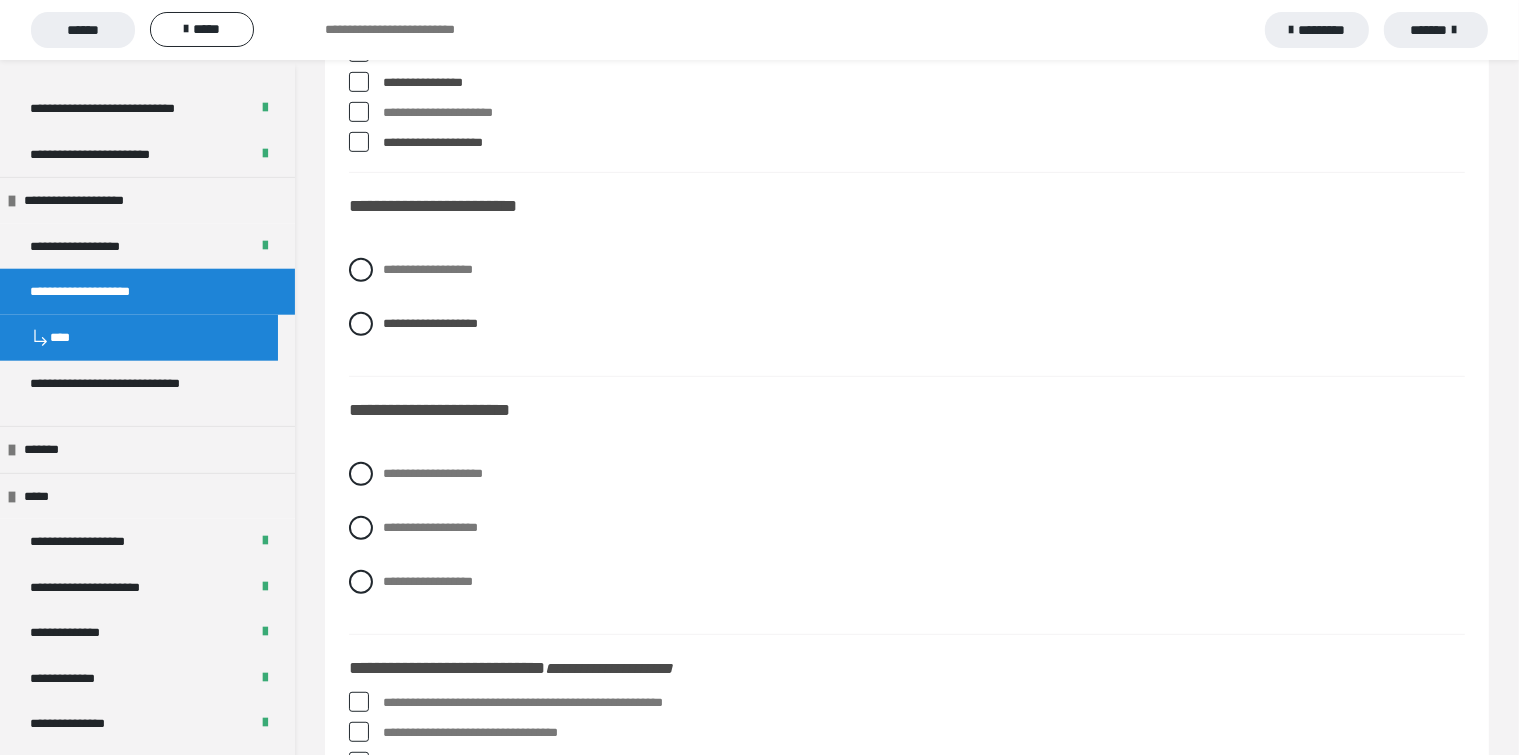 scroll, scrollTop: 1100, scrollLeft: 0, axis: vertical 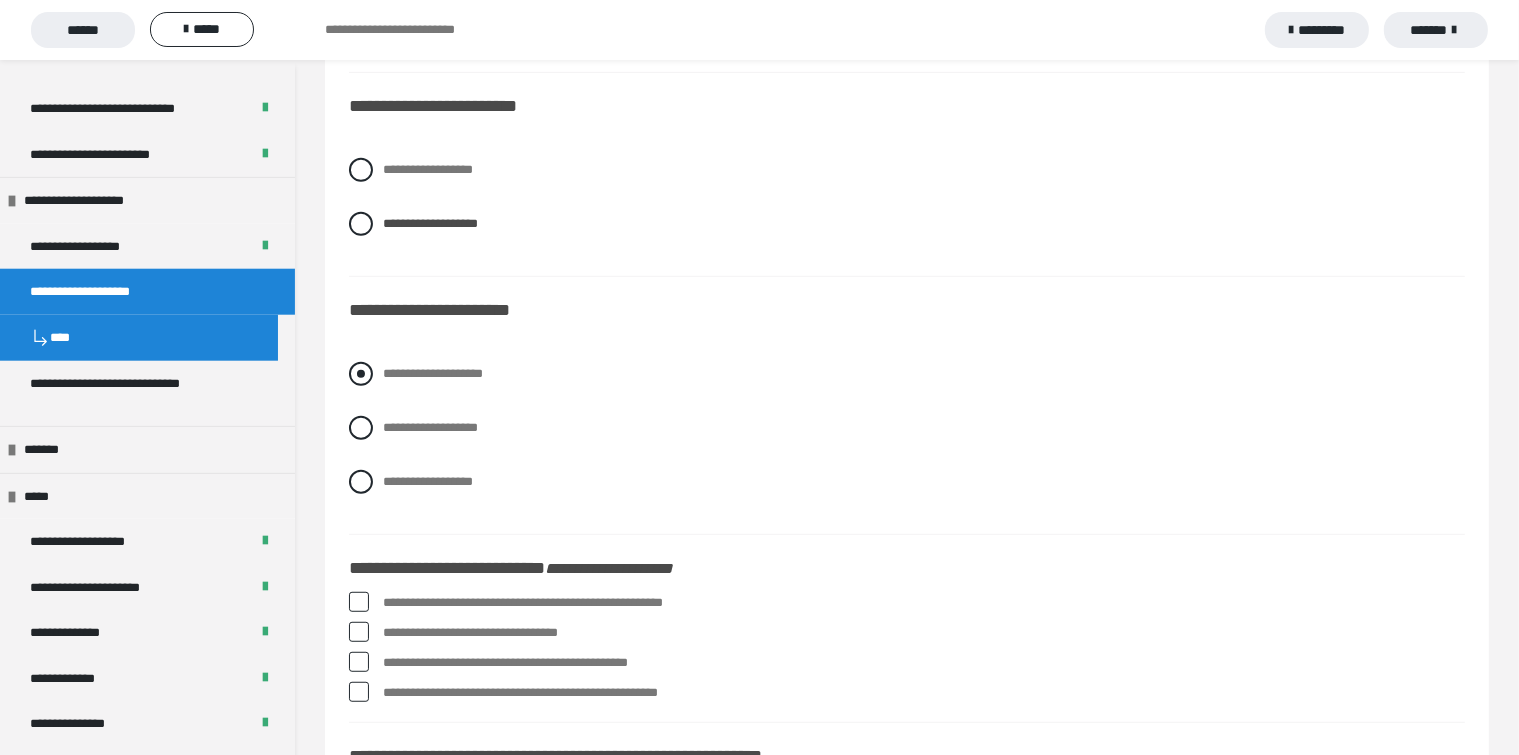 click at bounding box center [361, 374] 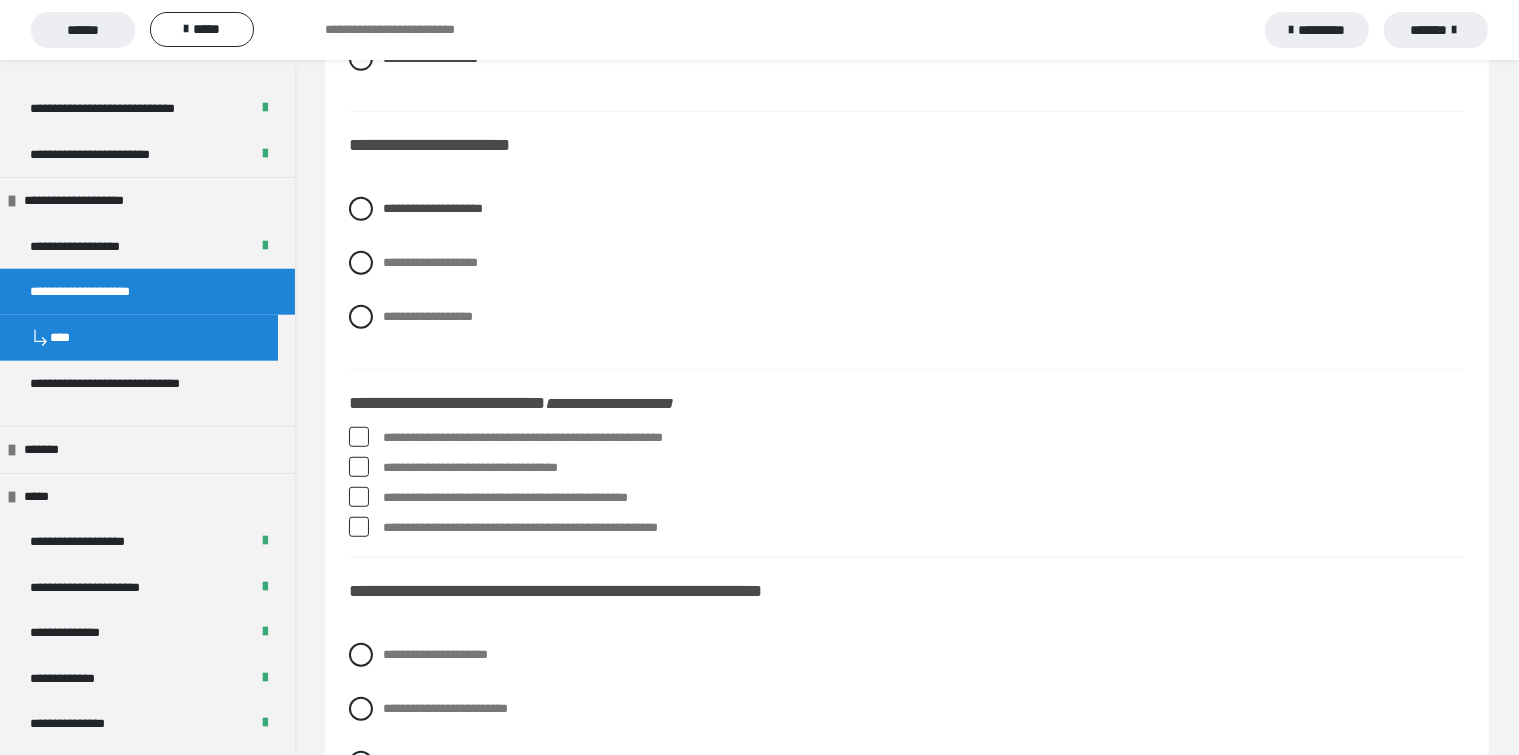 scroll, scrollTop: 1300, scrollLeft: 0, axis: vertical 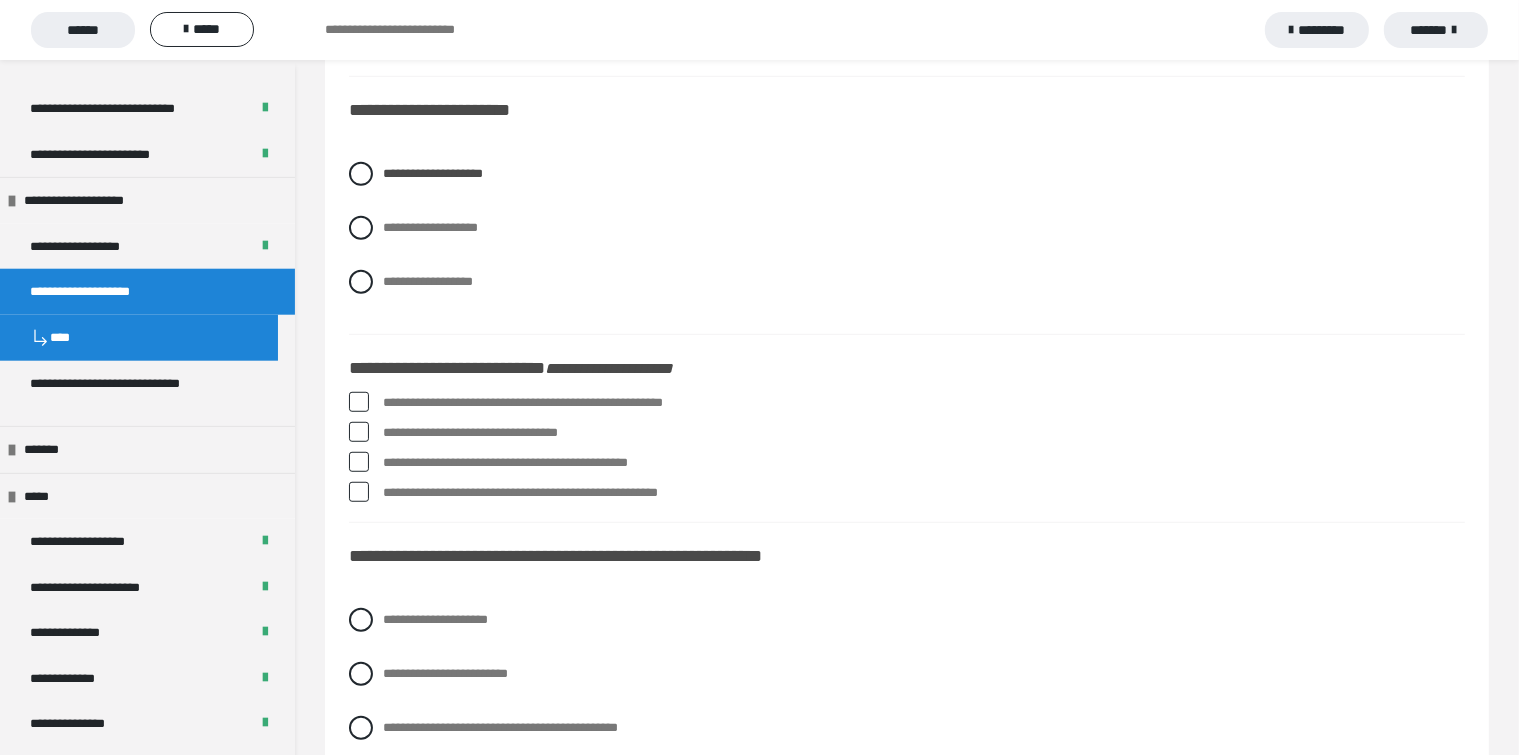 click at bounding box center [359, 402] 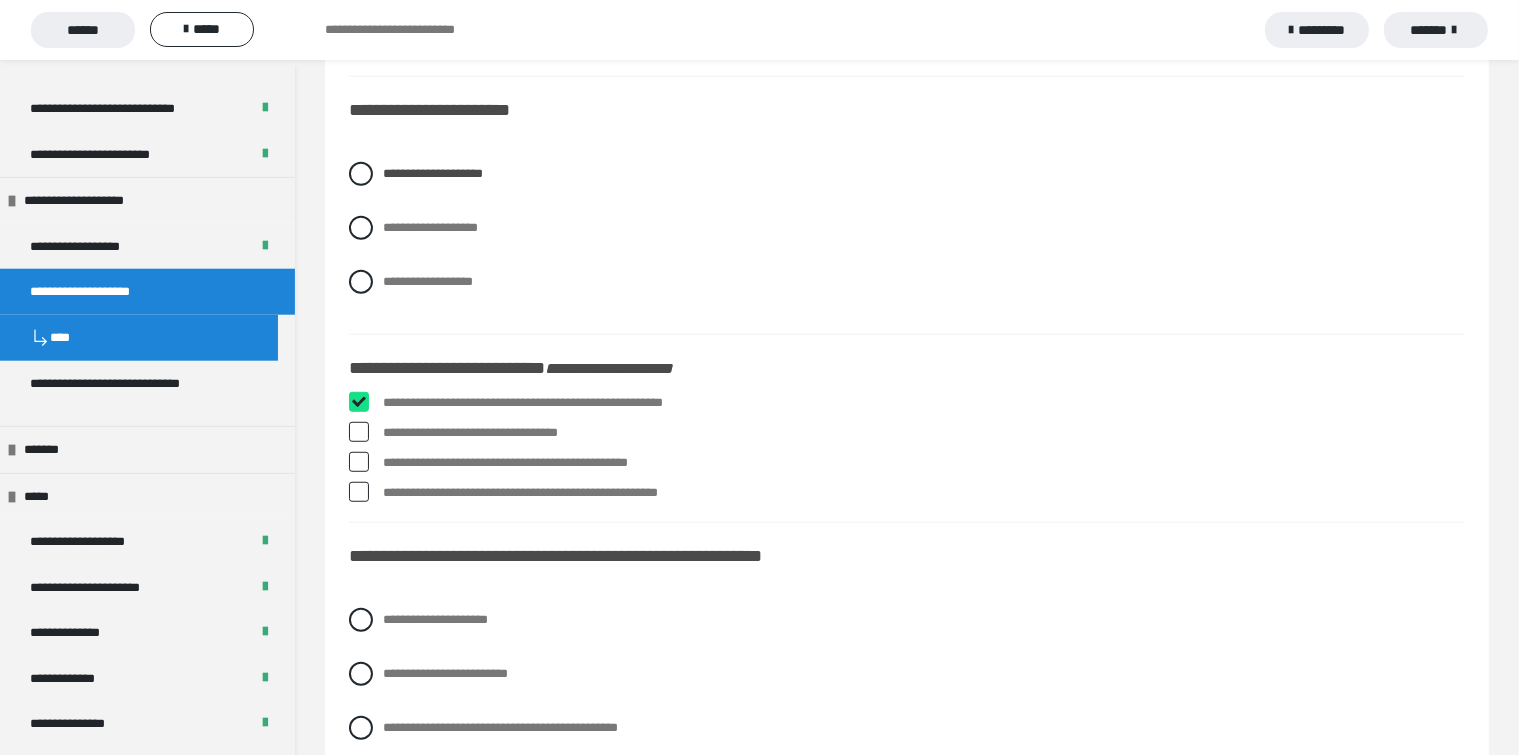 checkbox on "****" 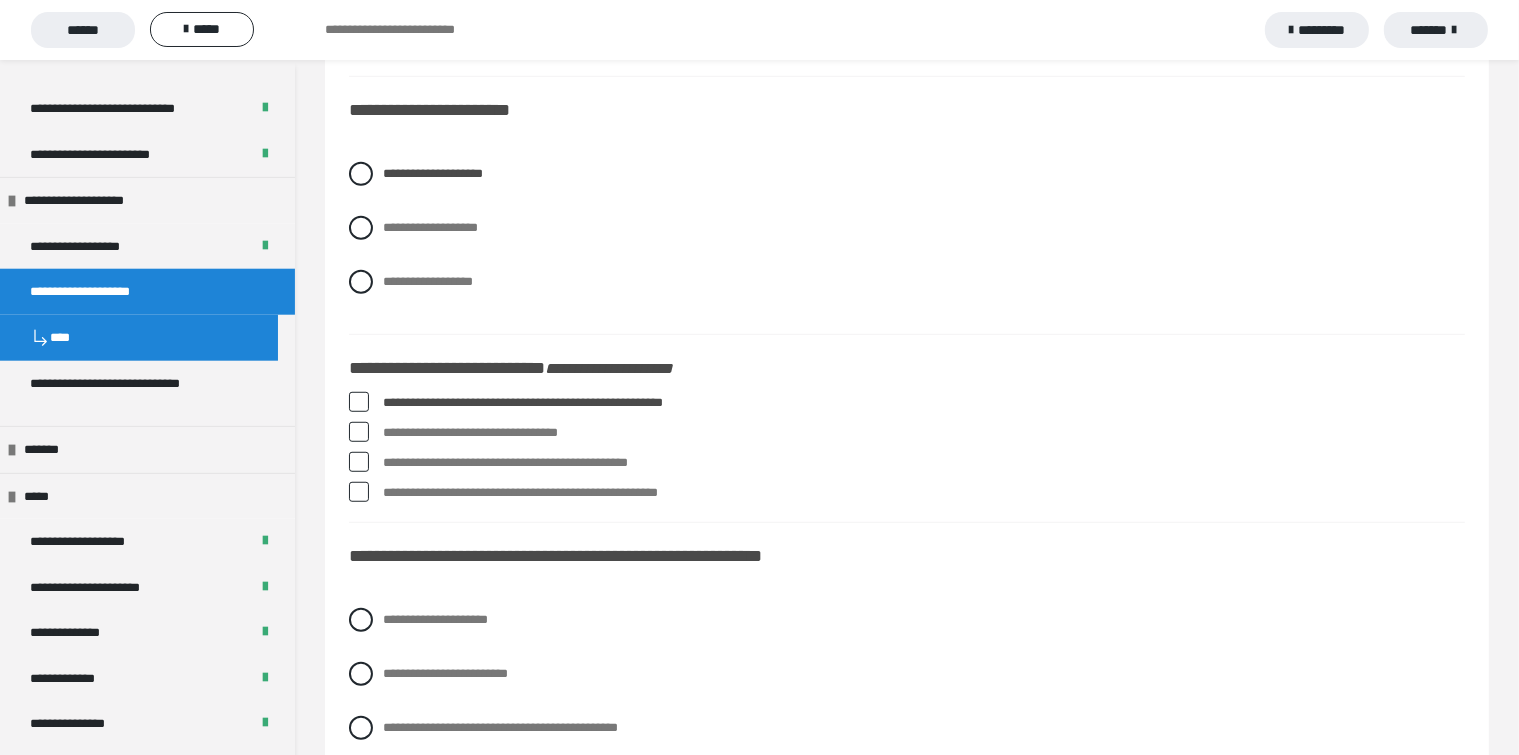 click at bounding box center [359, 432] 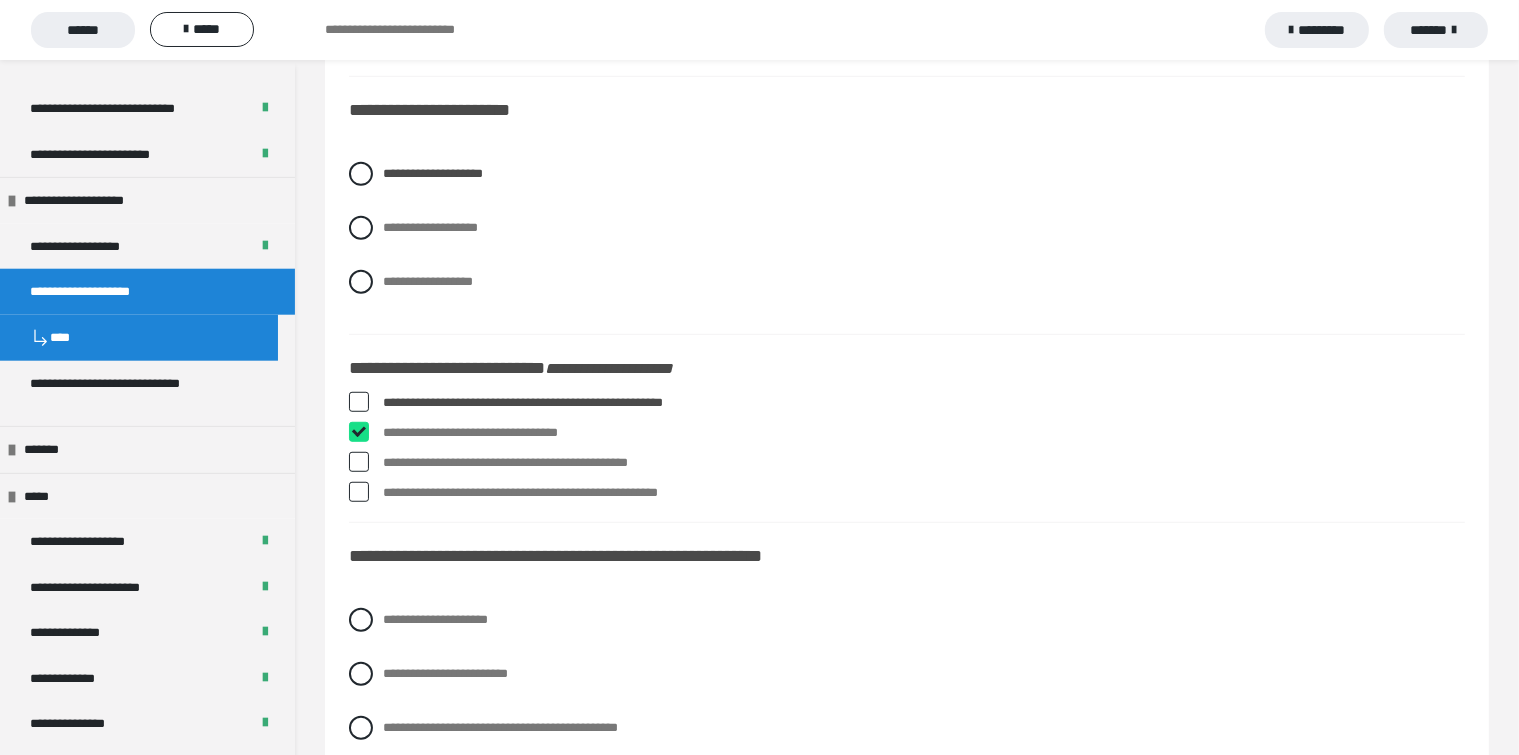 checkbox on "****" 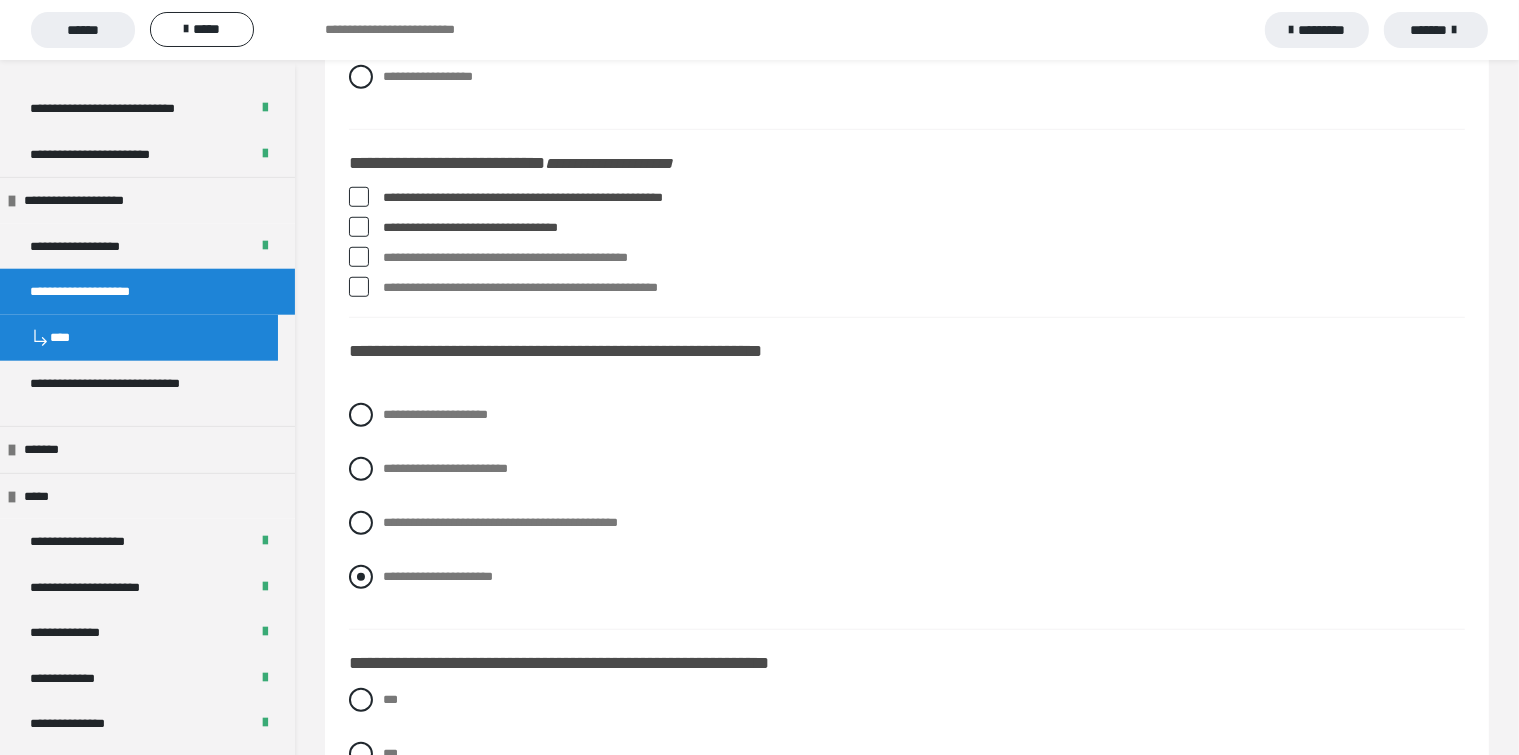 scroll, scrollTop: 1600, scrollLeft: 0, axis: vertical 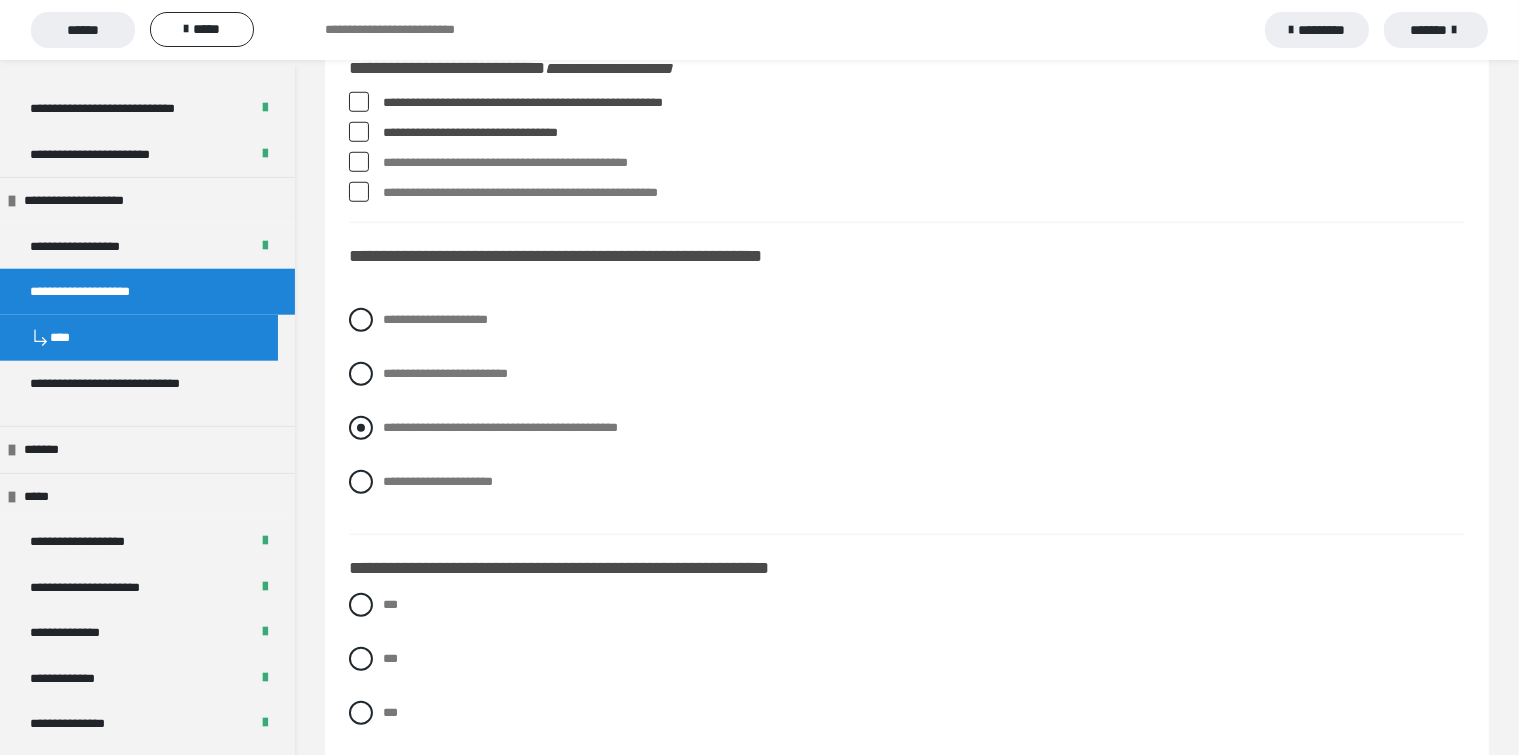 click at bounding box center (361, 428) 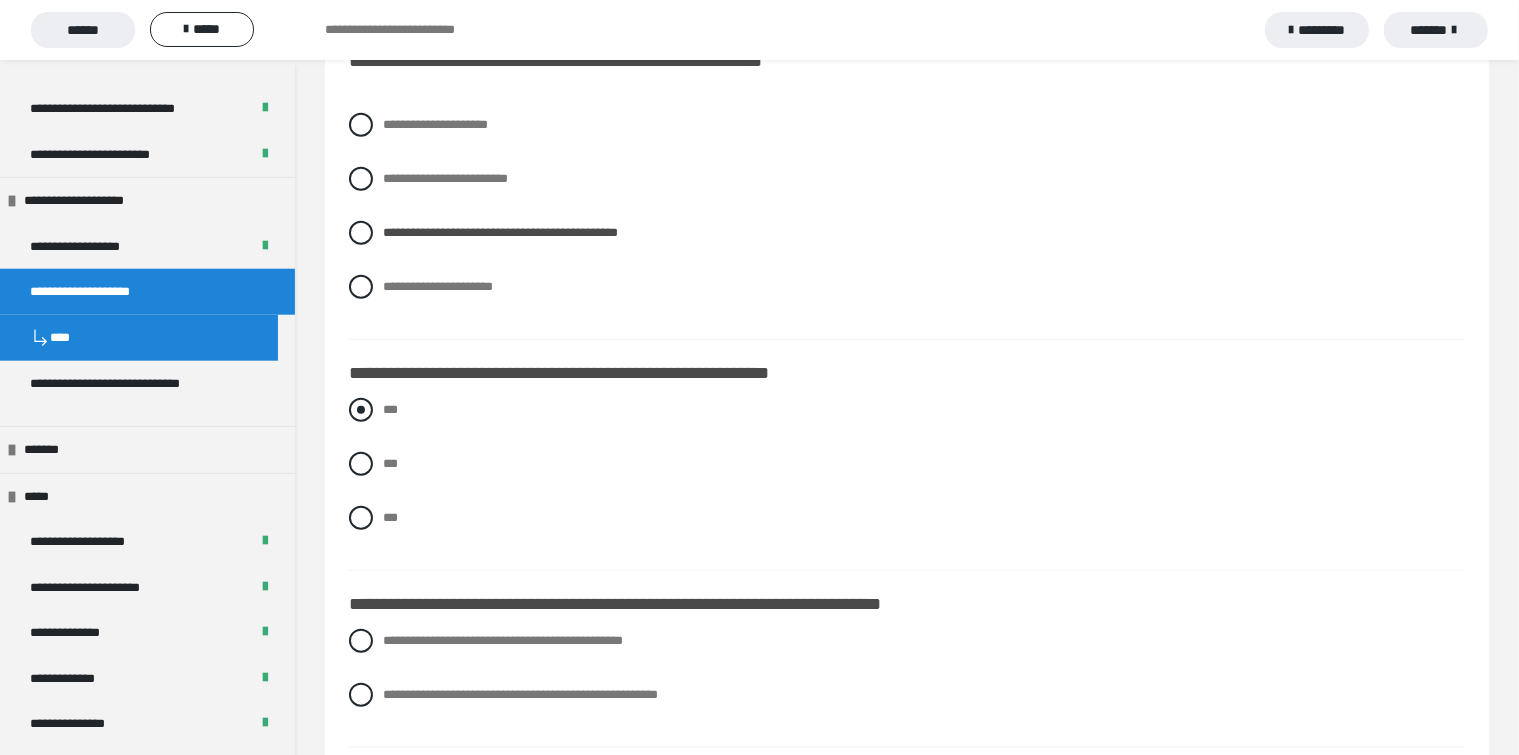 scroll, scrollTop: 1800, scrollLeft: 0, axis: vertical 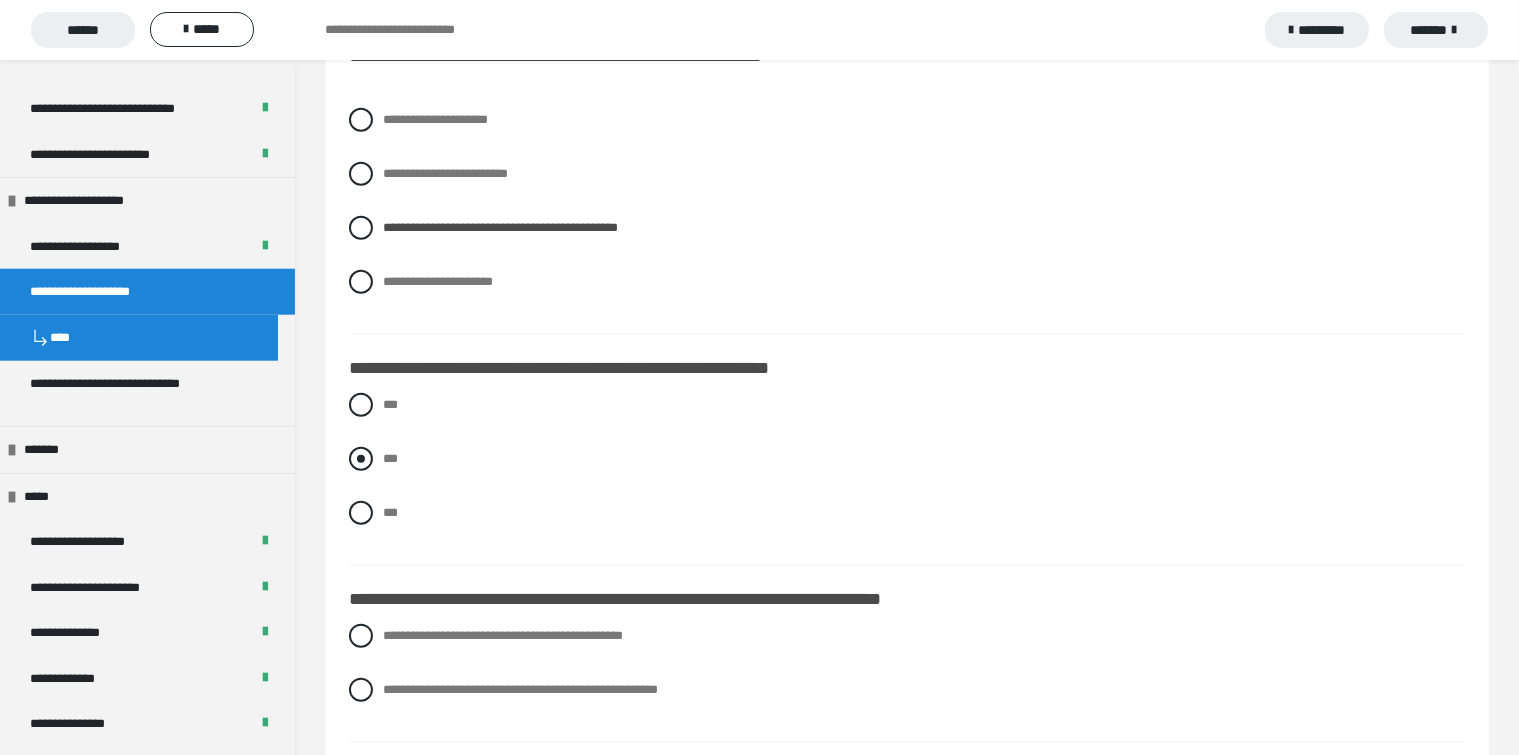 click at bounding box center (361, 459) 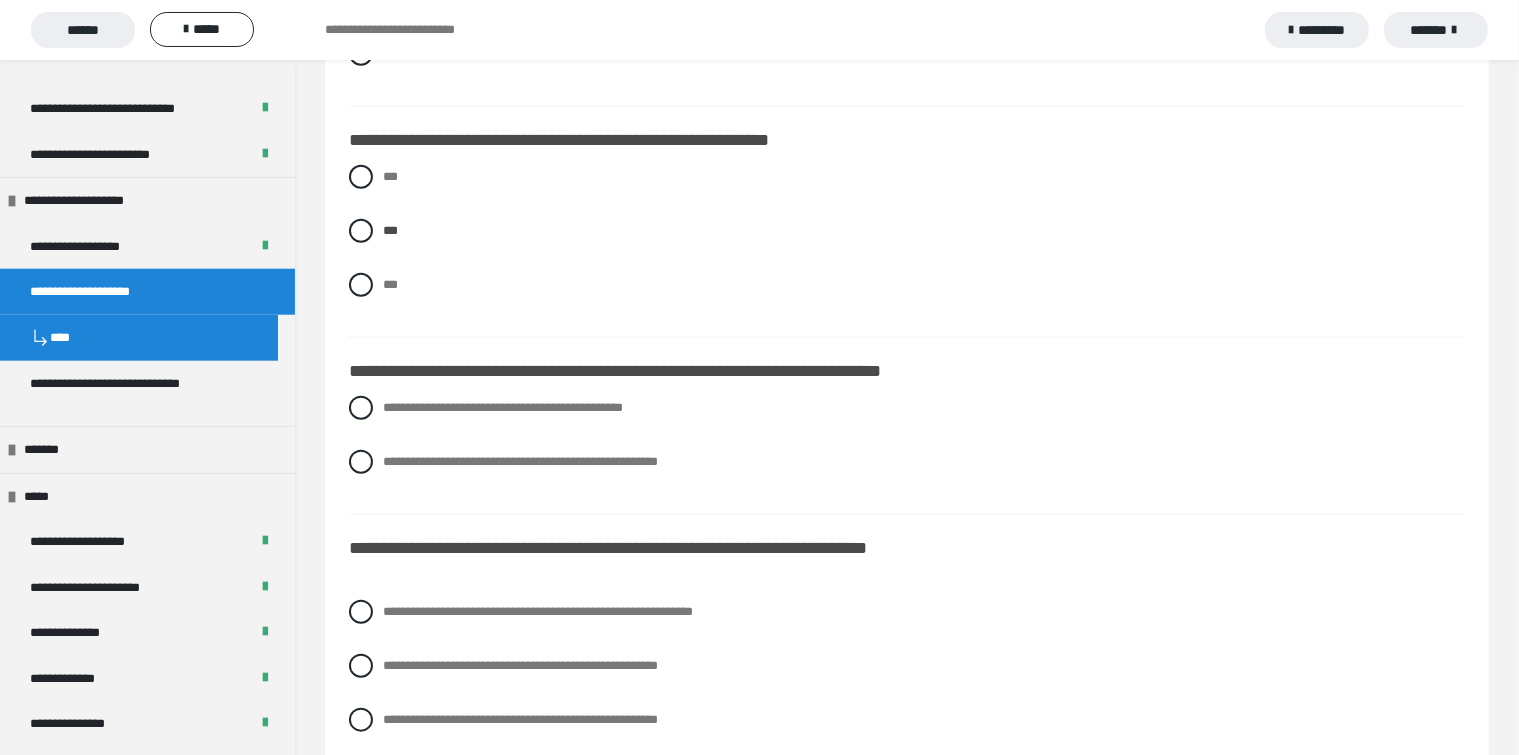 scroll, scrollTop: 2100, scrollLeft: 0, axis: vertical 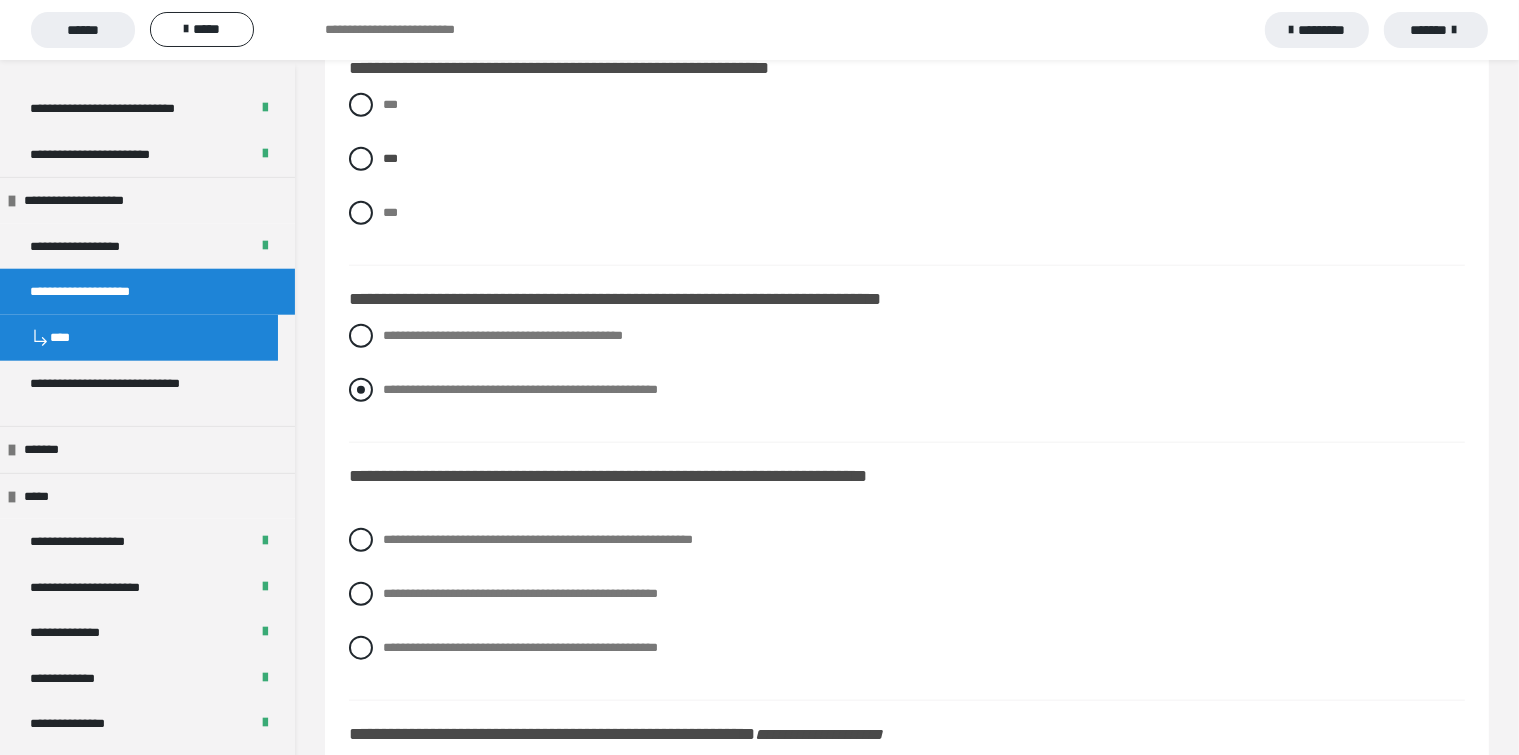 click at bounding box center (361, 390) 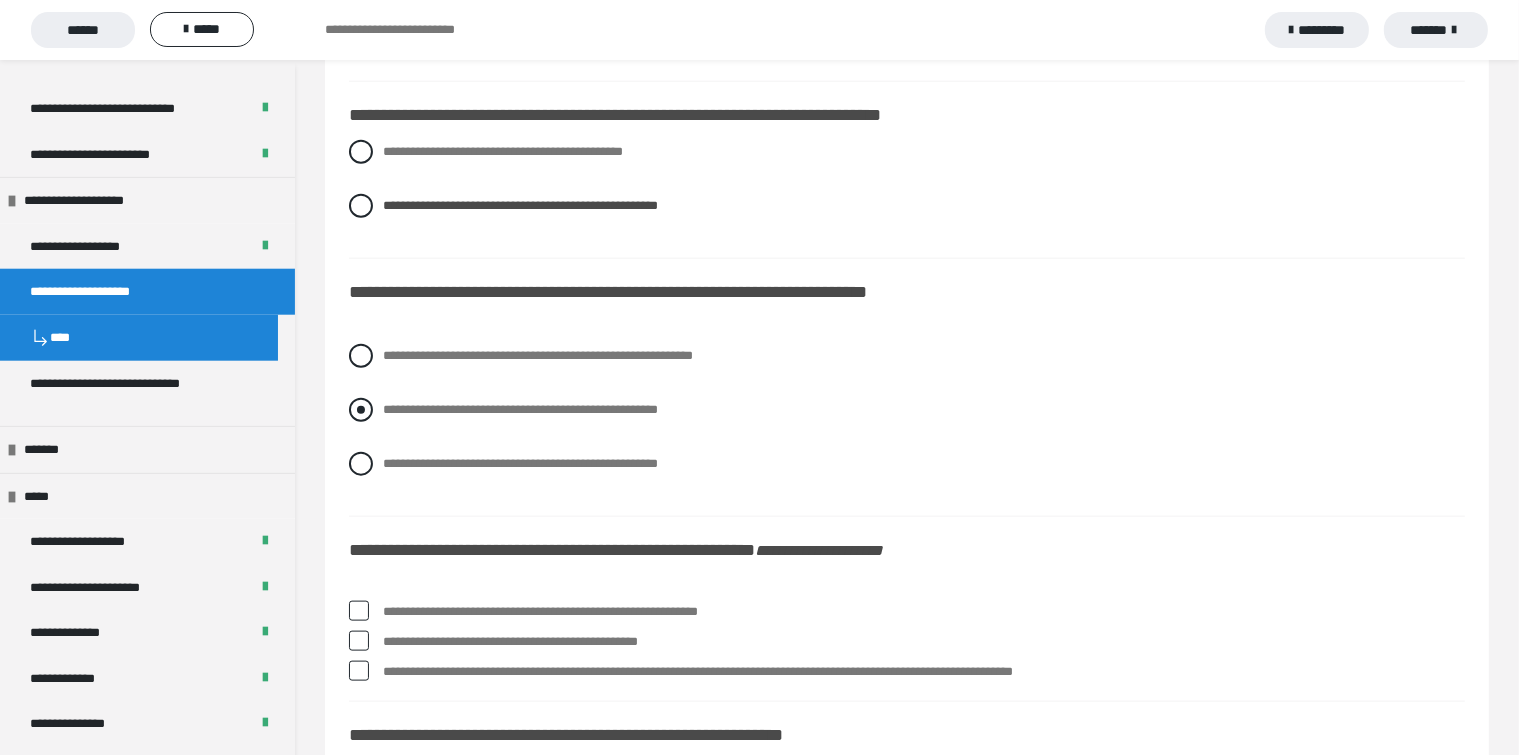 scroll, scrollTop: 2300, scrollLeft: 0, axis: vertical 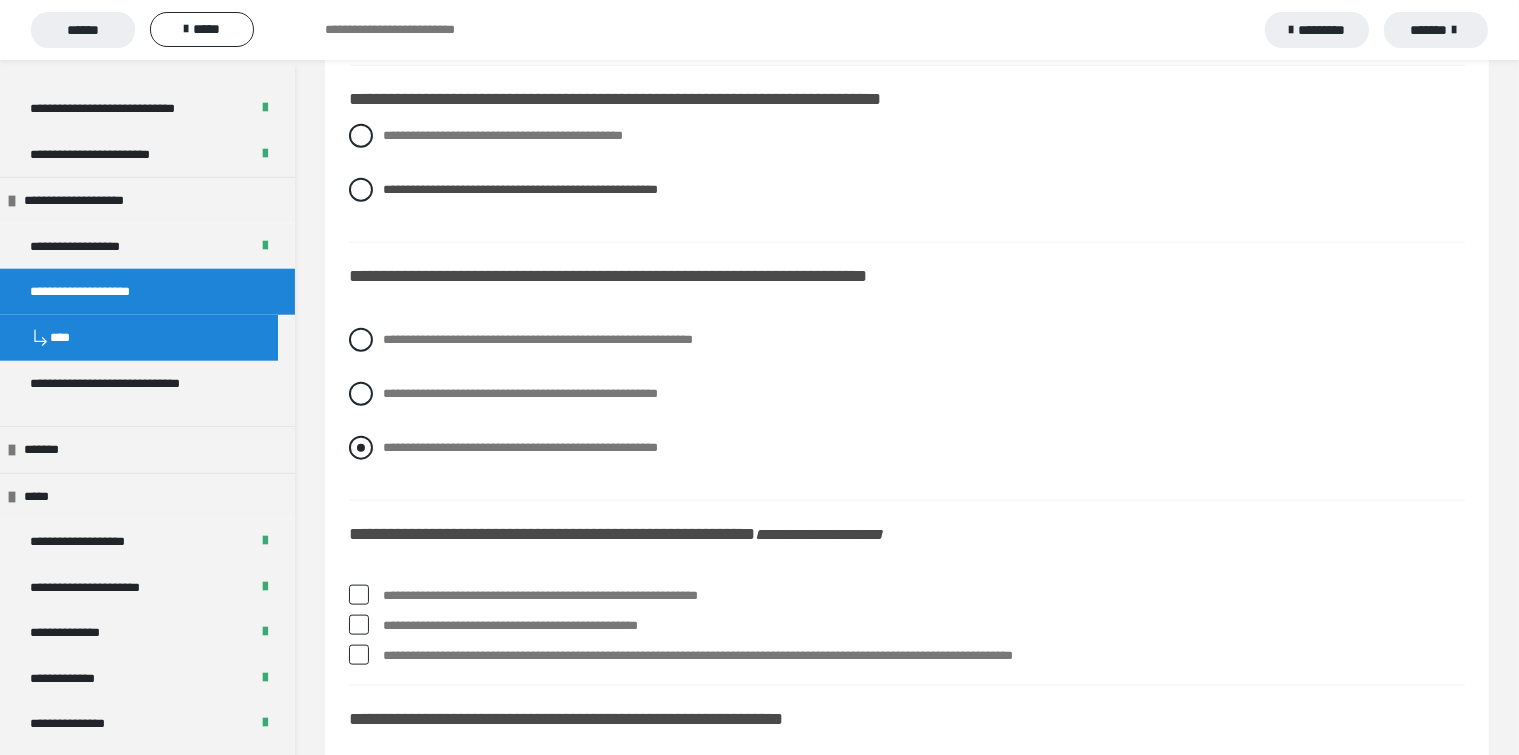 click at bounding box center (361, 448) 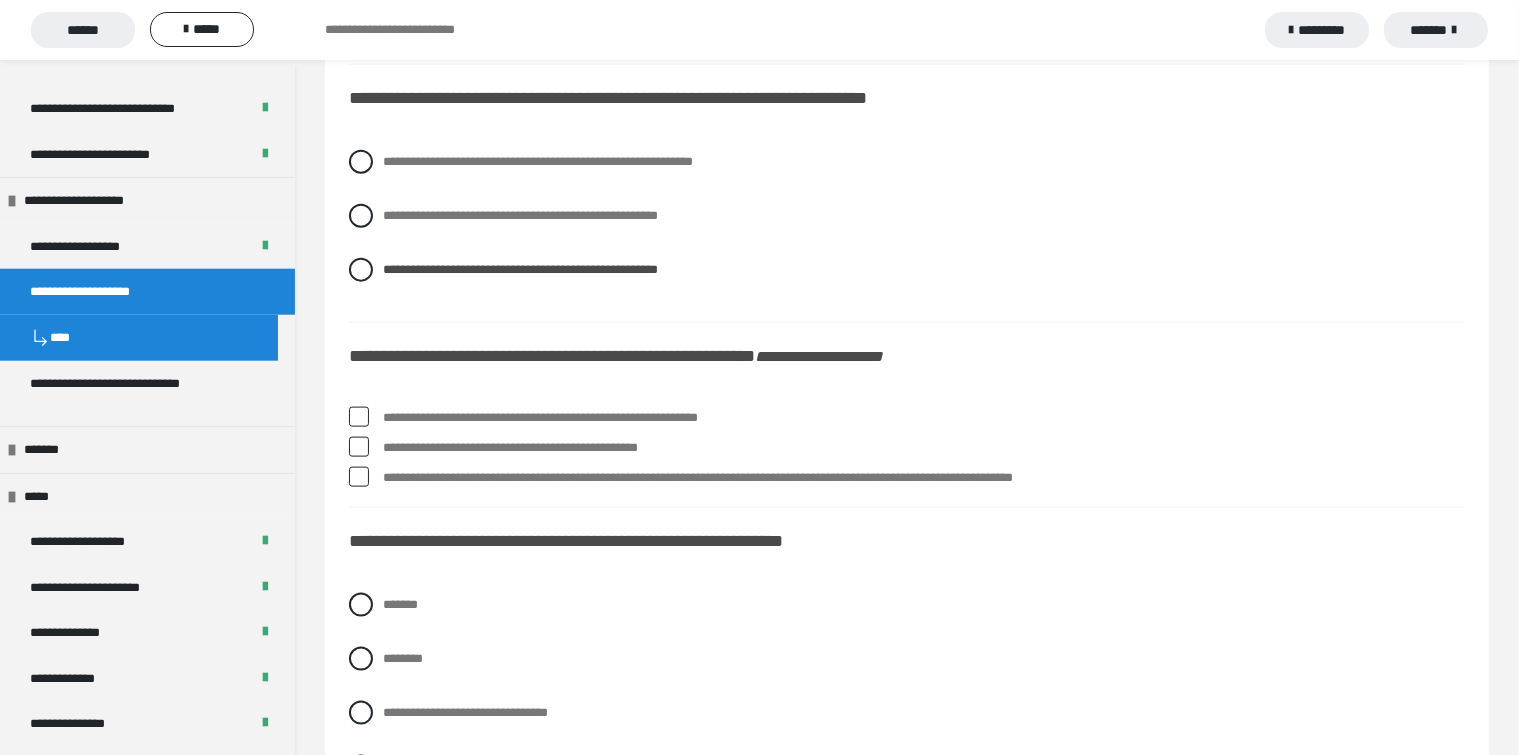 scroll, scrollTop: 2500, scrollLeft: 0, axis: vertical 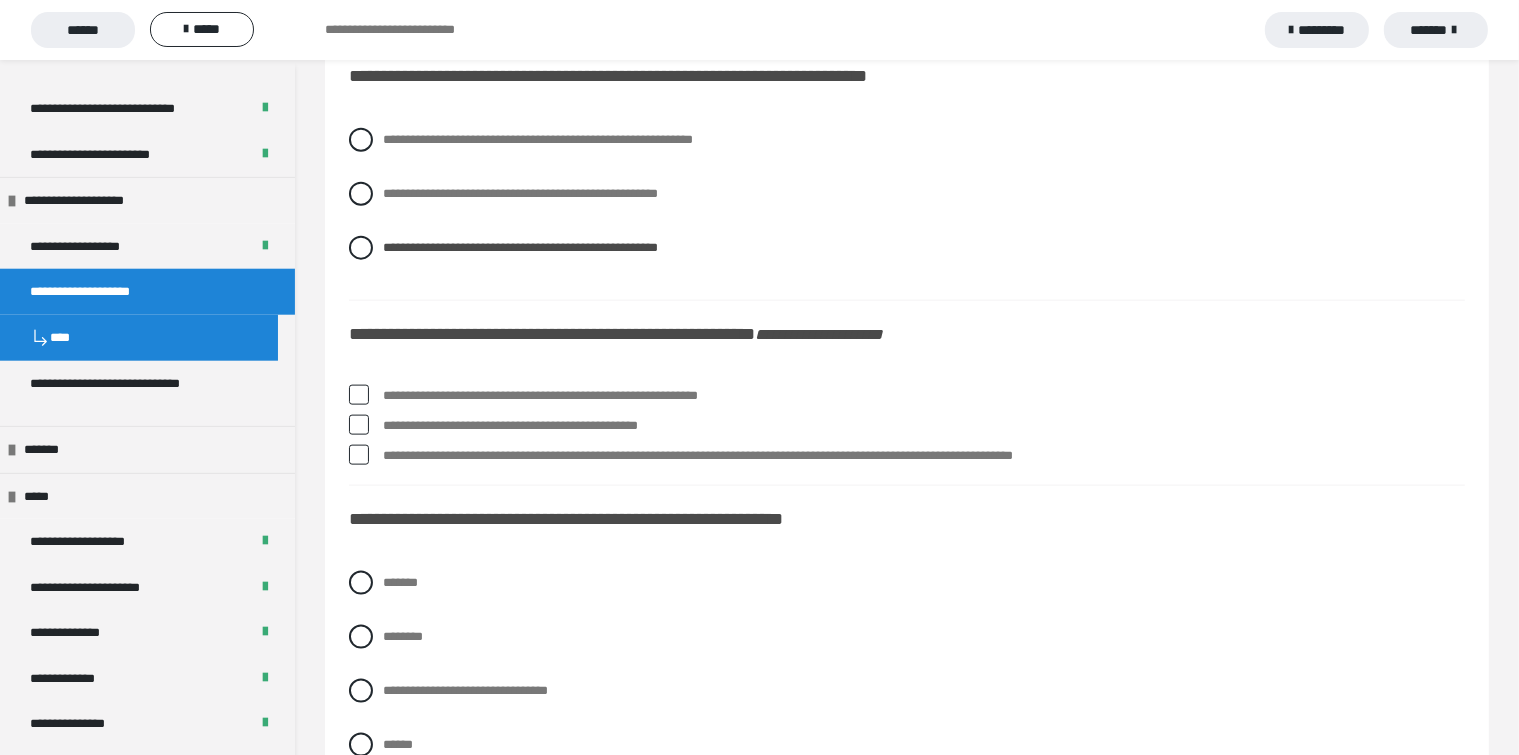 click at bounding box center (359, 395) 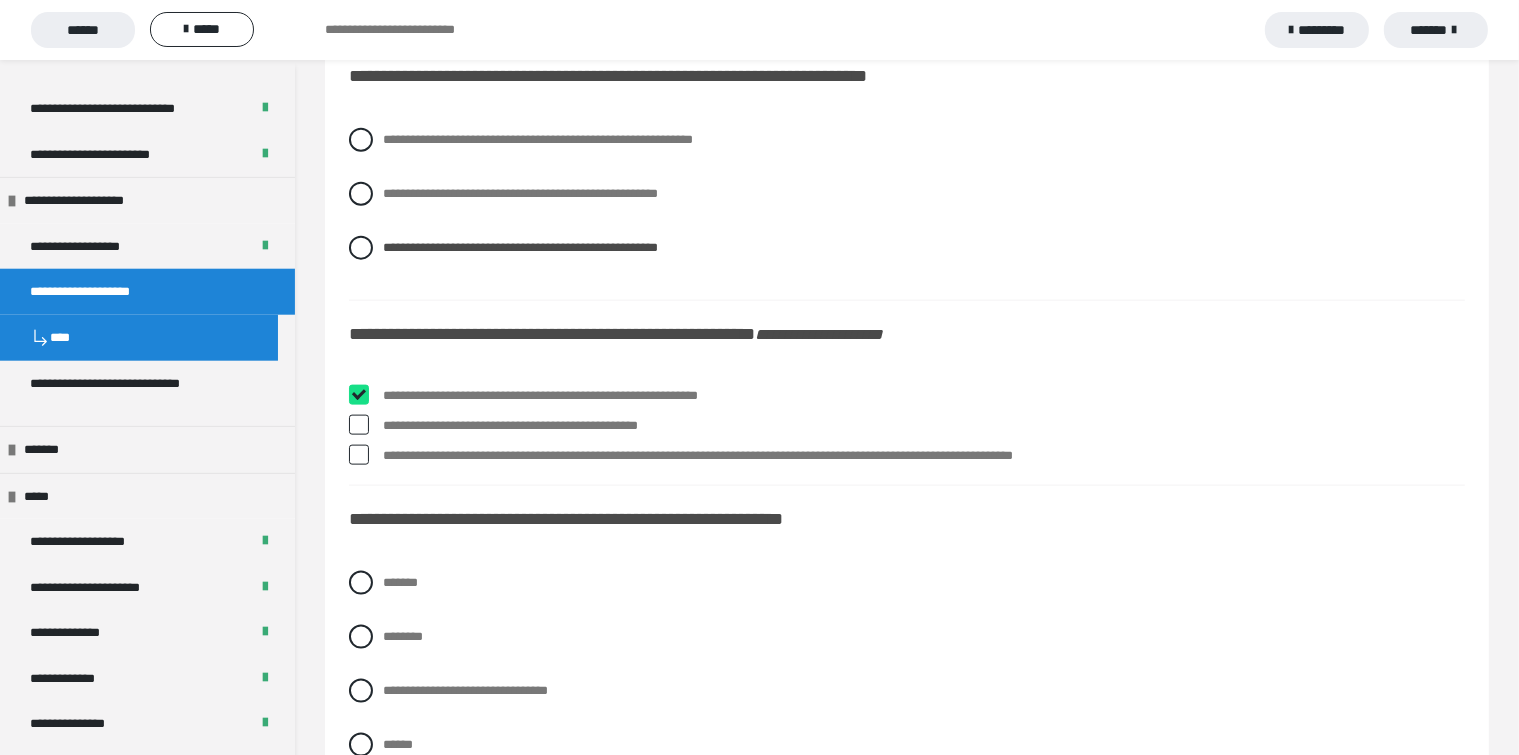 checkbox on "****" 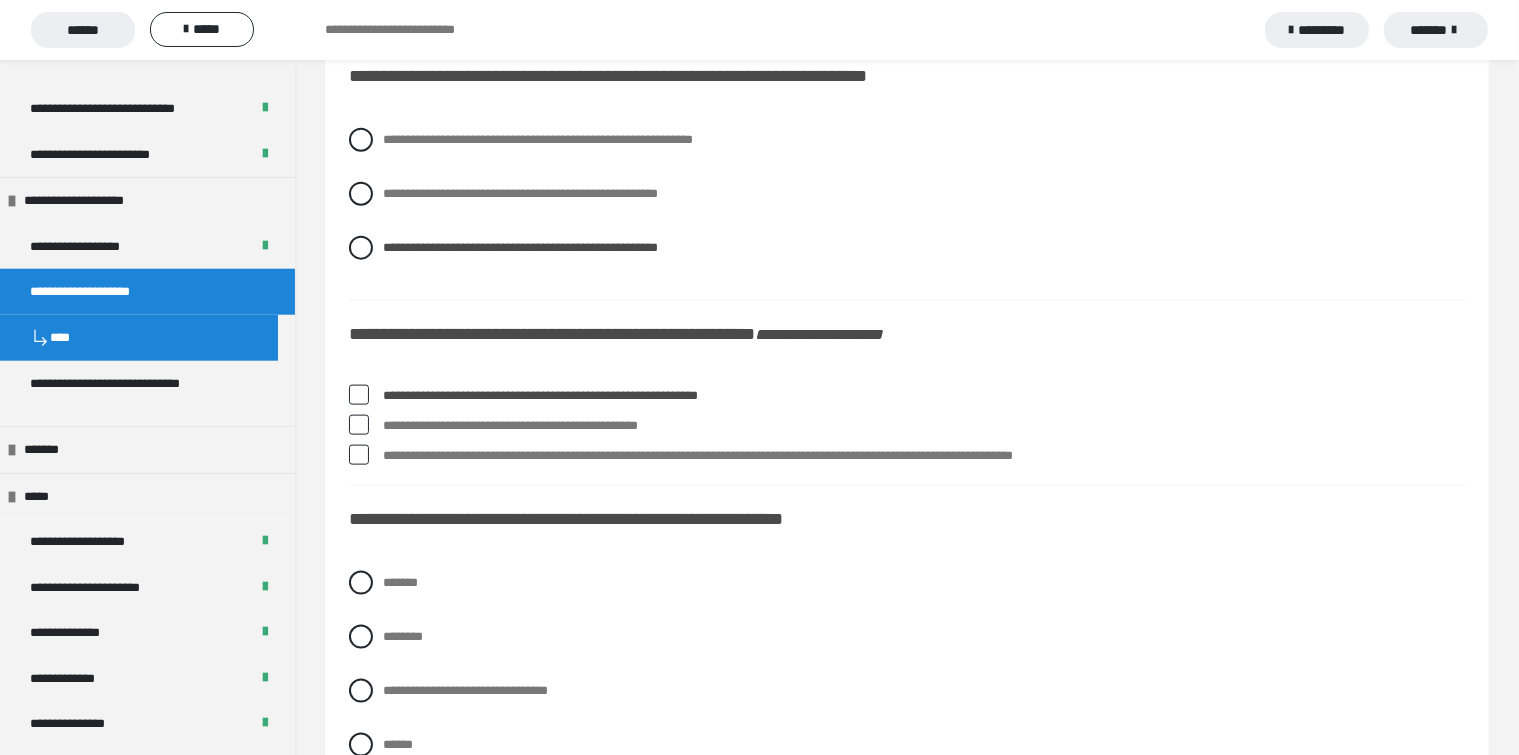 click at bounding box center [359, 425] 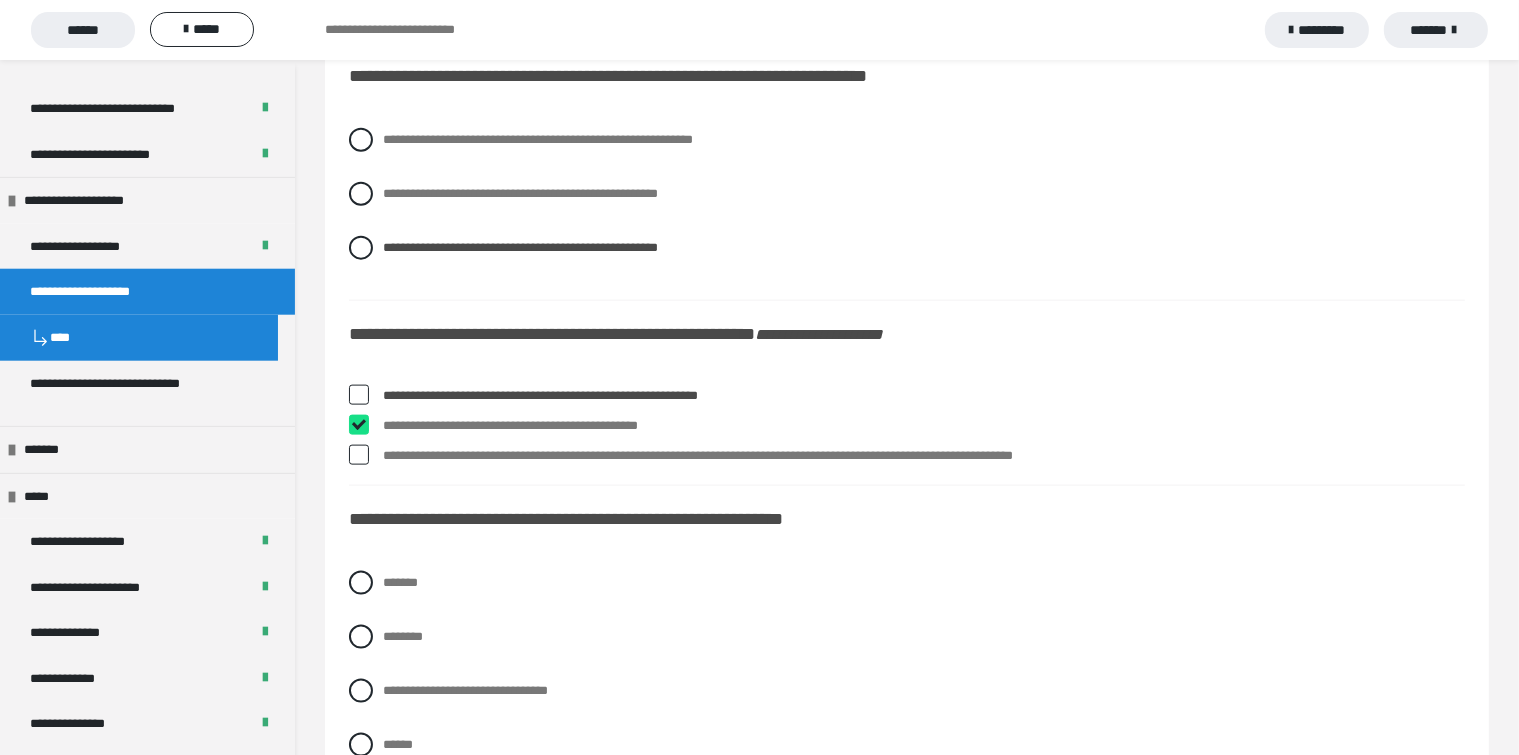 checkbox on "****" 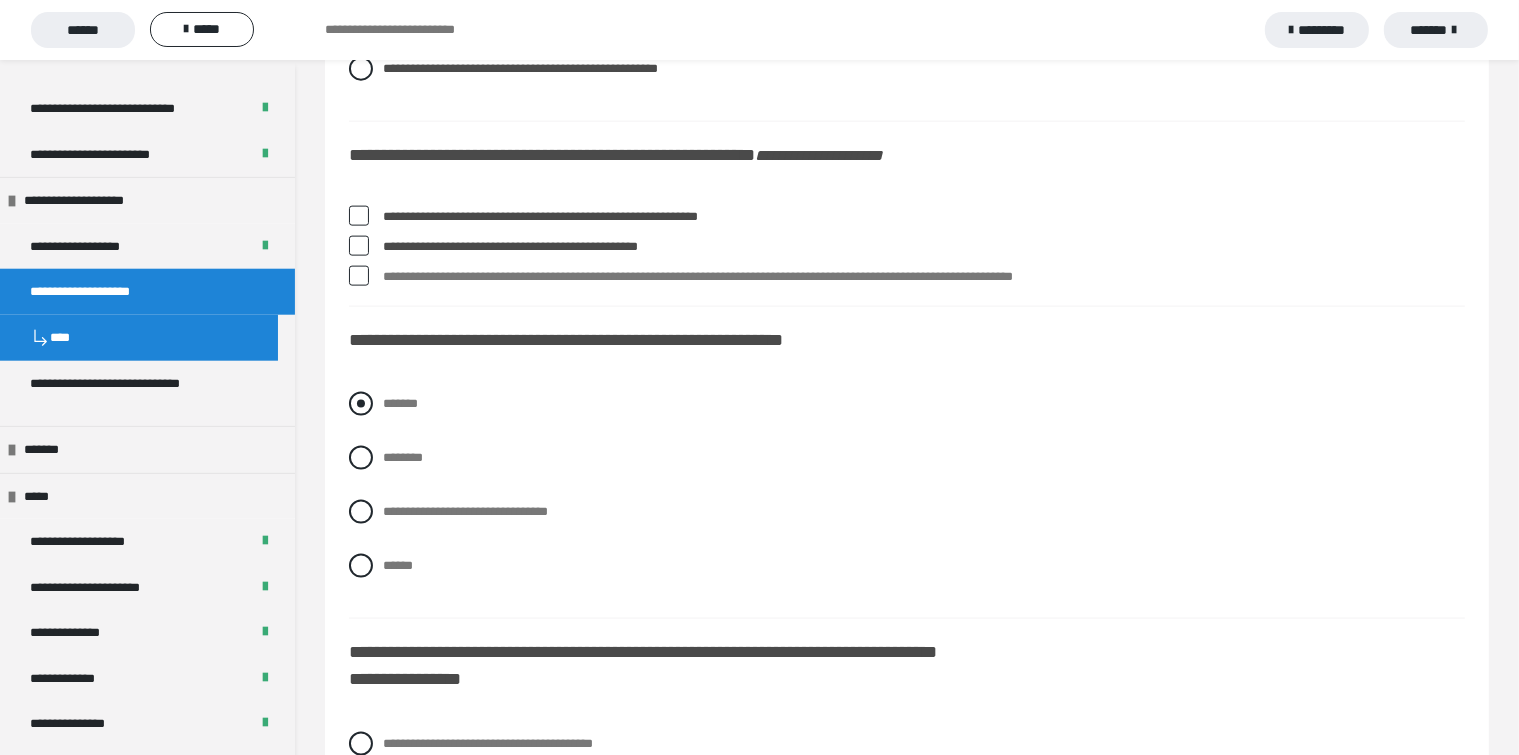 scroll, scrollTop: 2700, scrollLeft: 0, axis: vertical 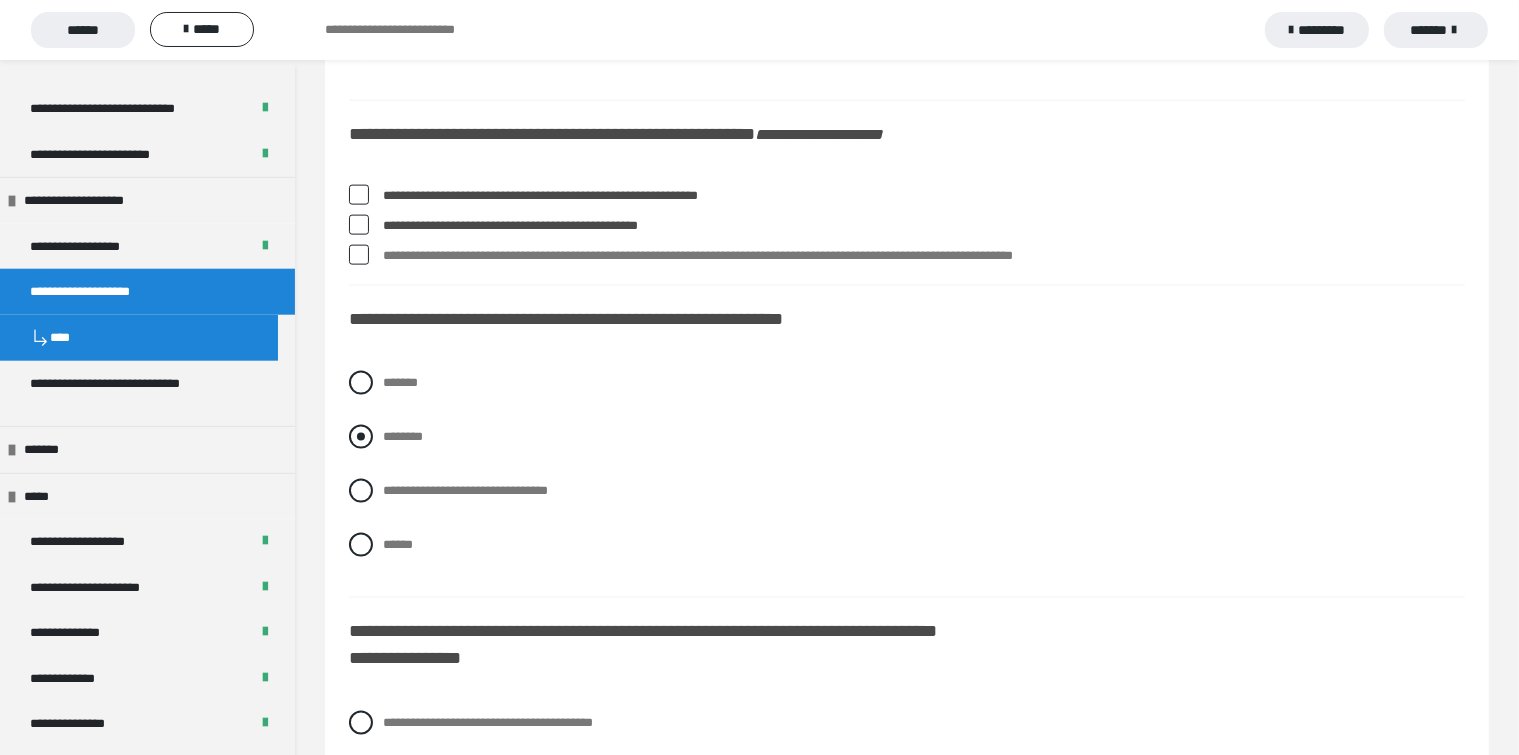 click at bounding box center [361, 437] 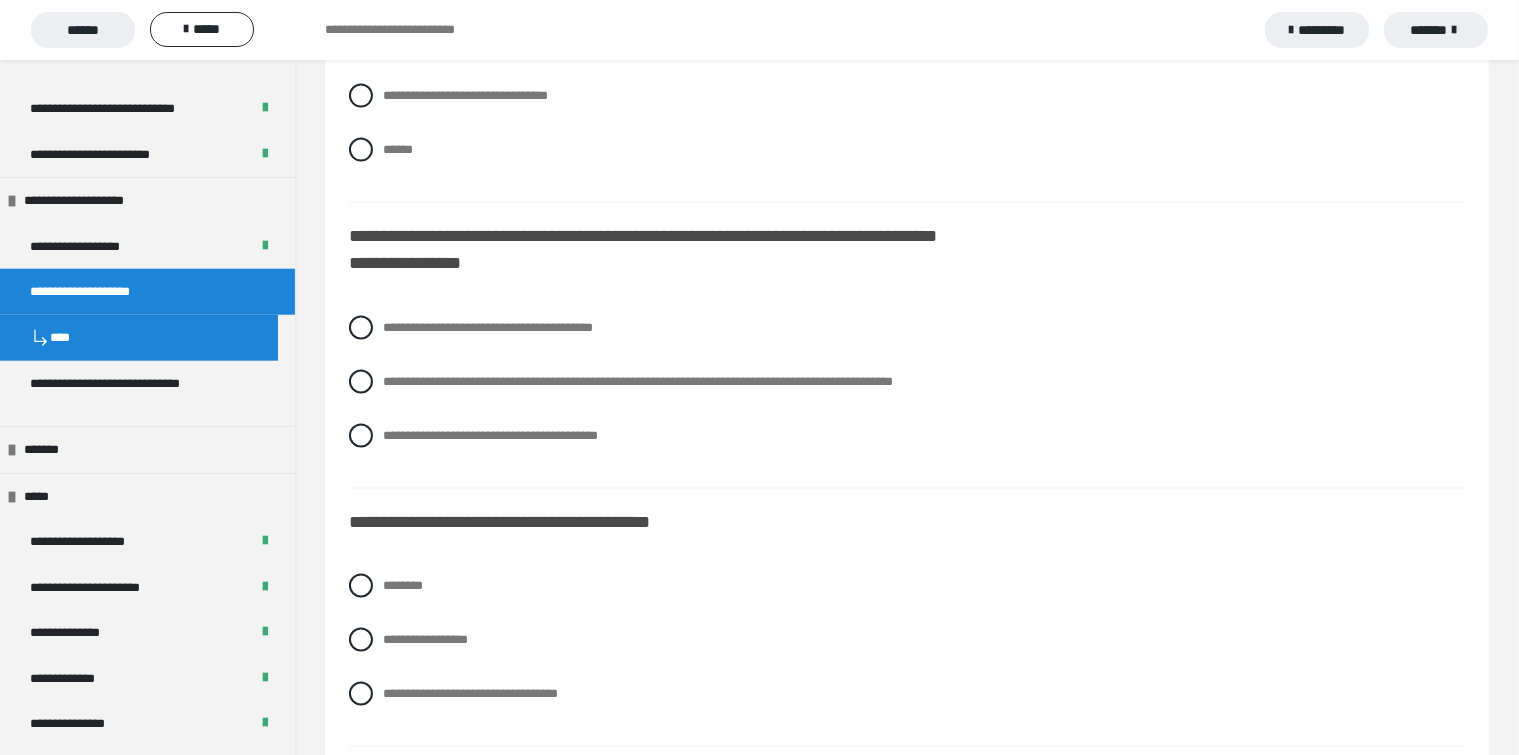 scroll, scrollTop: 3100, scrollLeft: 0, axis: vertical 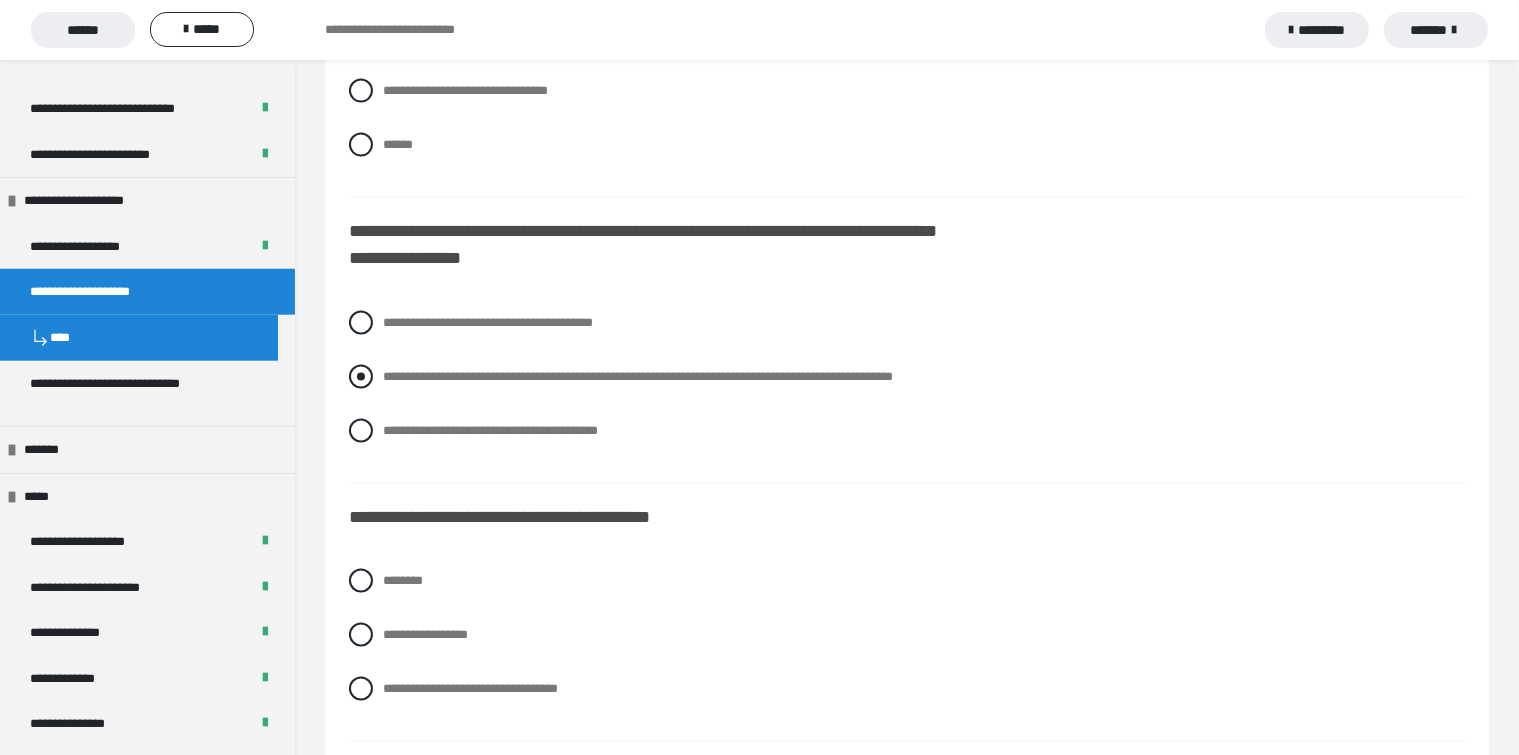 click at bounding box center [361, 377] 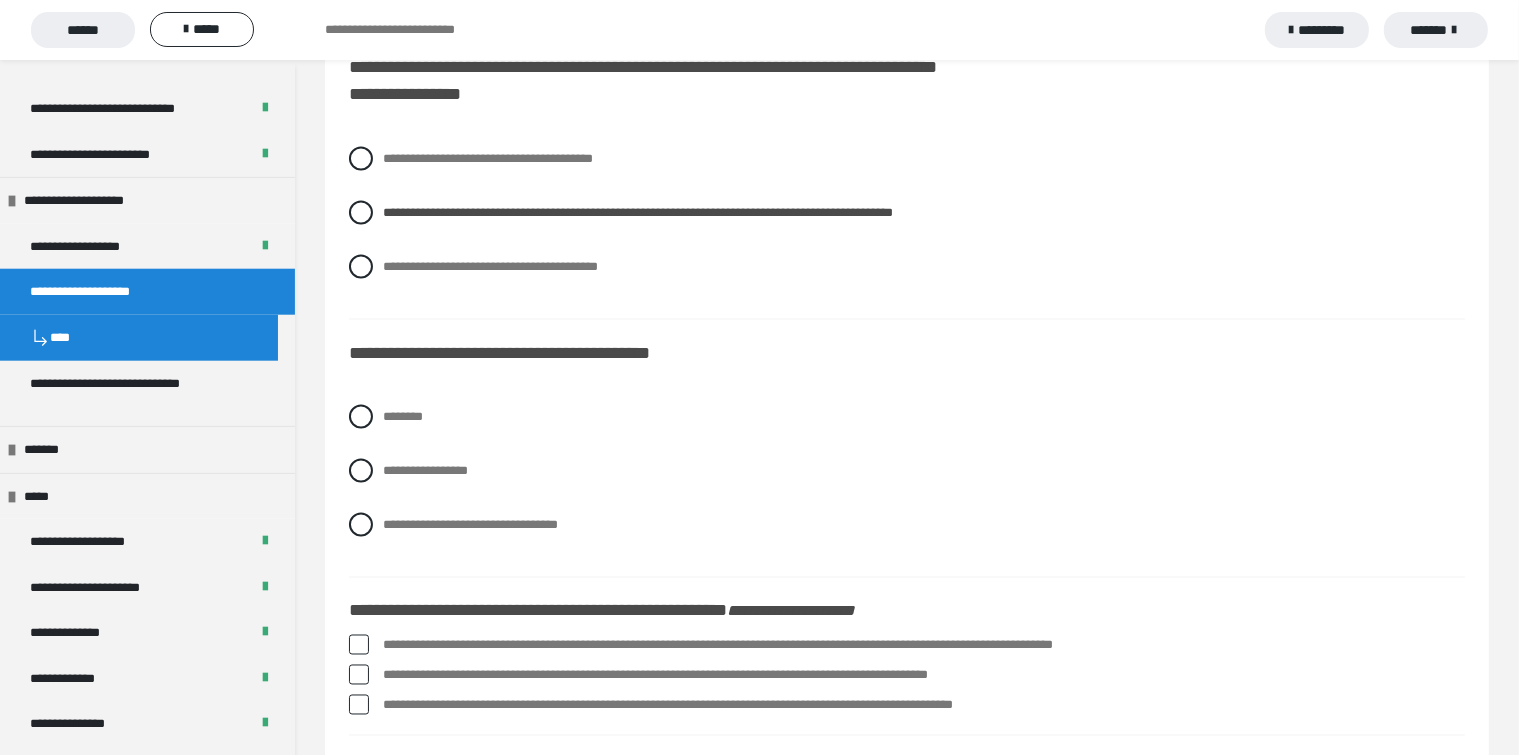 scroll, scrollTop: 3300, scrollLeft: 0, axis: vertical 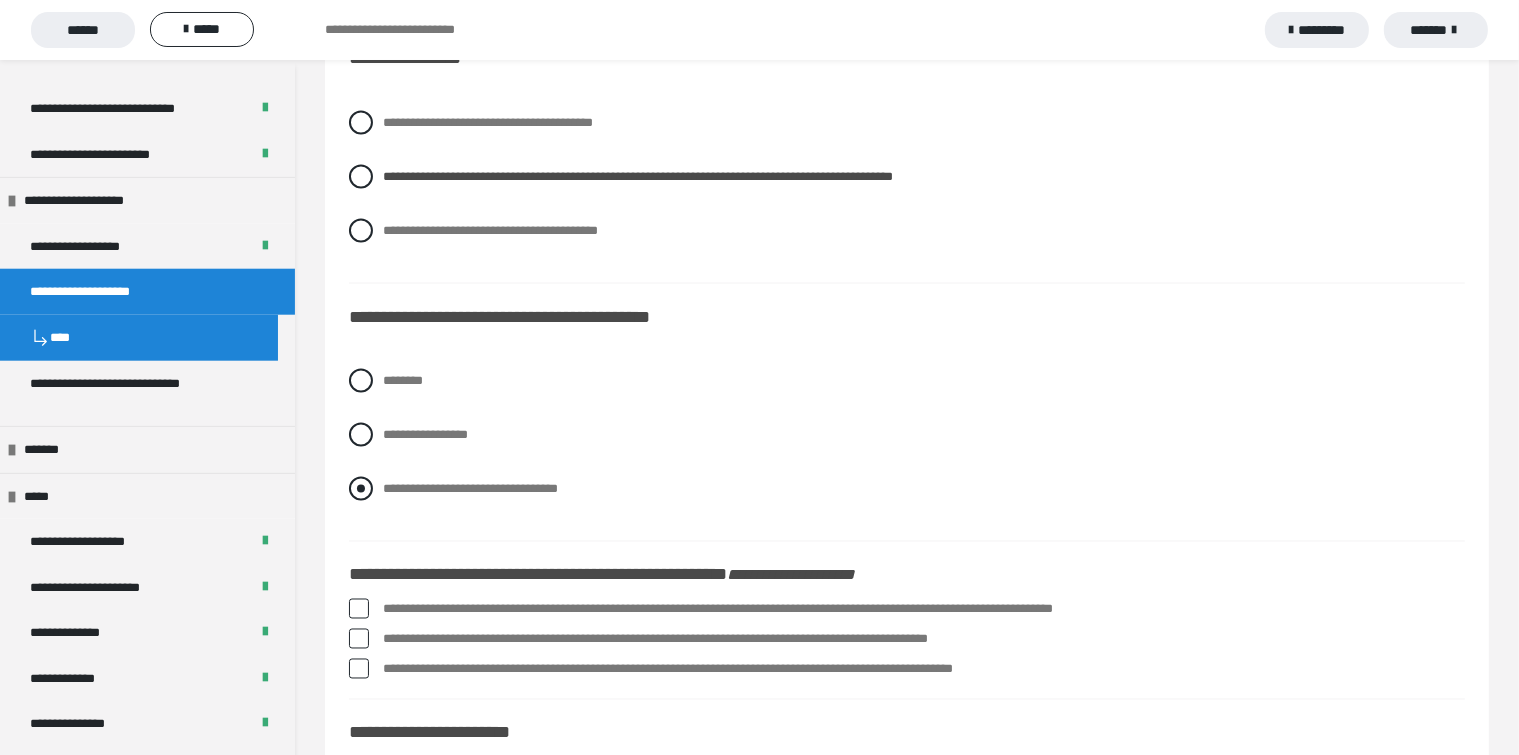 click at bounding box center (361, 489) 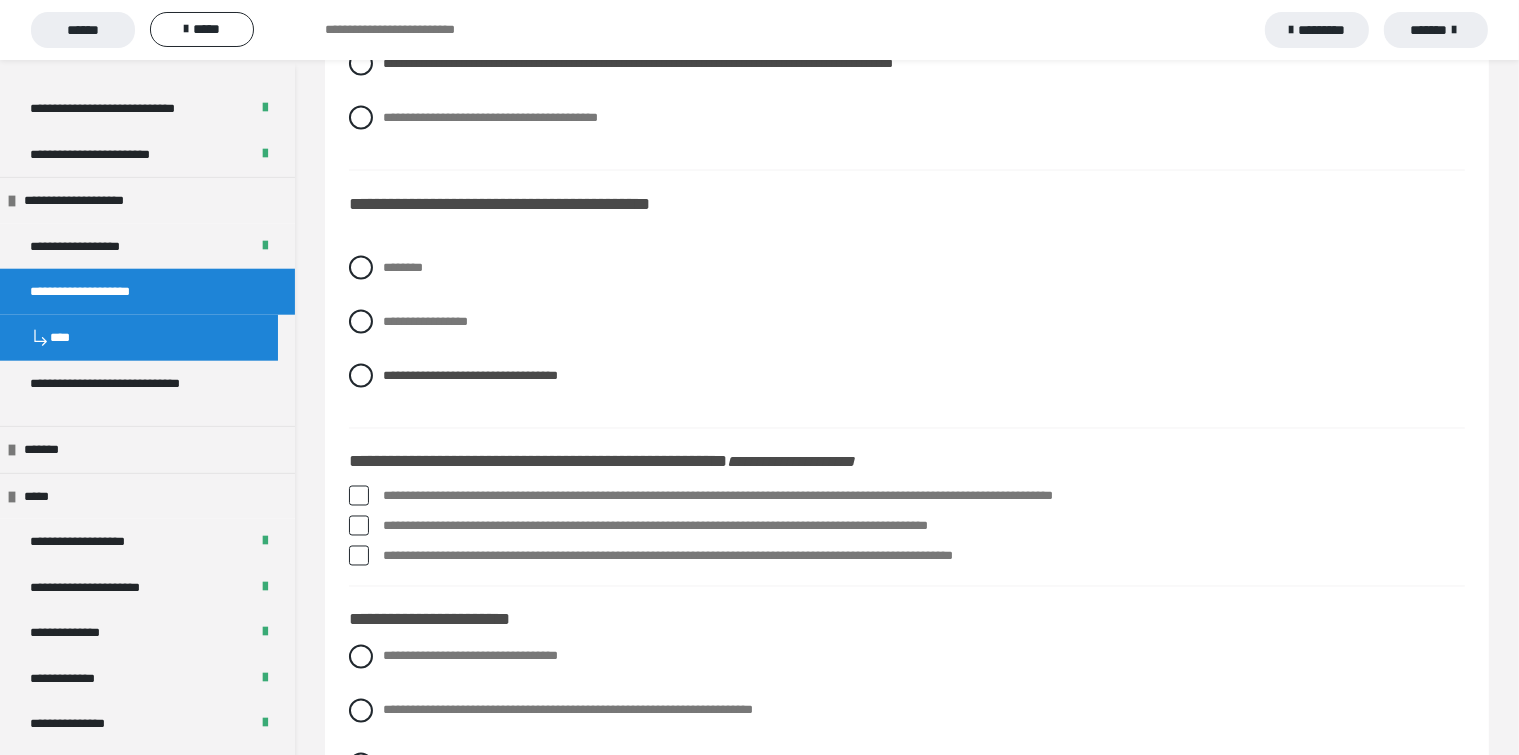 scroll, scrollTop: 3500, scrollLeft: 0, axis: vertical 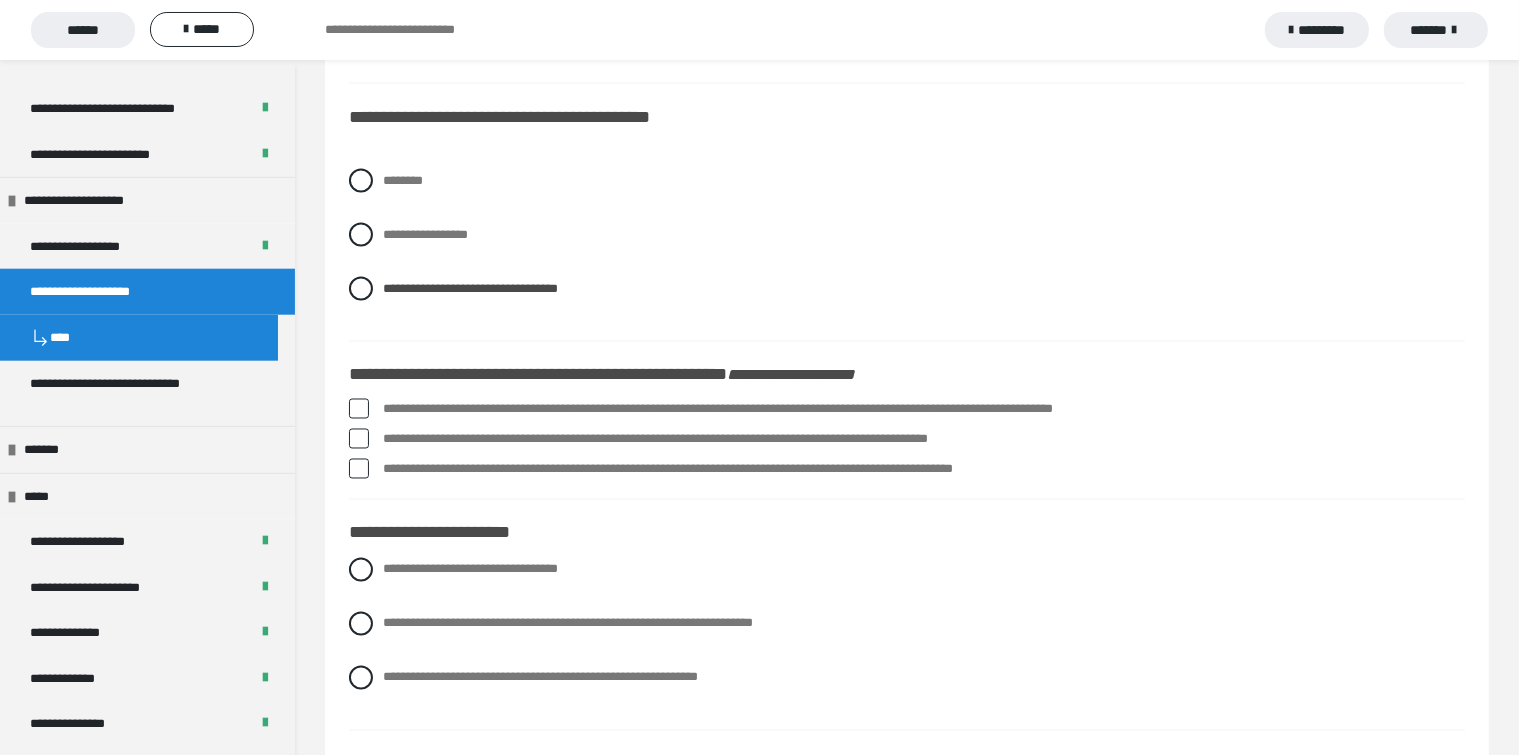 click at bounding box center [359, 409] 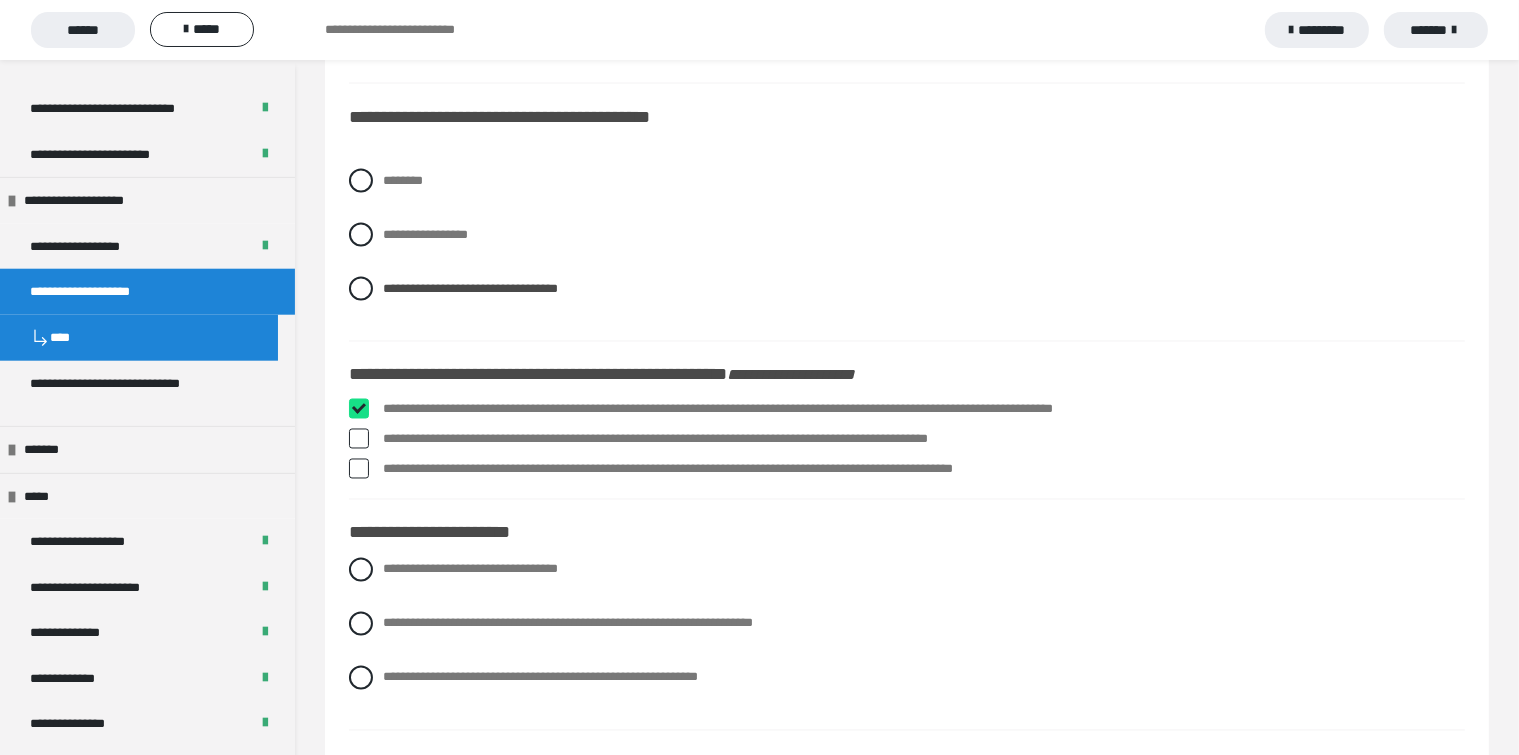 checkbox on "****" 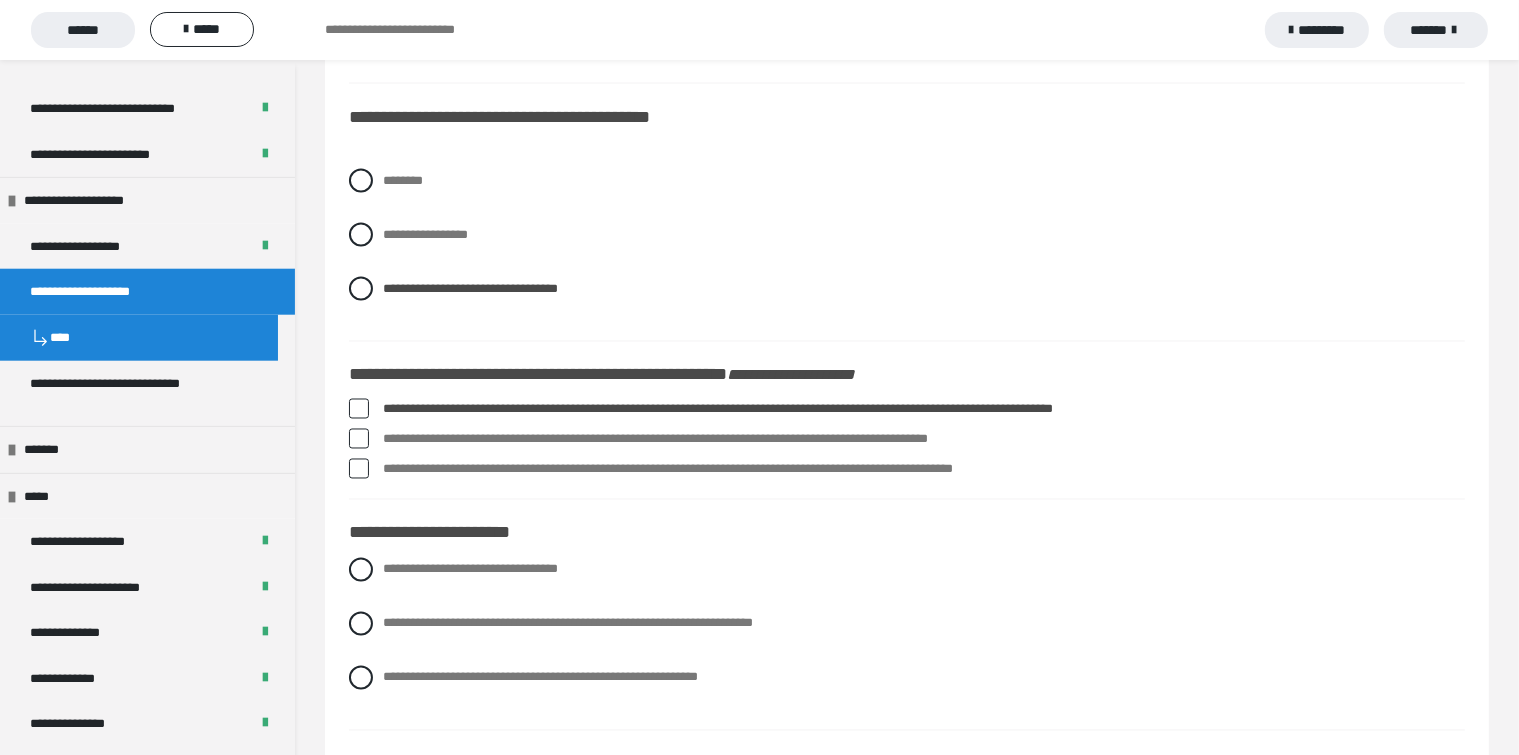 click at bounding box center (359, 469) 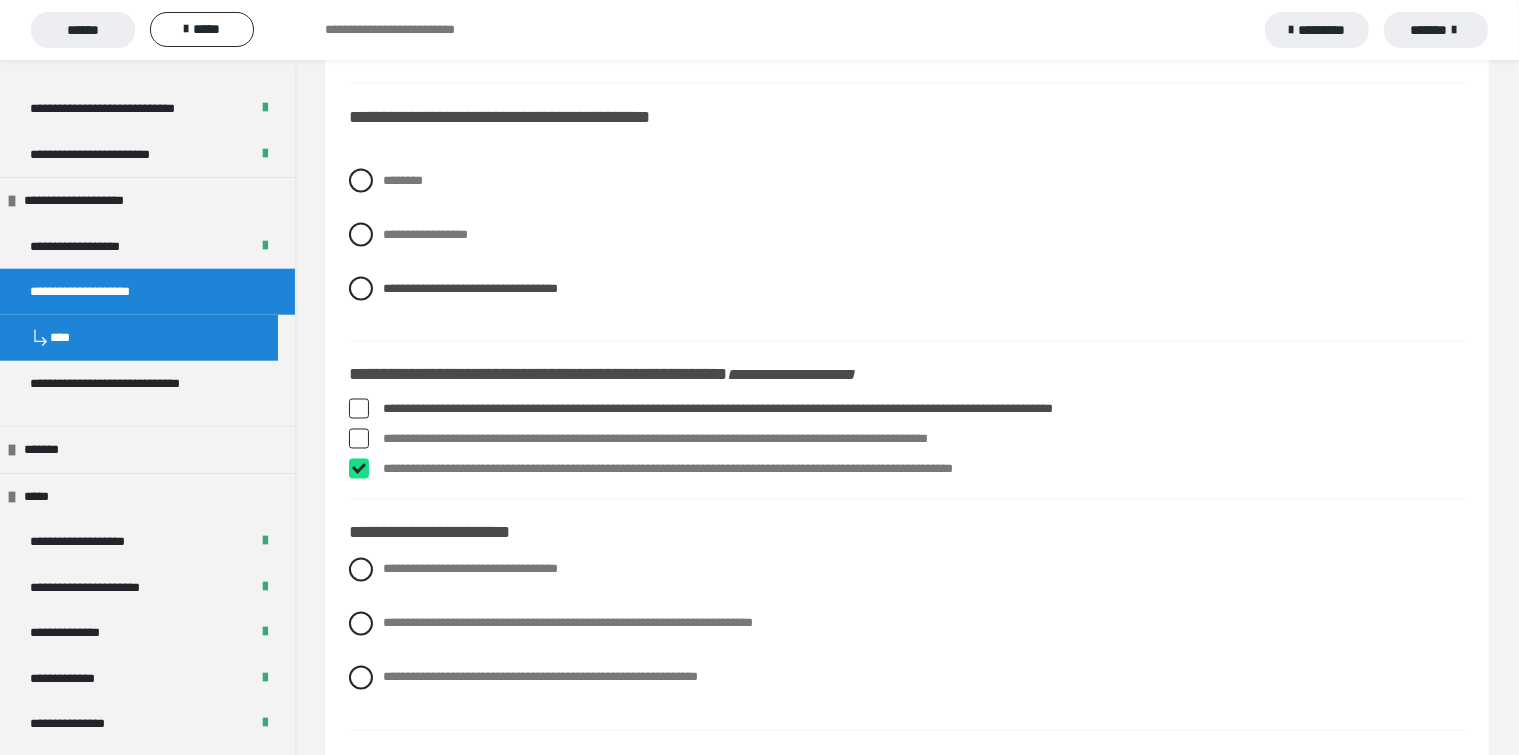 checkbox on "****" 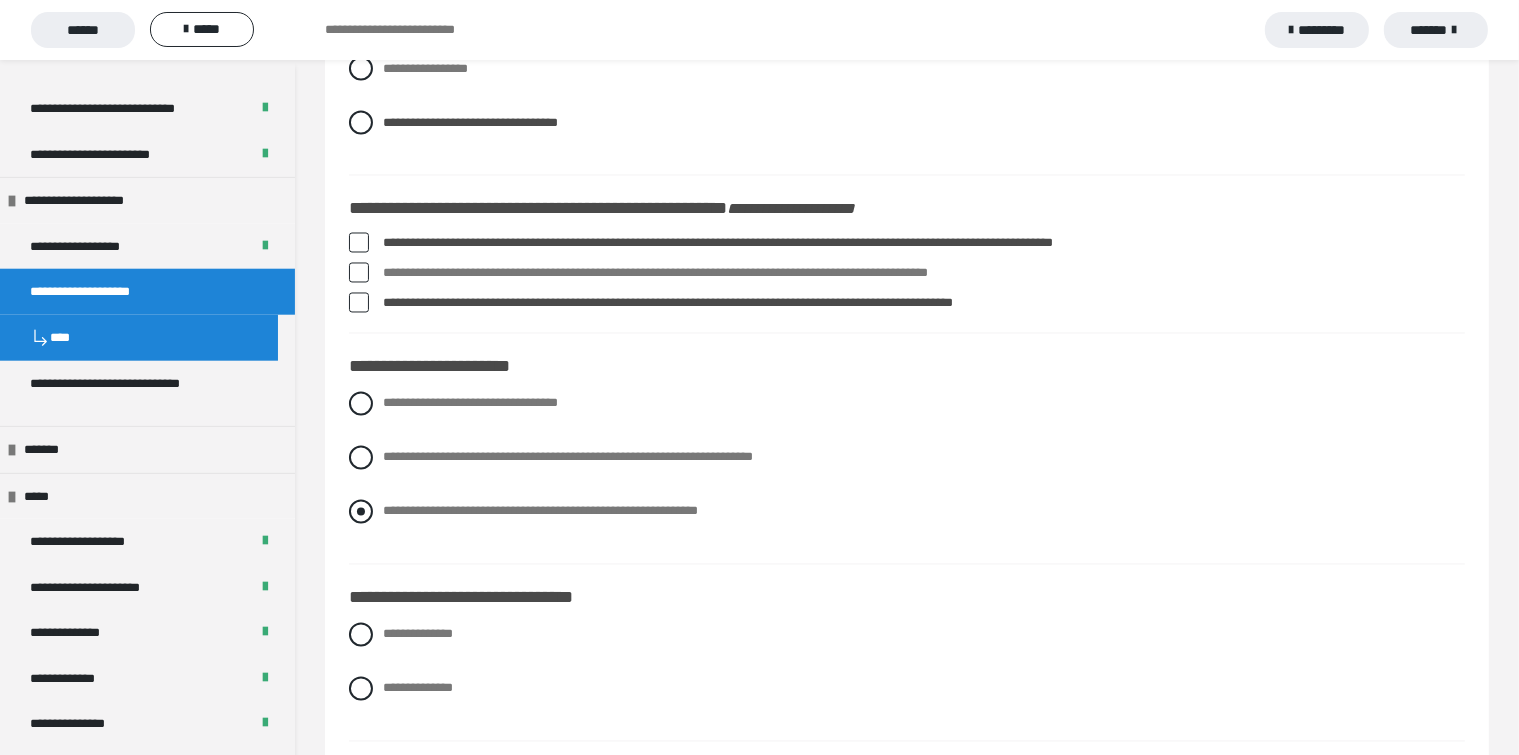 scroll, scrollTop: 3700, scrollLeft: 0, axis: vertical 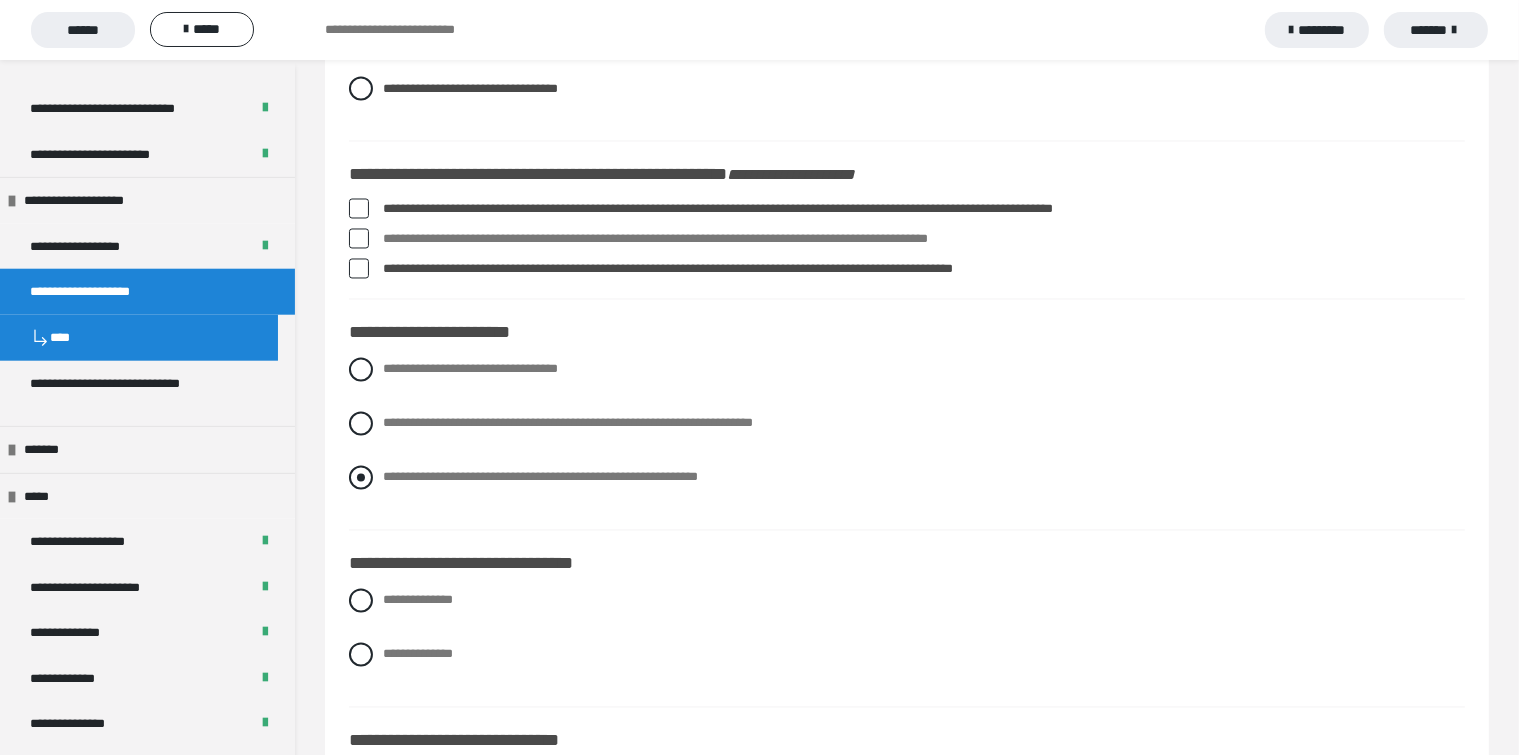 click at bounding box center [361, 478] 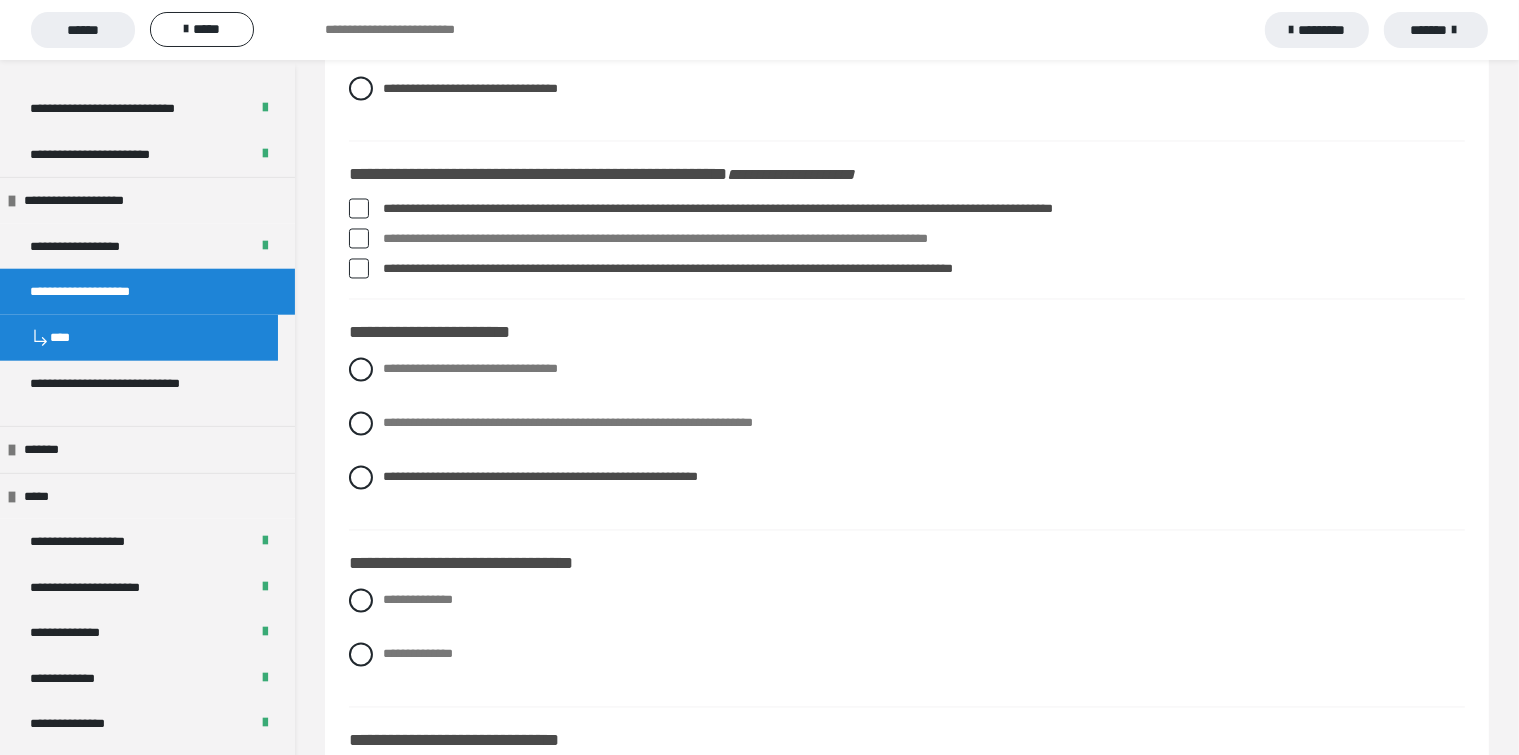 scroll, scrollTop: 3800, scrollLeft: 0, axis: vertical 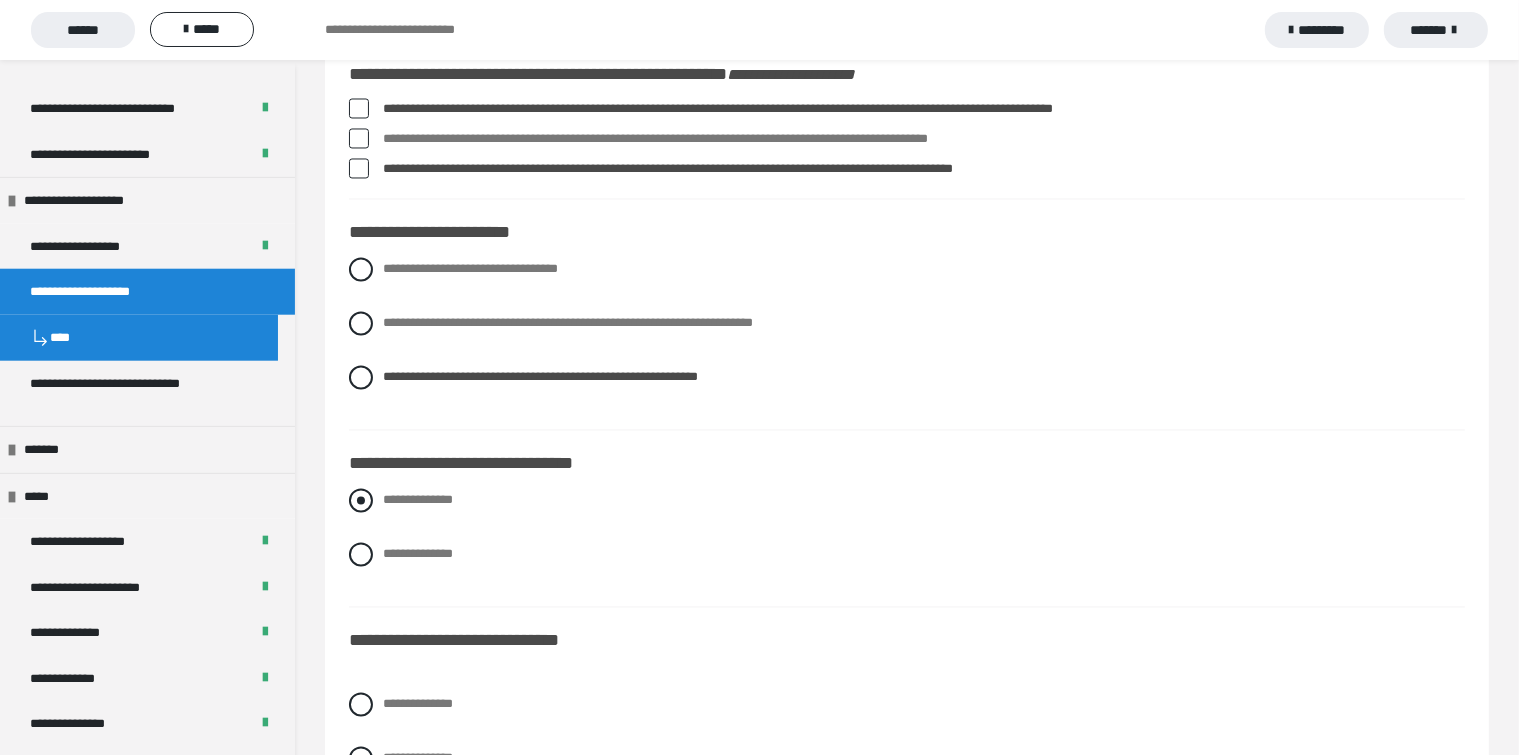 click at bounding box center (361, 501) 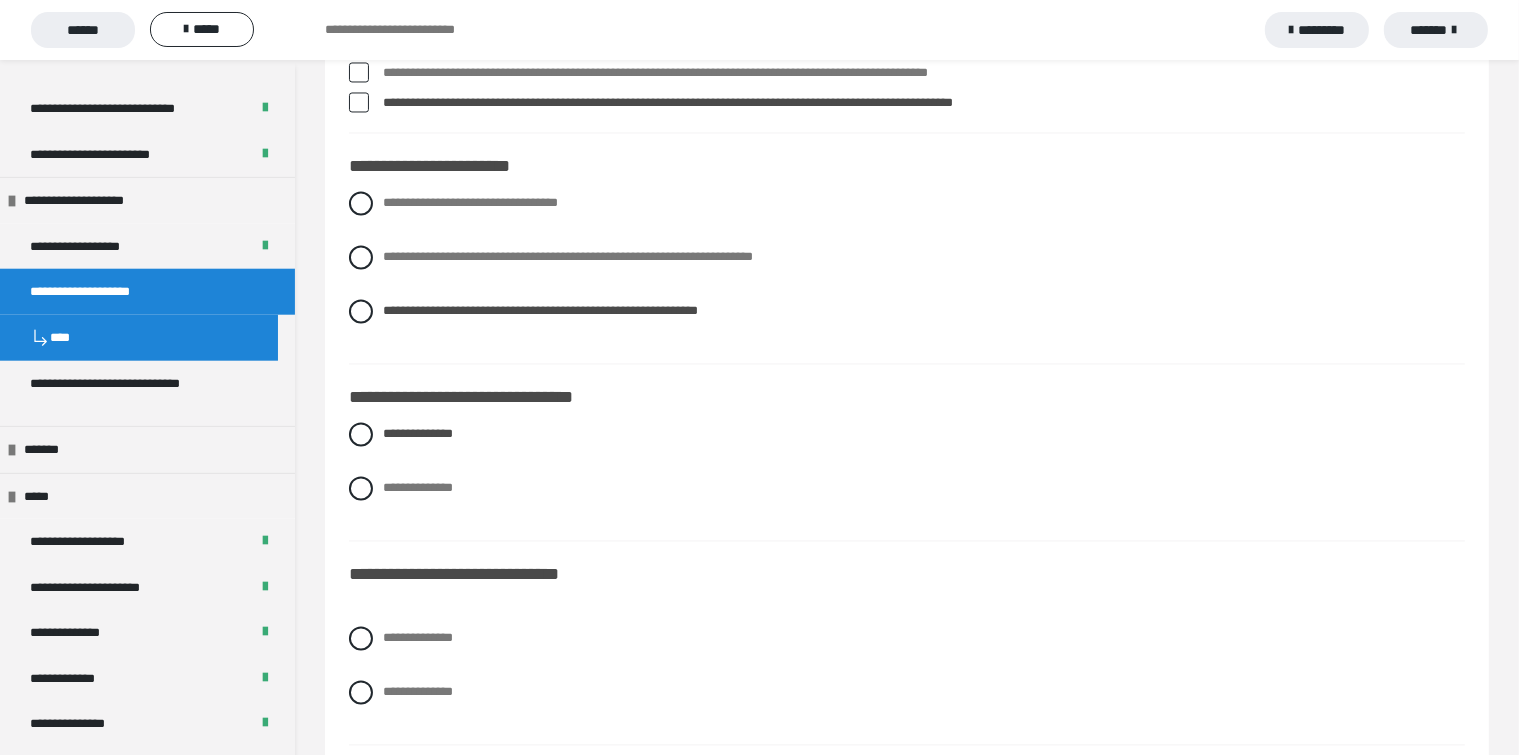 scroll, scrollTop: 4000, scrollLeft: 0, axis: vertical 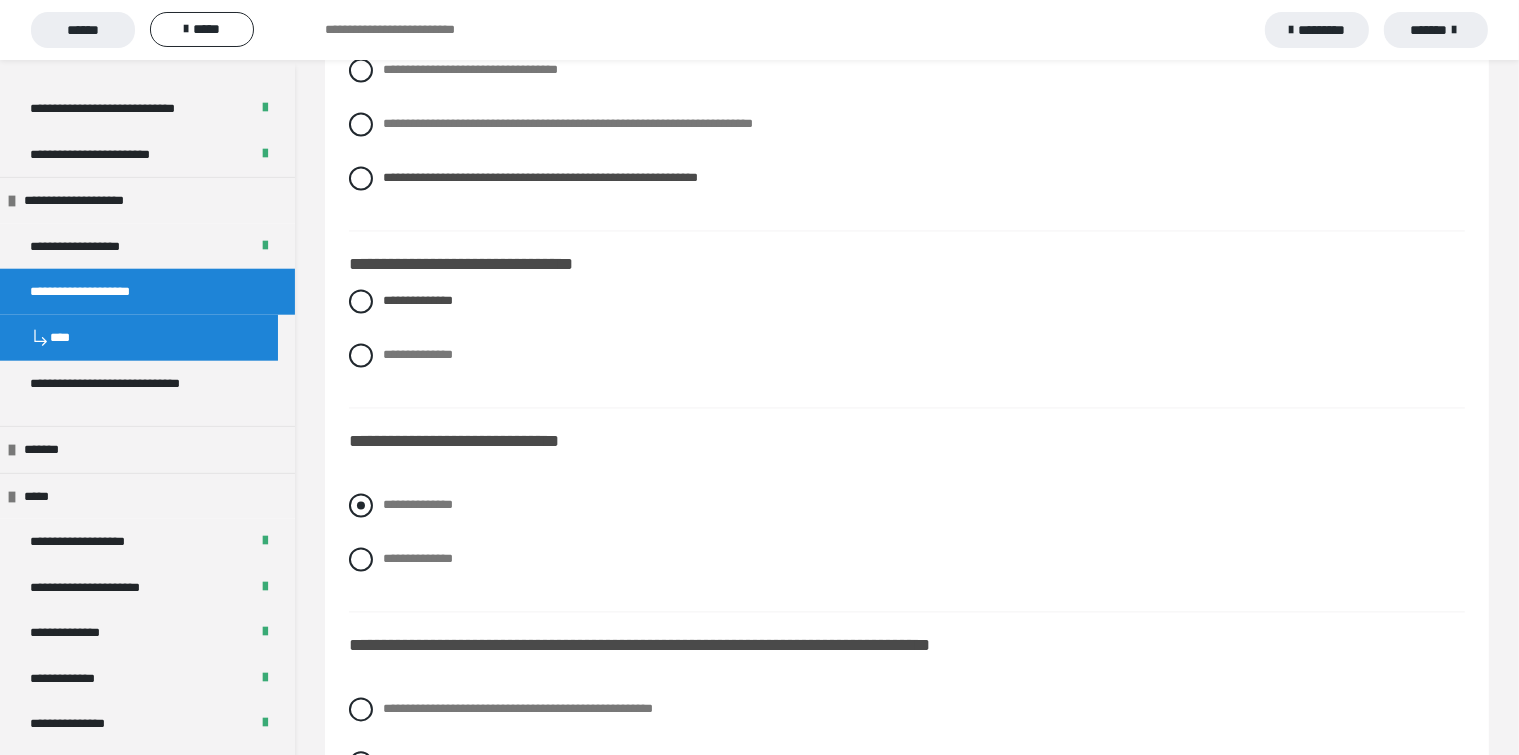 click at bounding box center [361, 505] 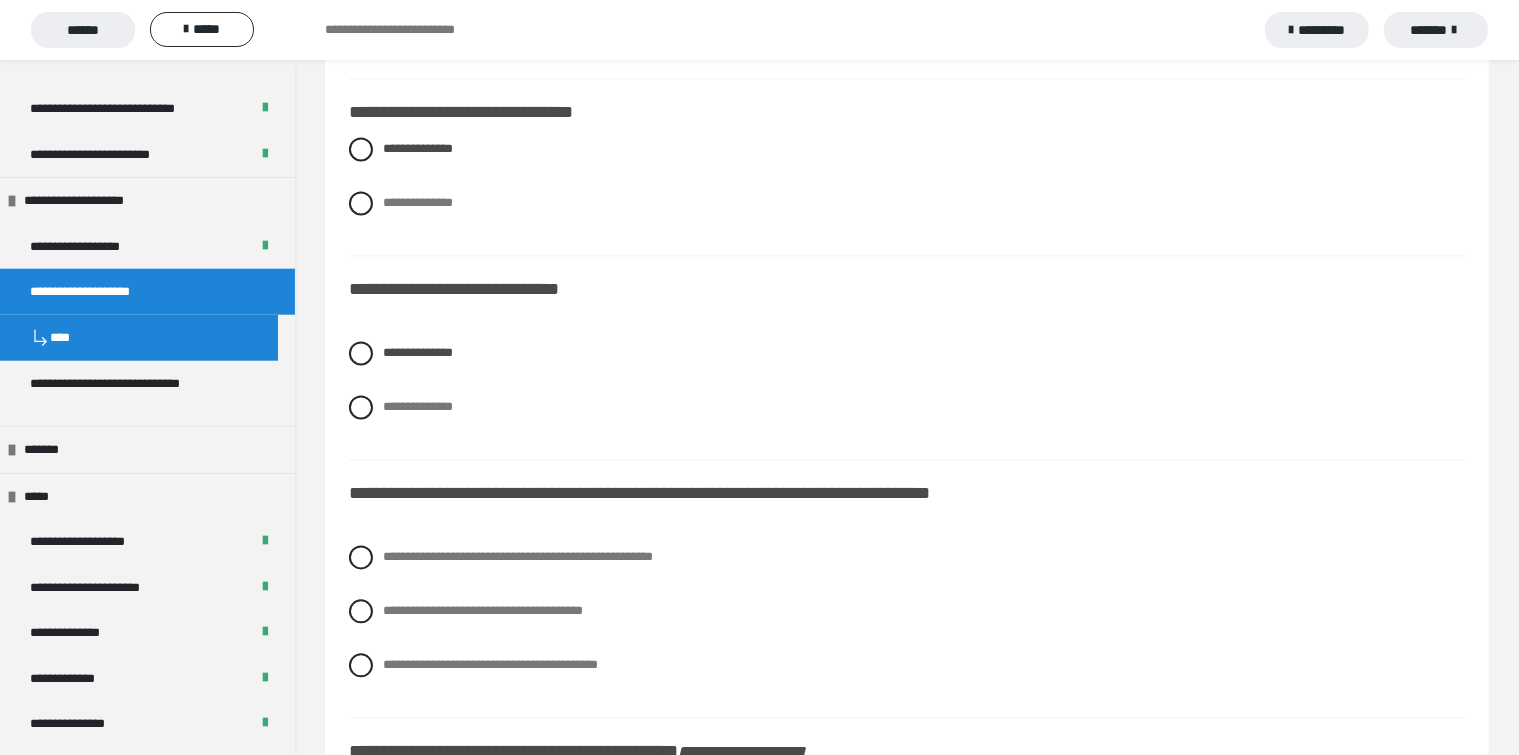 scroll, scrollTop: 4200, scrollLeft: 0, axis: vertical 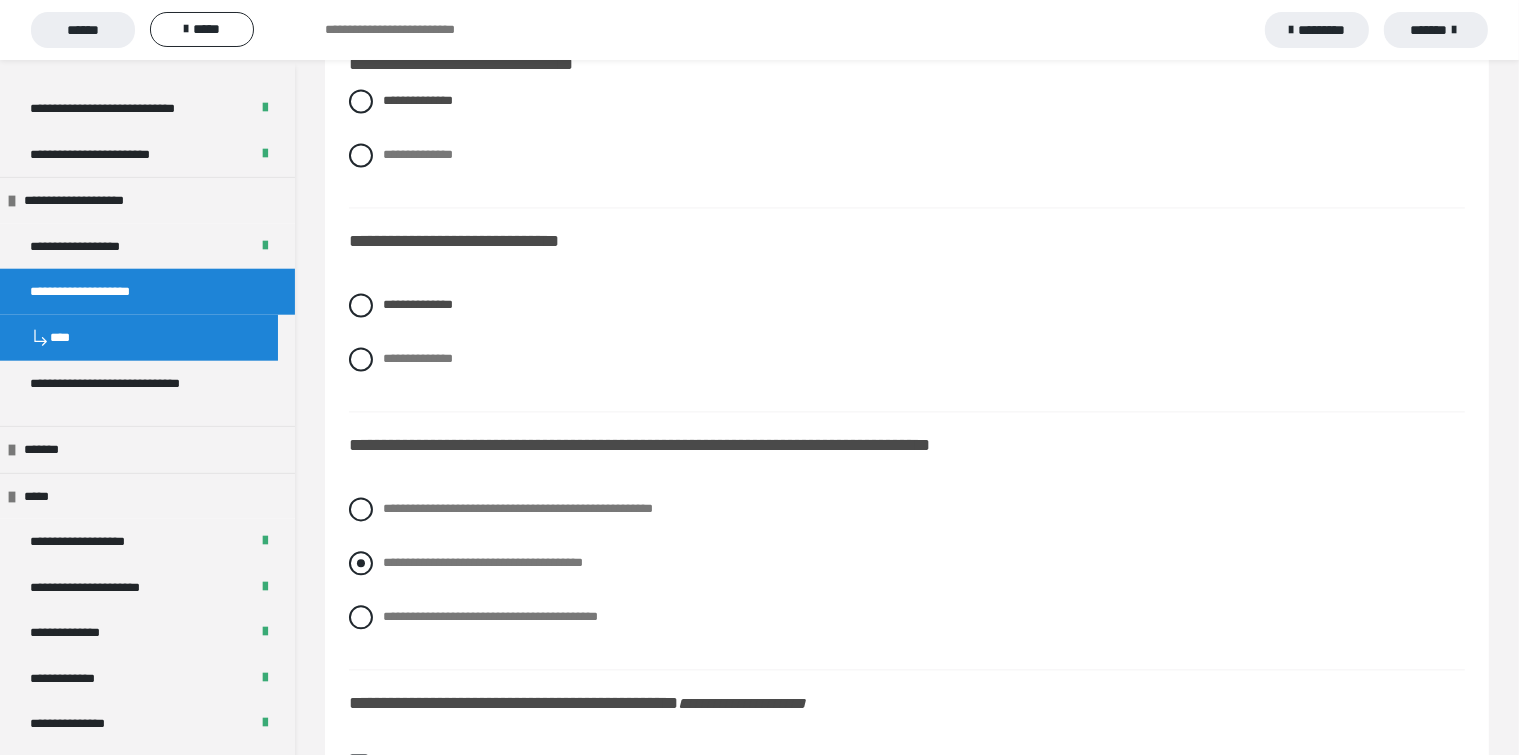 click at bounding box center (361, 563) 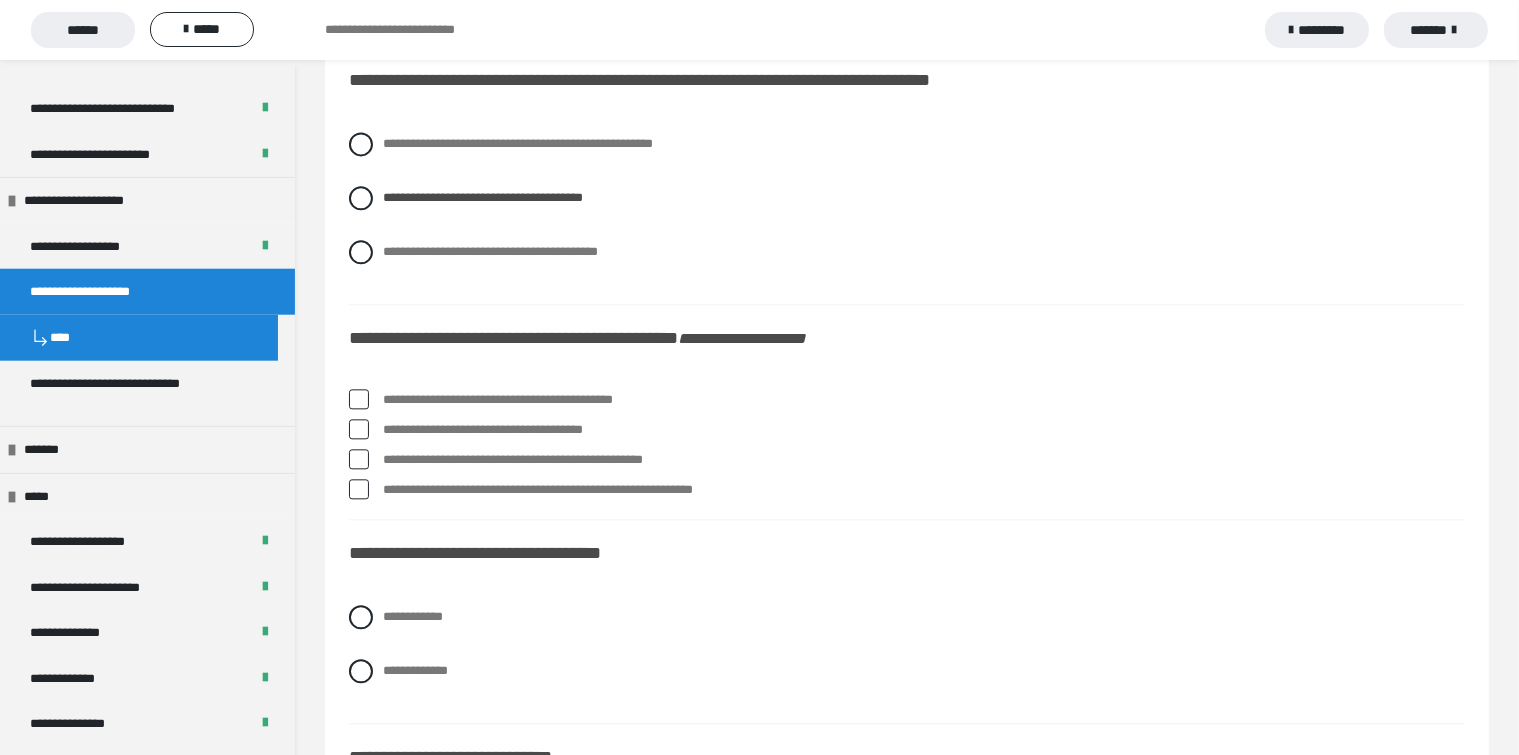 scroll, scrollTop: 4600, scrollLeft: 0, axis: vertical 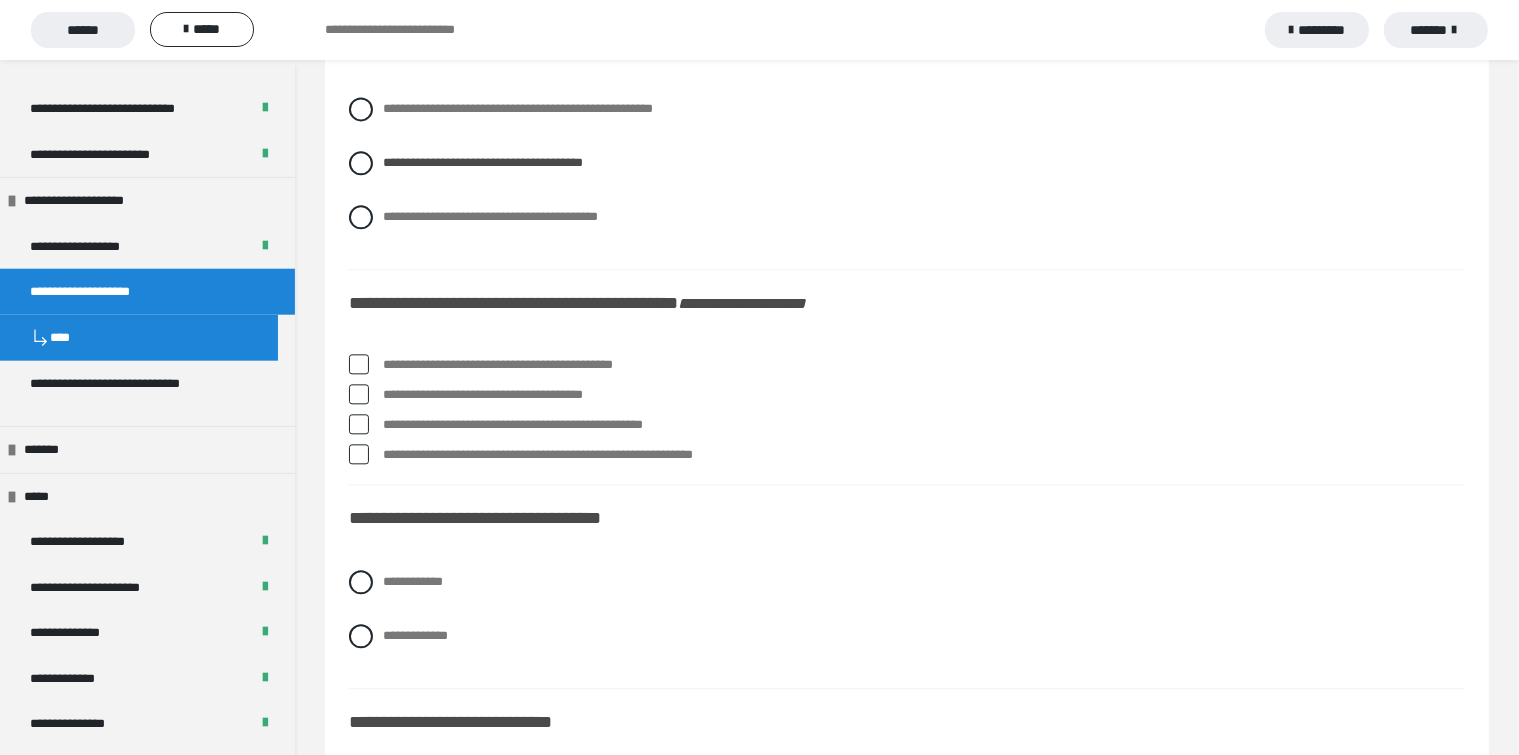click at bounding box center (359, 394) 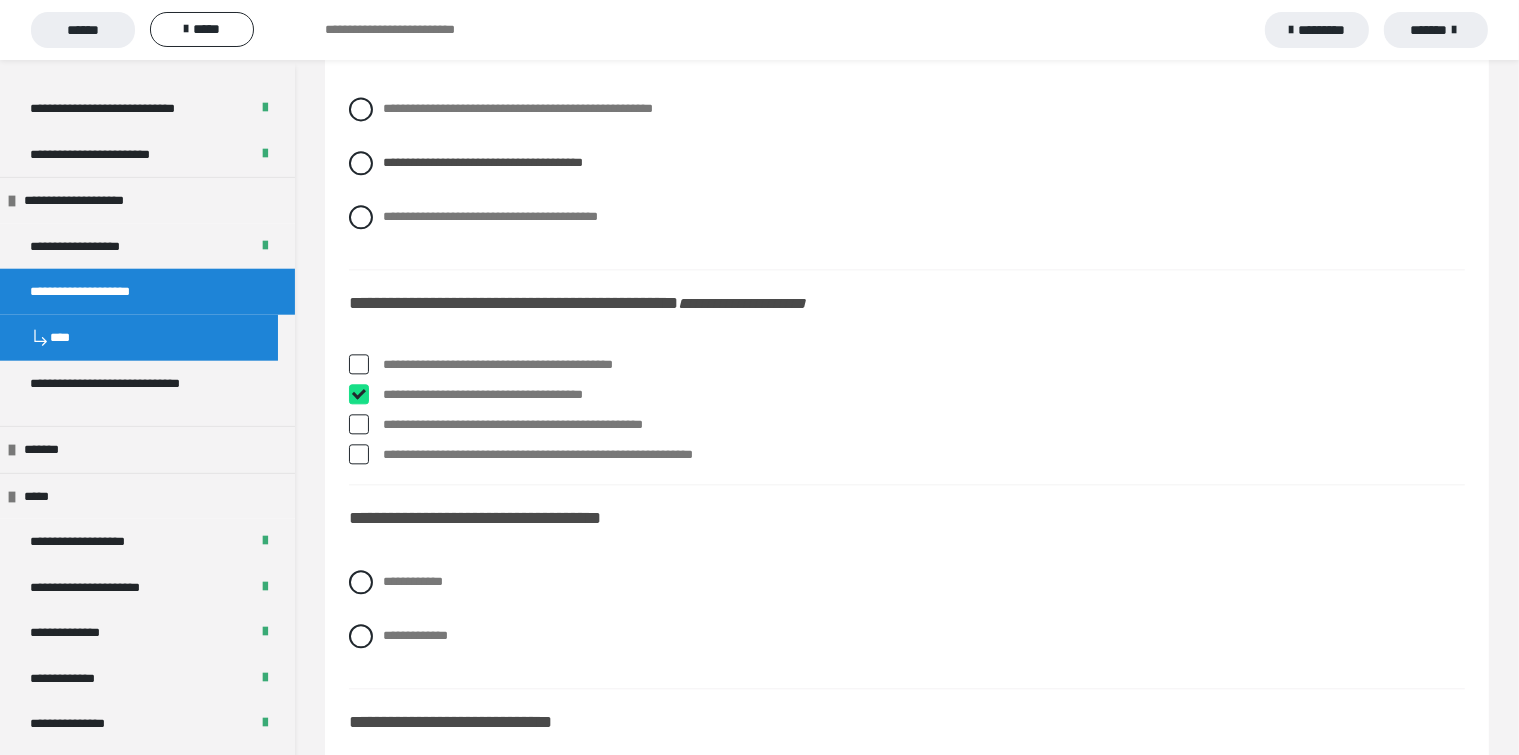 checkbox on "****" 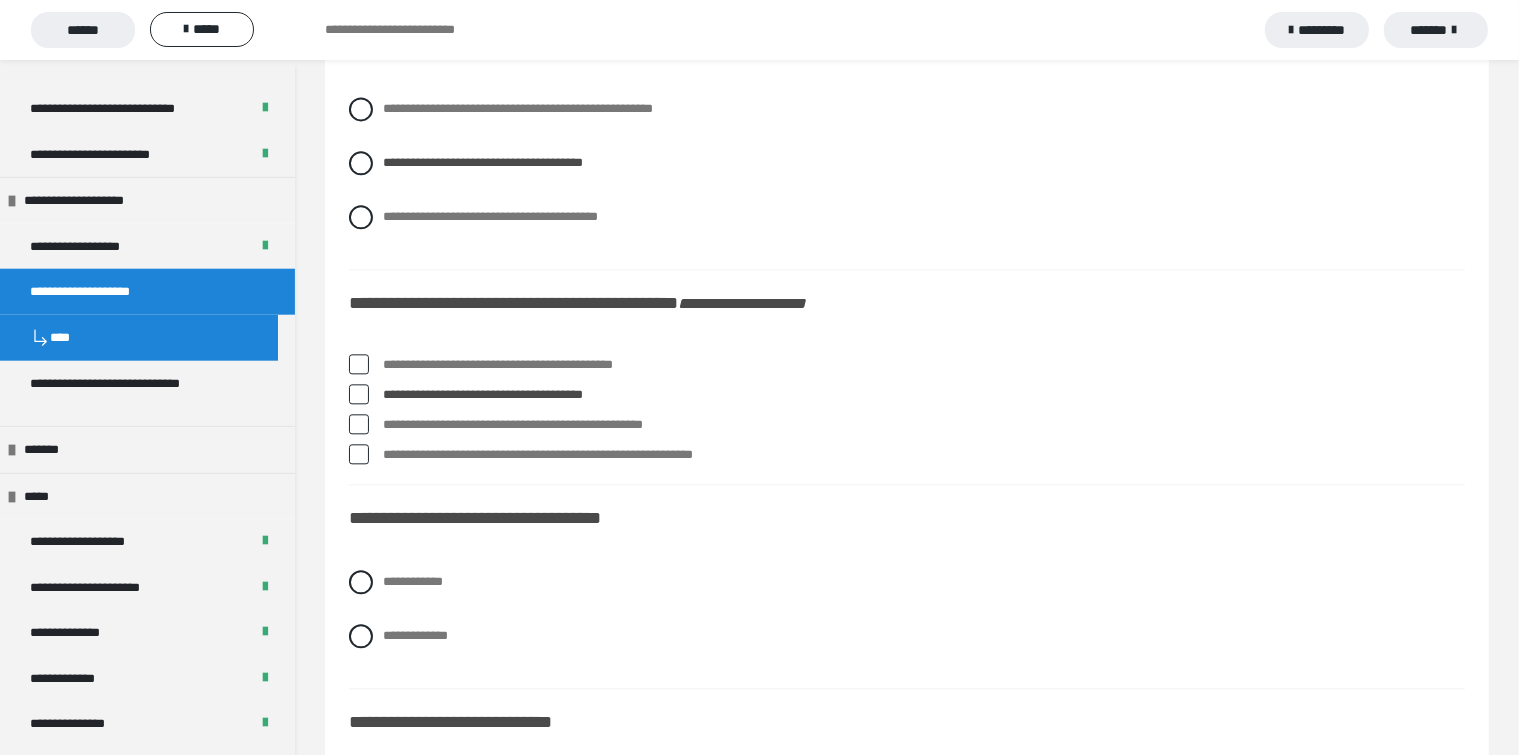 click at bounding box center [359, 424] 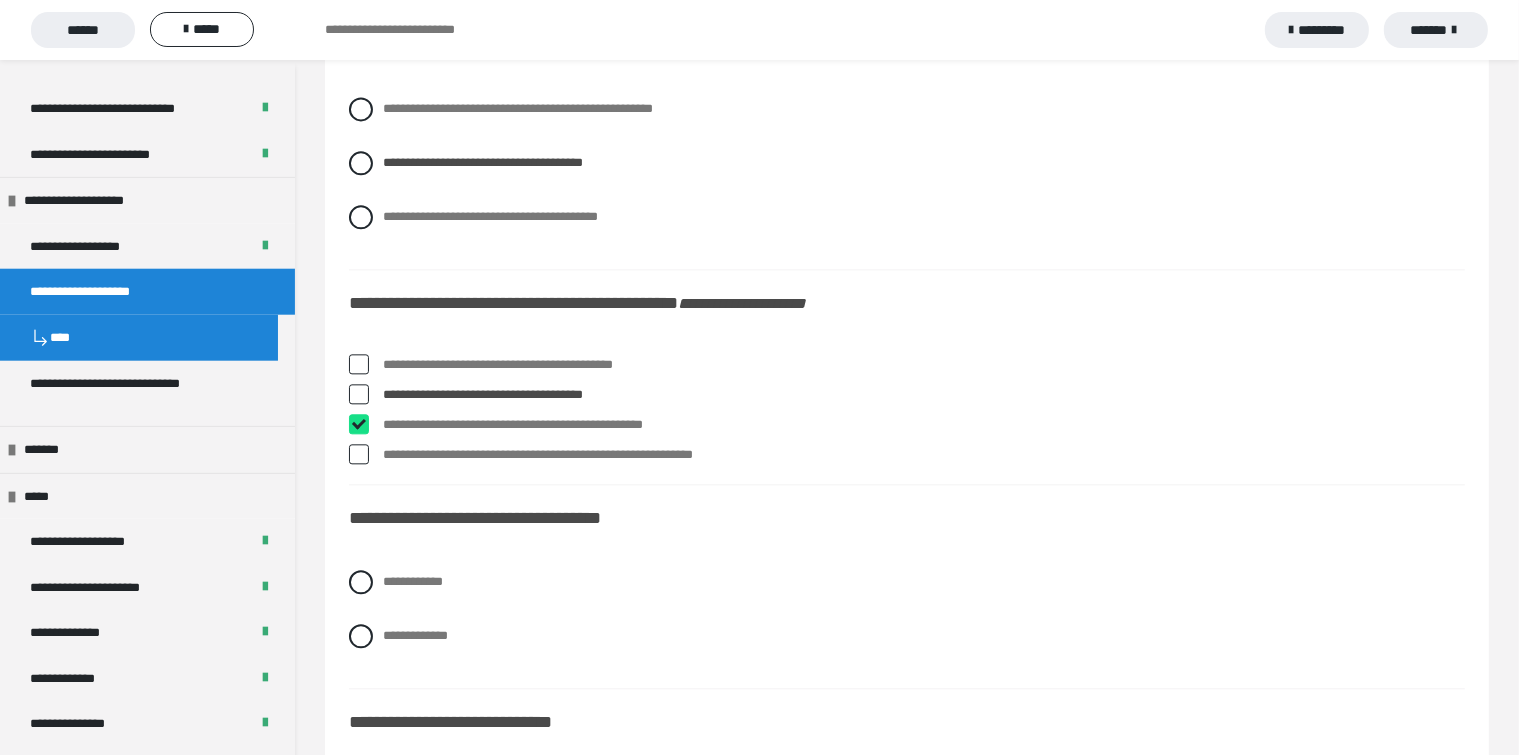 checkbox on "****" 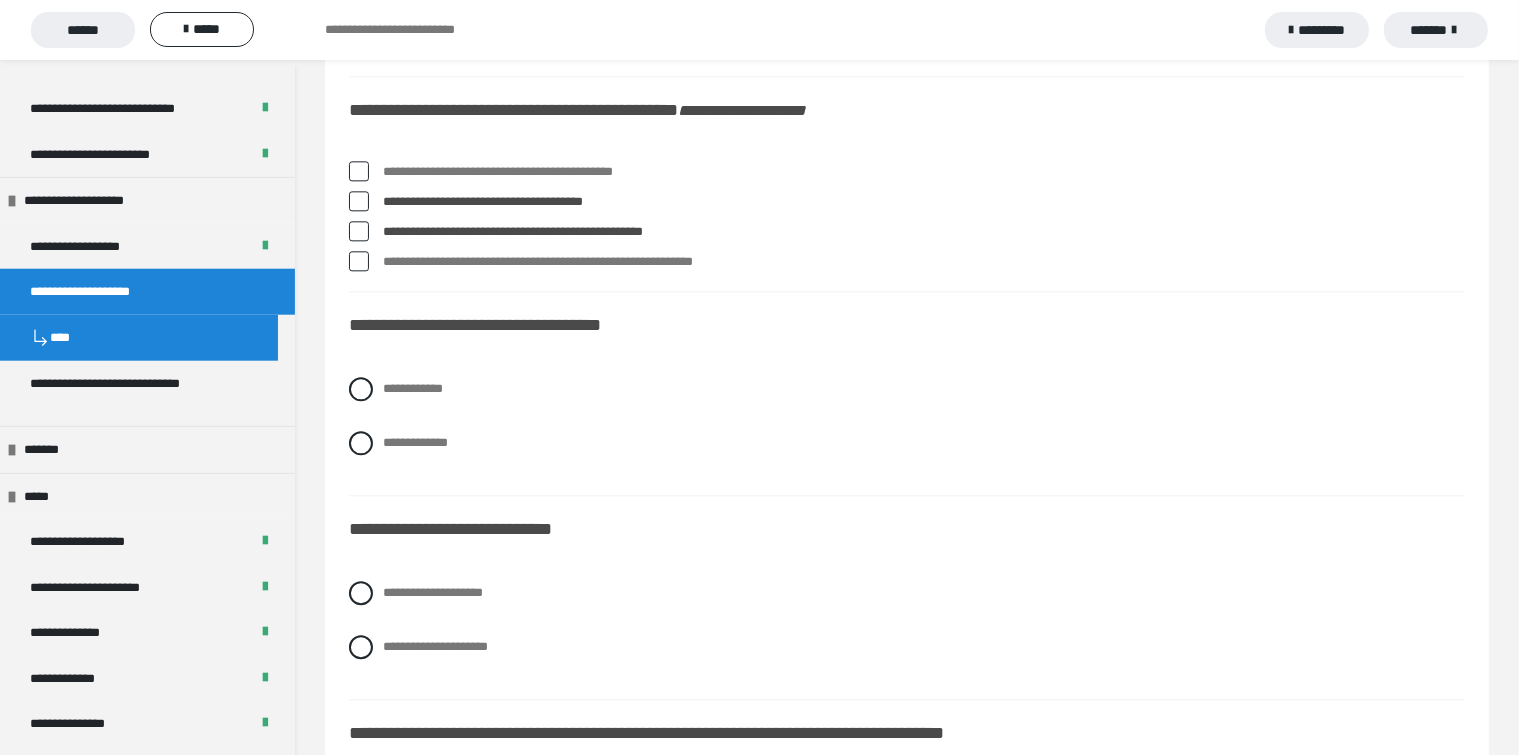 scroll, scrollTop: 4800, scrollLeft: 0, axis: vertical 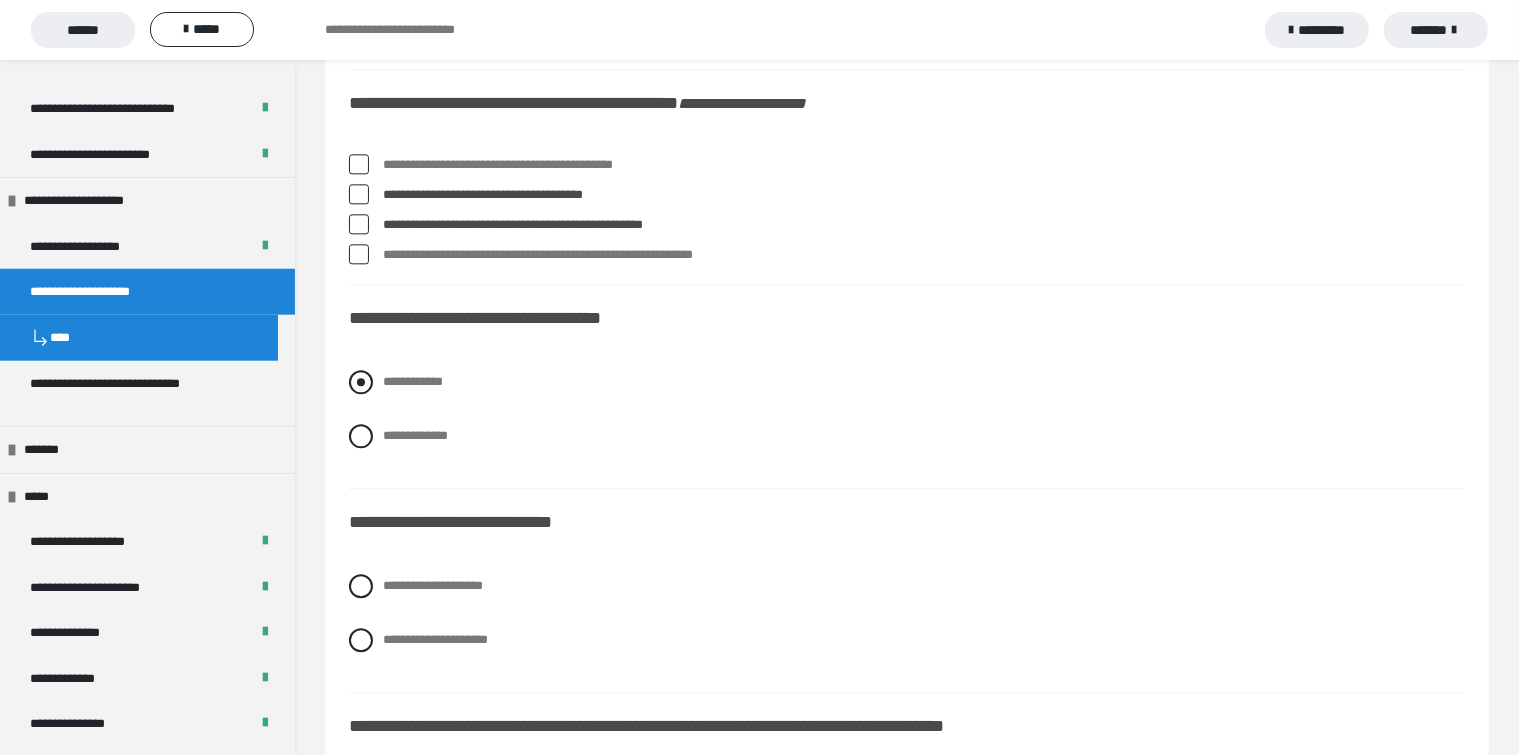 click at bounding box center (361, 382) 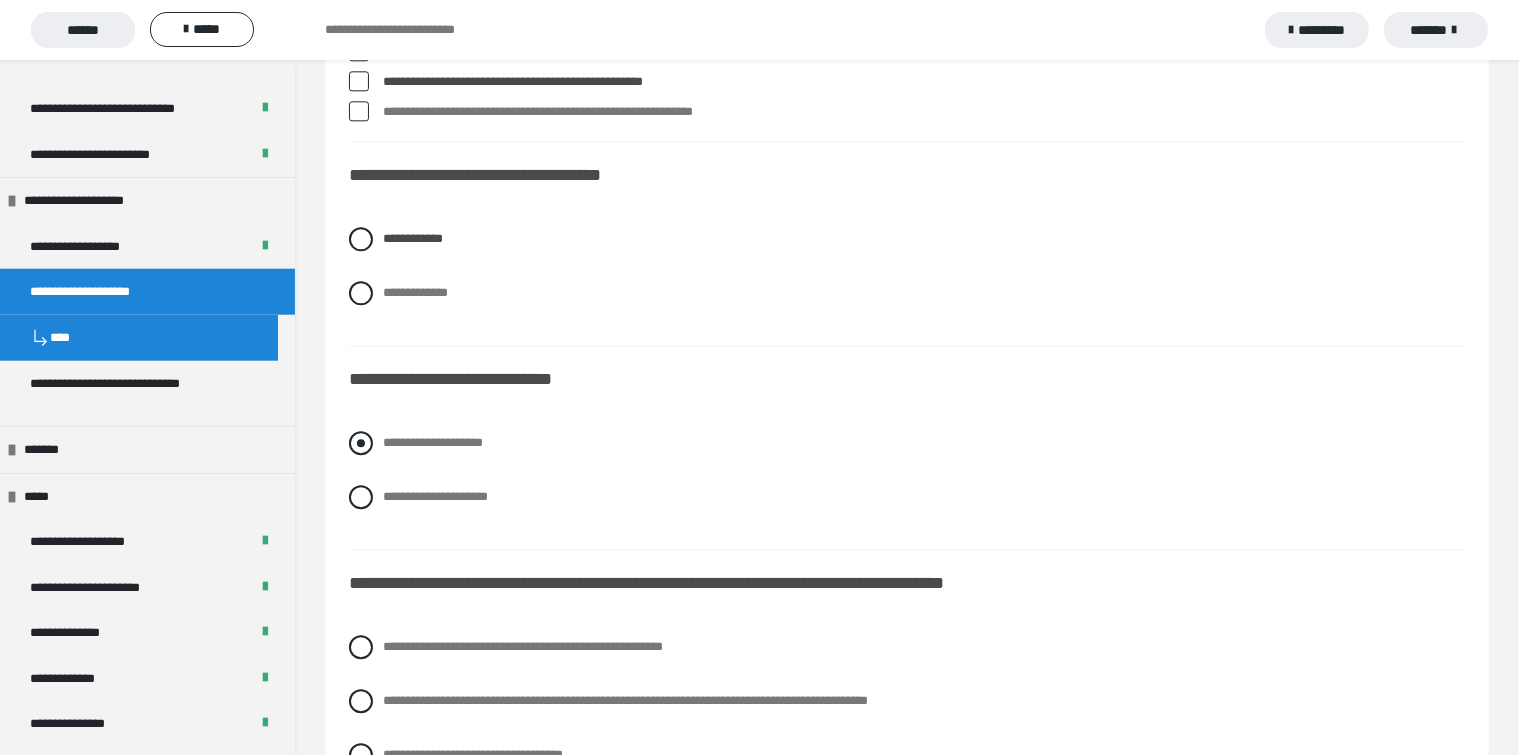 scroll, scrollTop: 5000, scrollLeft: 0, axis: vertical 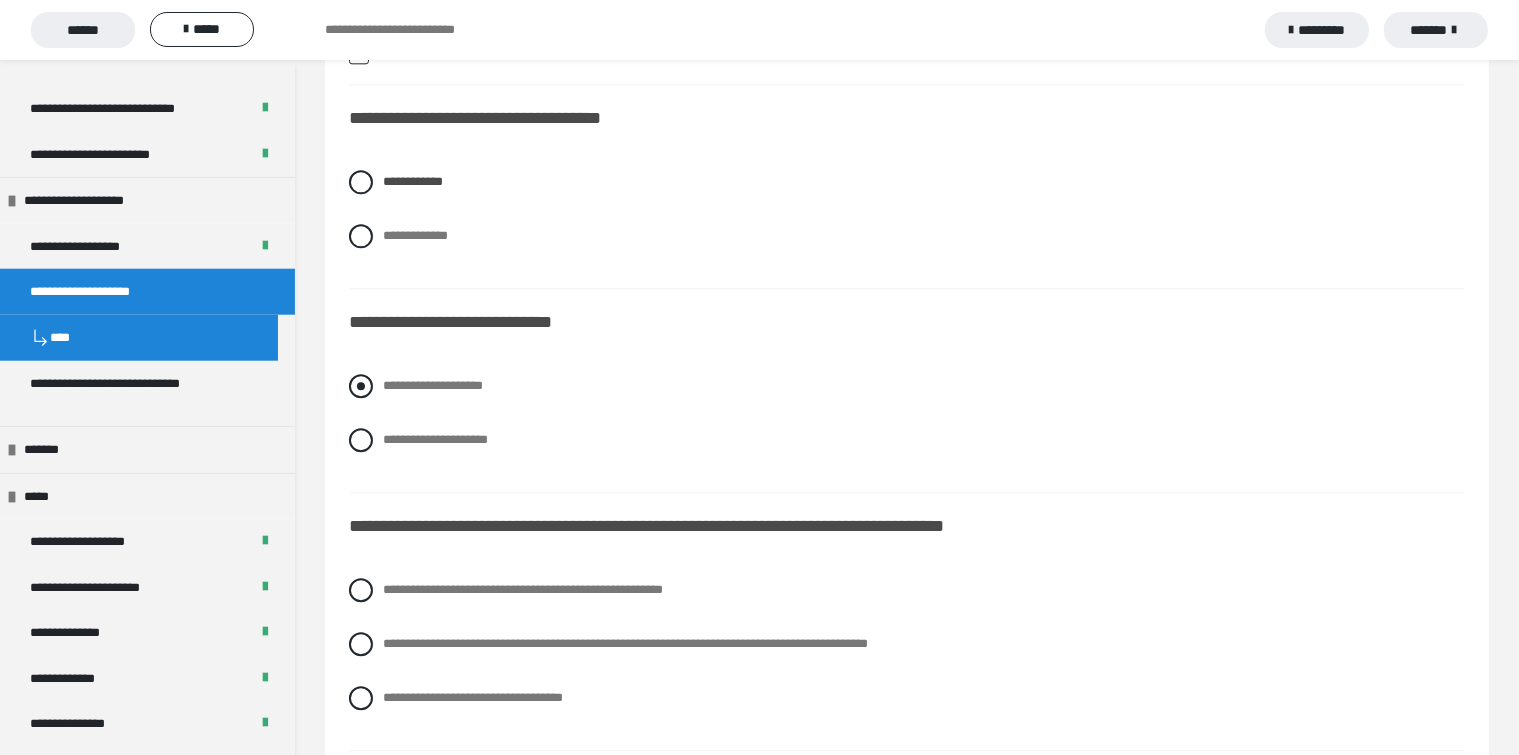 click at bounding box center [361, 386] 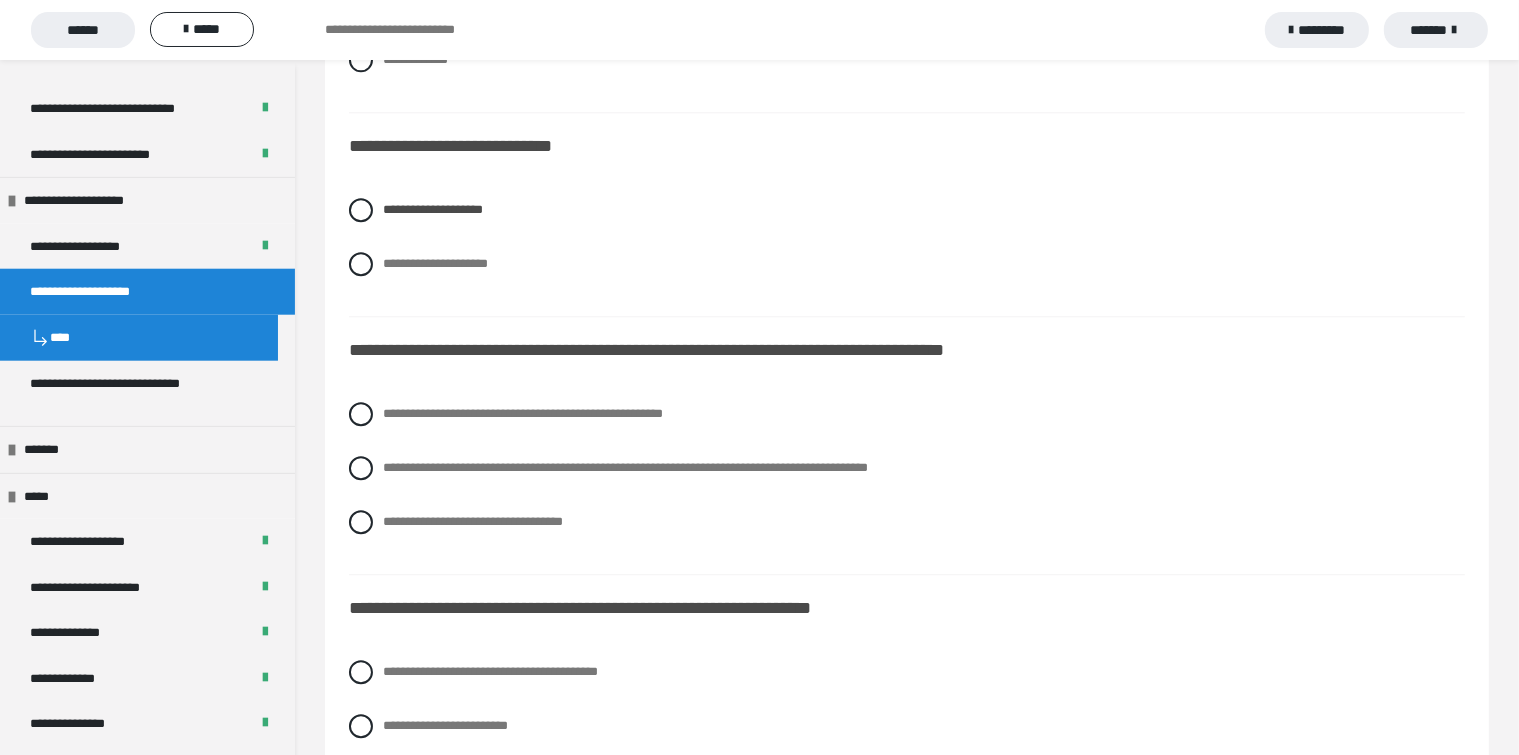 scroll, scrollTop: 5200, scrollLeft: 0, axis: vertical 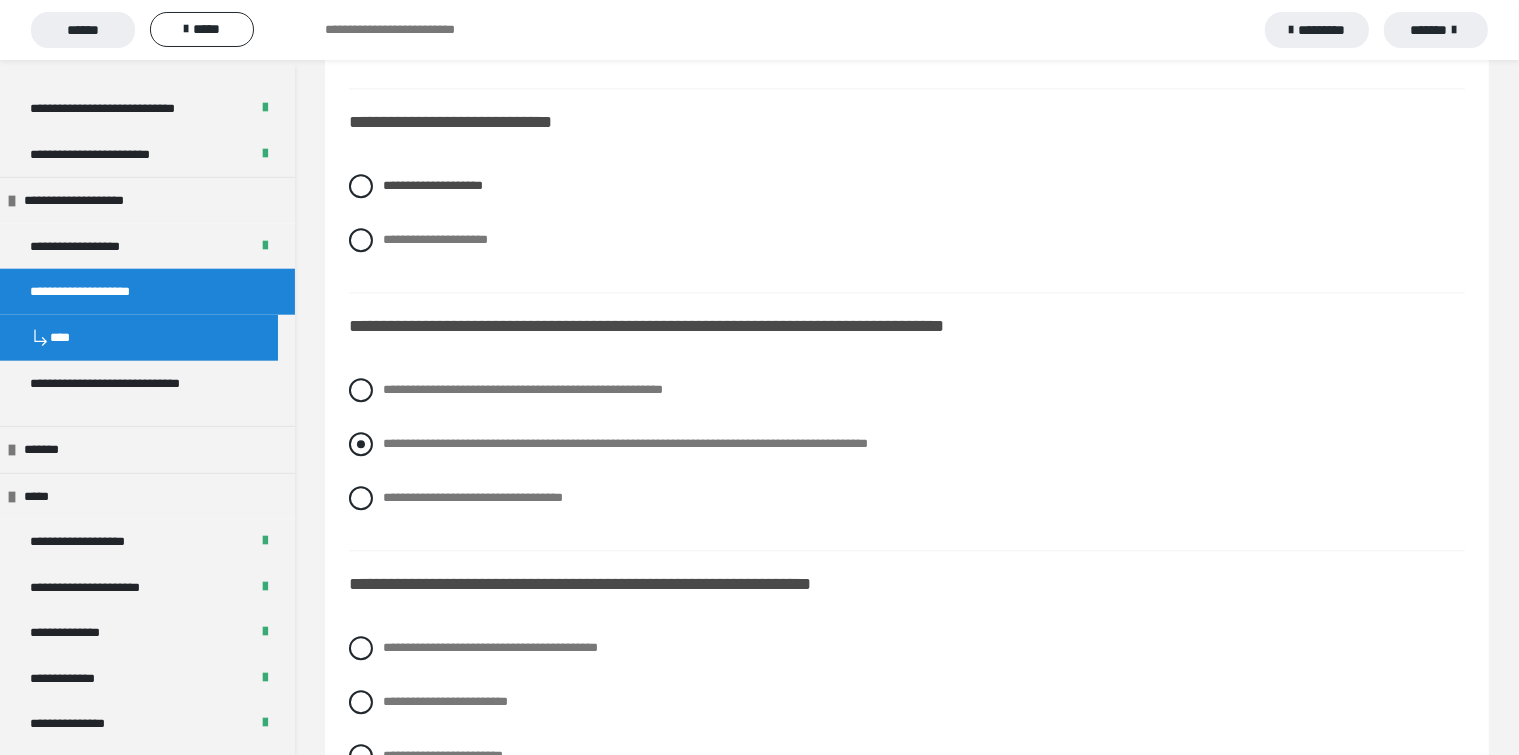 drag, startPoint x: 363, startPoint y: 441, endPoint x: 376, endPoint y: 444, distance: 13.341664 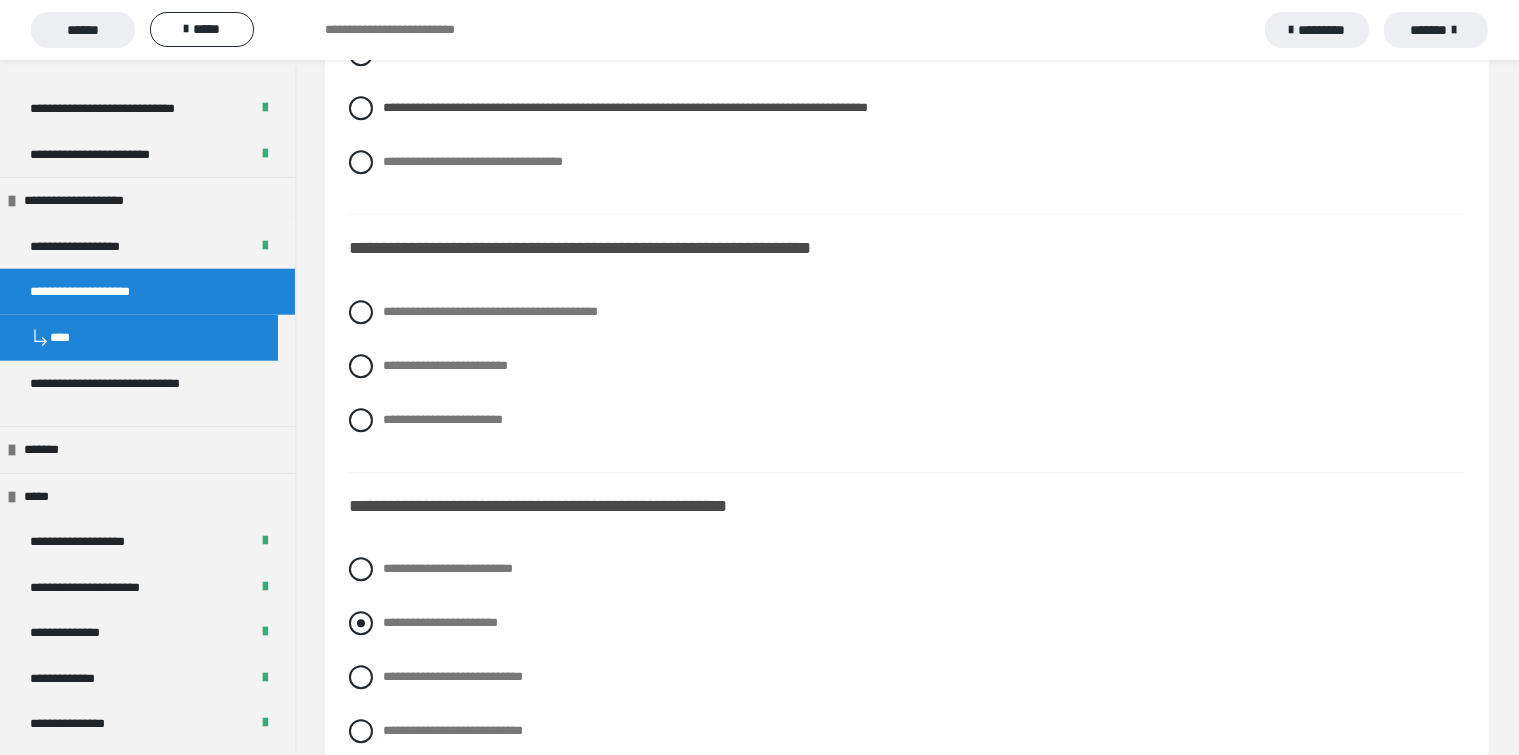 scroll, scrollTop: 5600, scrollLeft: 0, axis: vertical 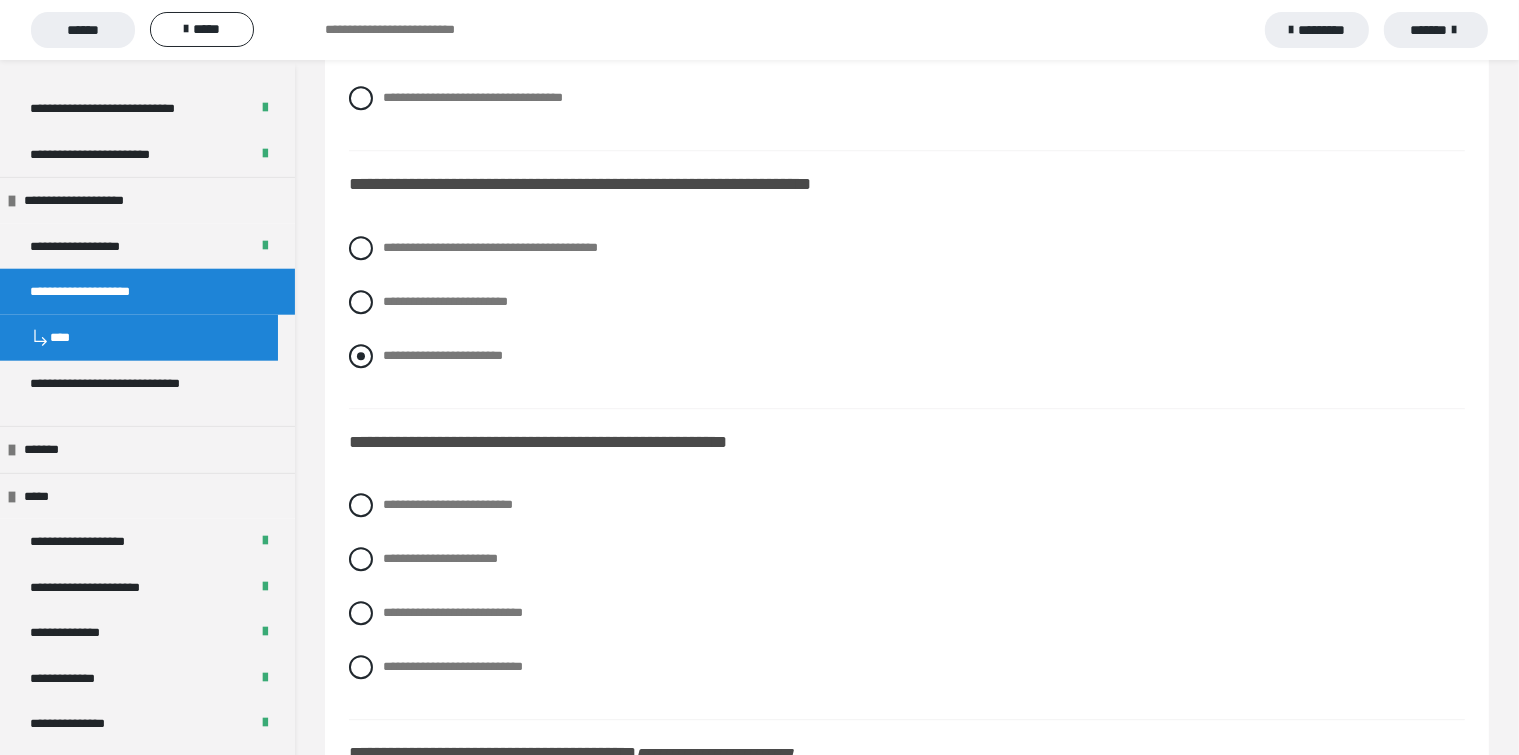 drag, startPoint x: 359, startPoint y: 354, endPoint x: 369, endPoint y: 352, distance: 10.198039 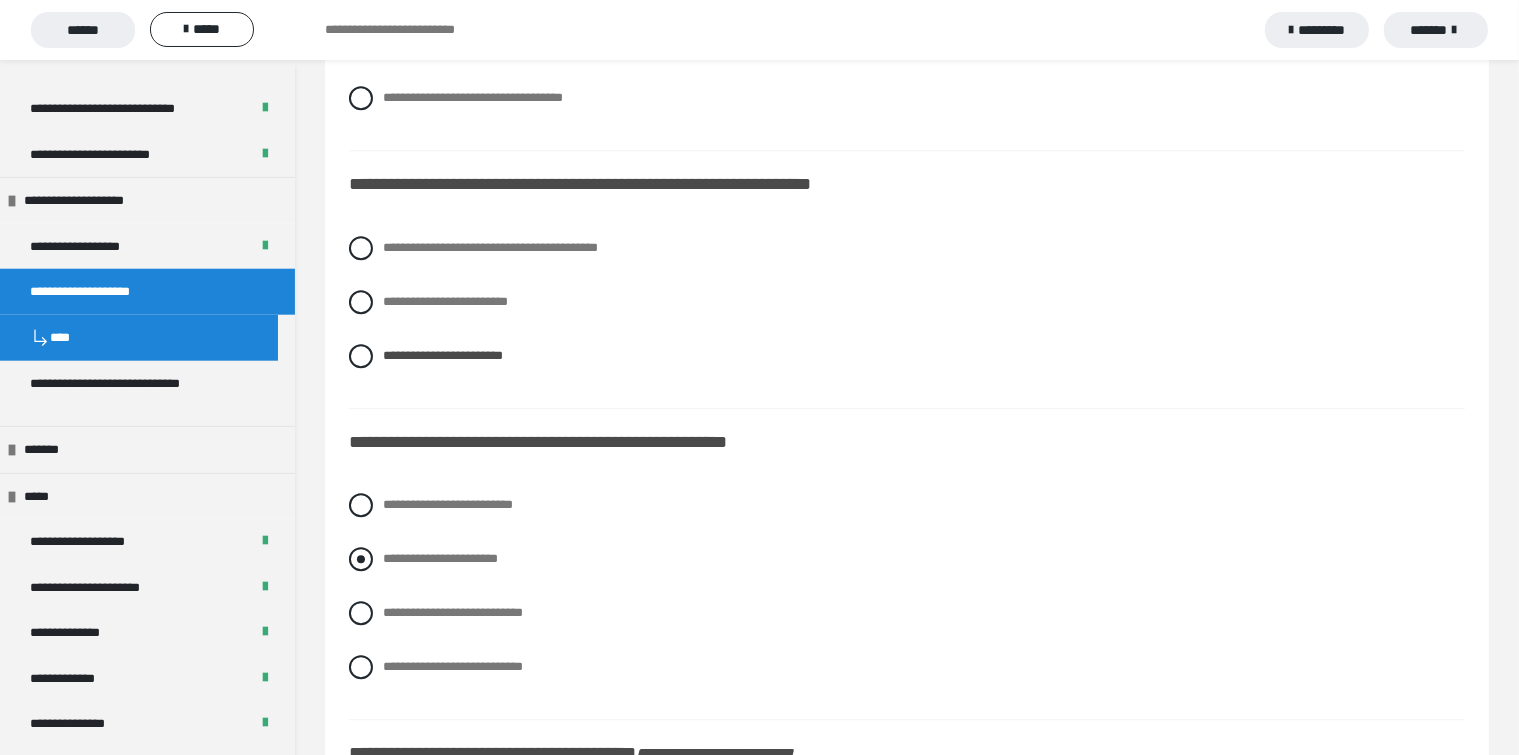click at bounding box center (361, 559) 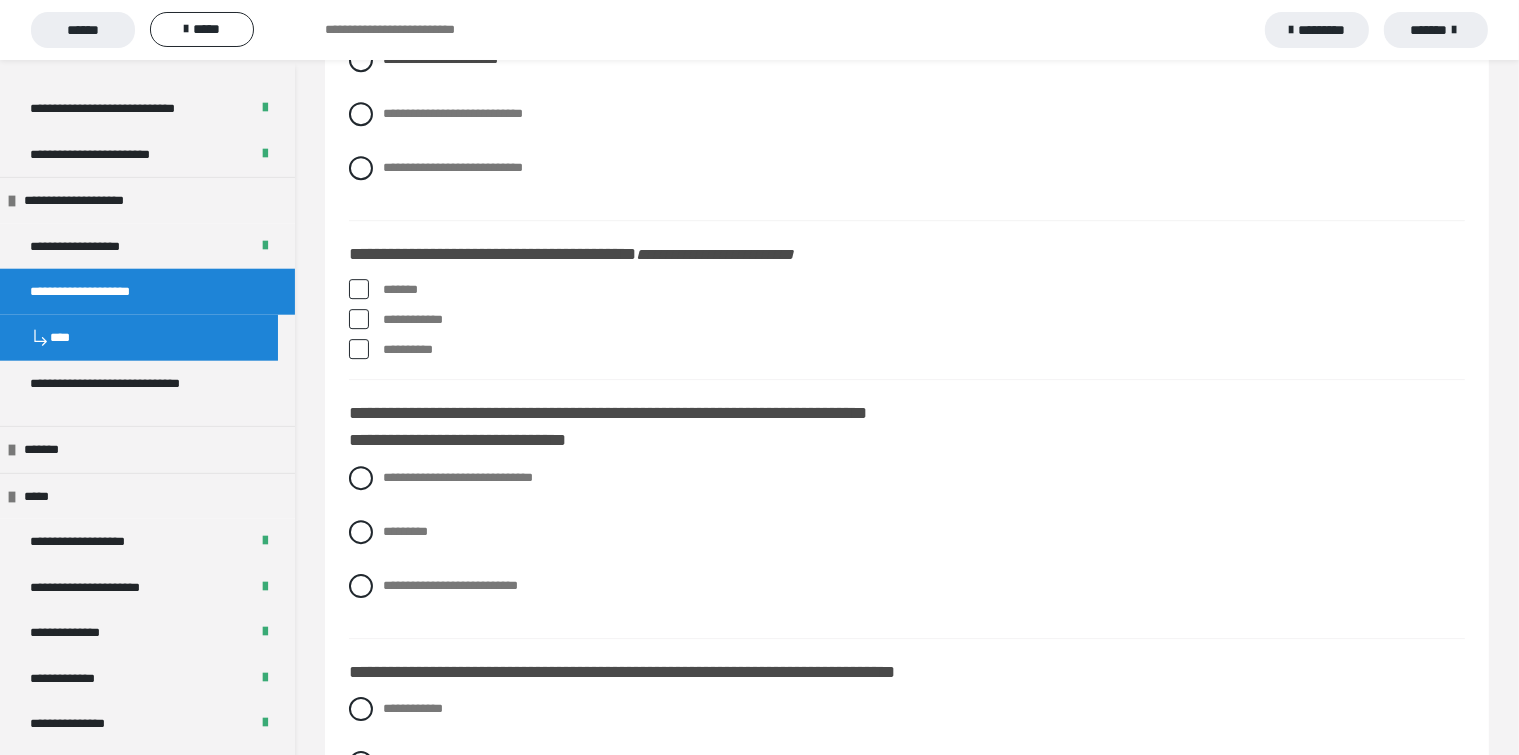 scroll, scrollTop: 6100, scrollLeft: 0, axis: vertical 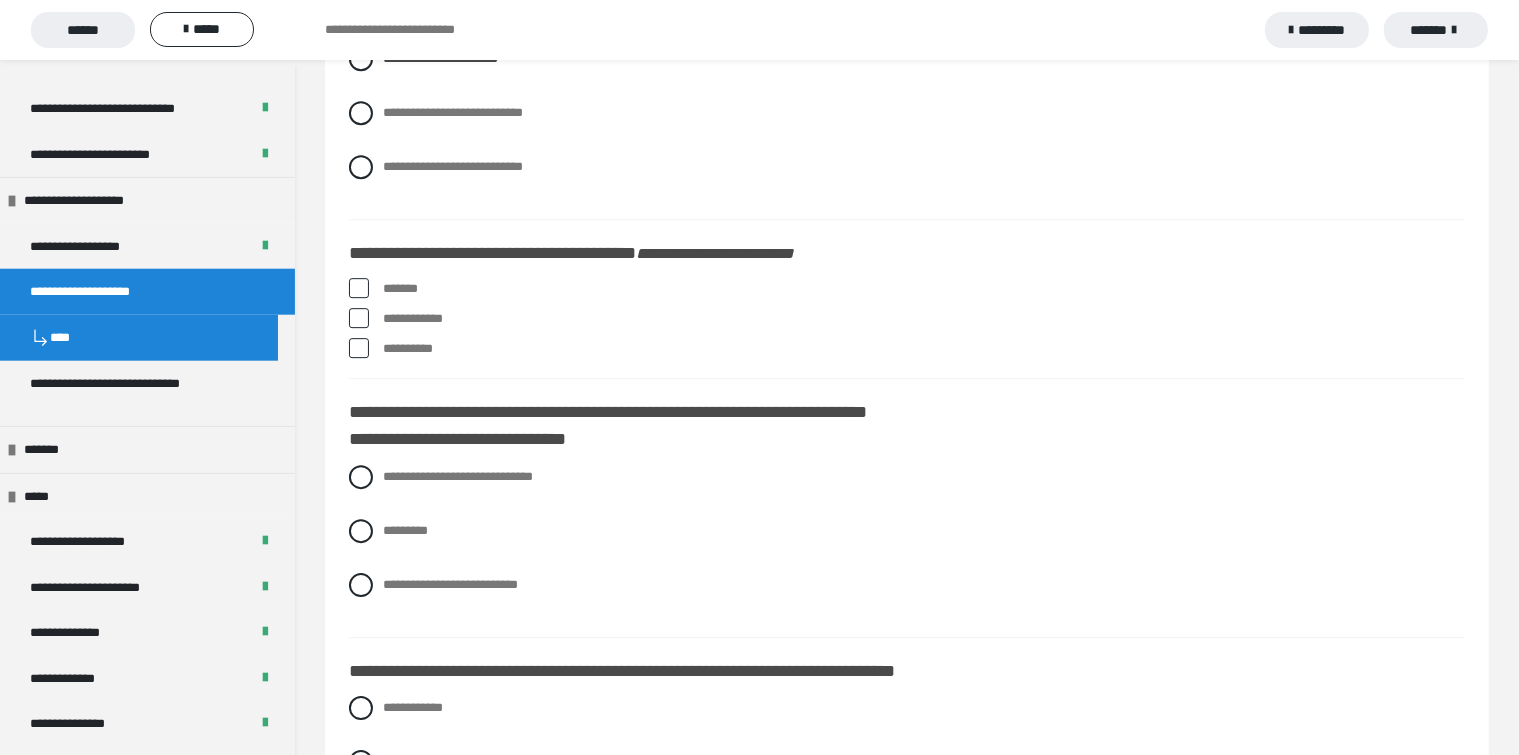 click at bounding box center [359, 288] 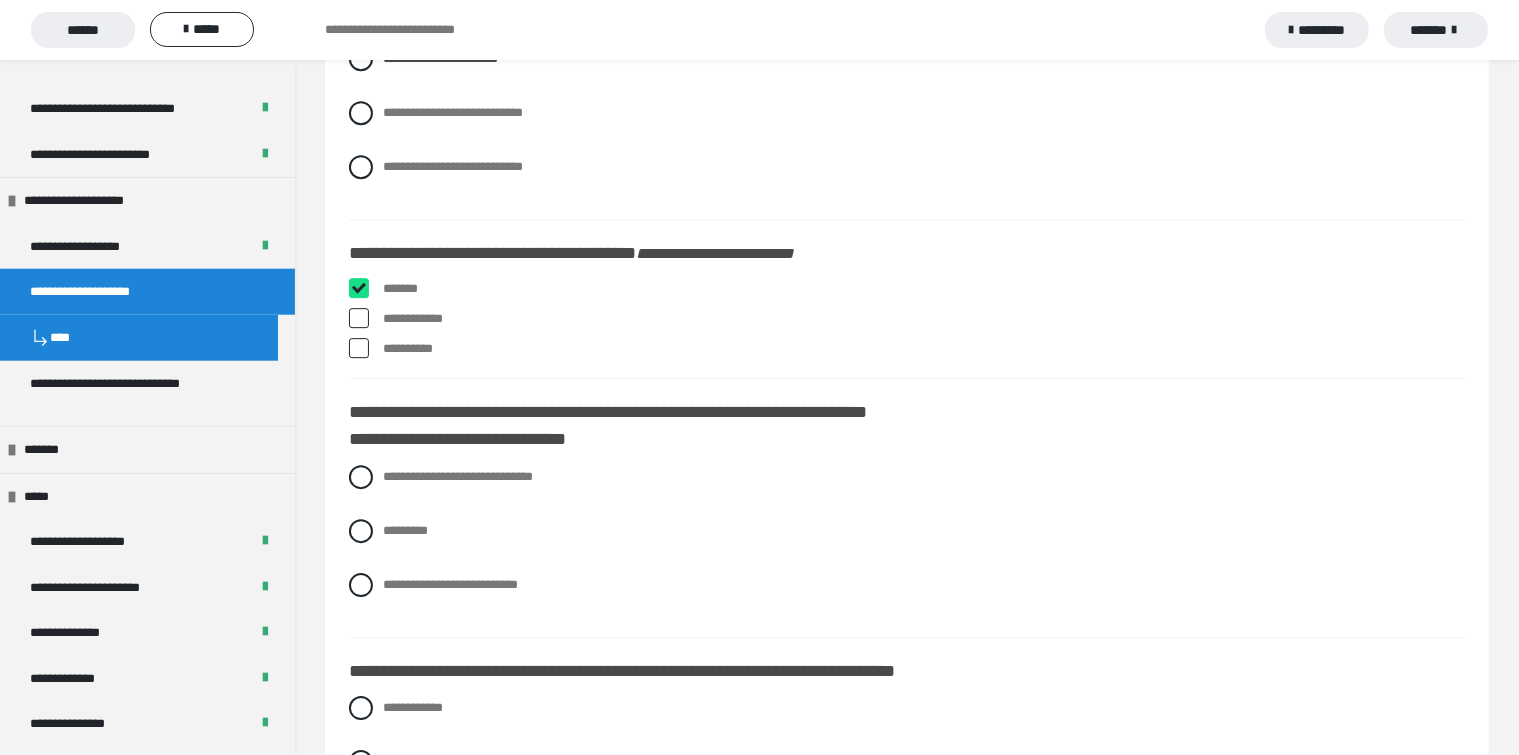 checkbox on "****" 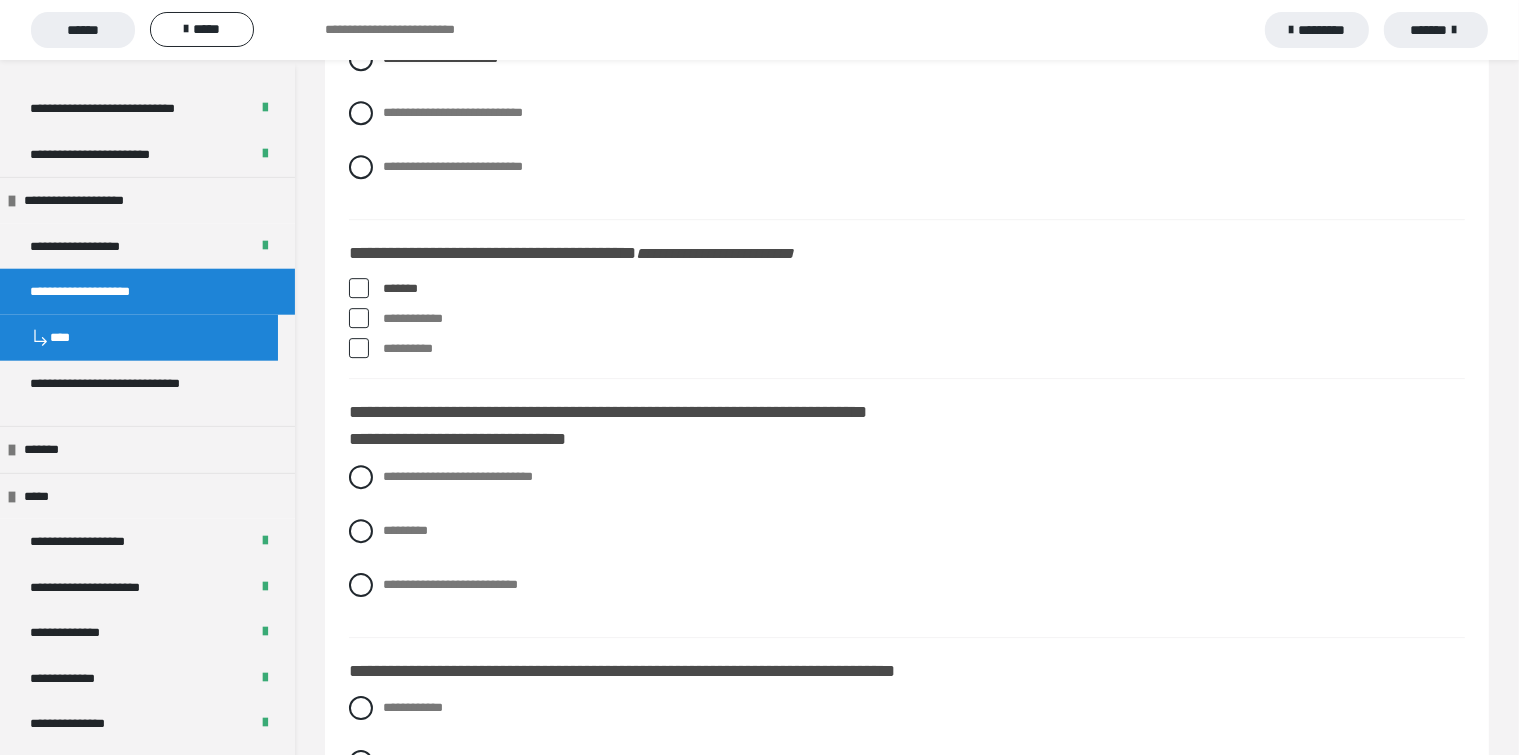 drag, startPoint x: 360, startPoint y: 349, endPoint x: 400, endPoint y: 363, distance: 42.379242 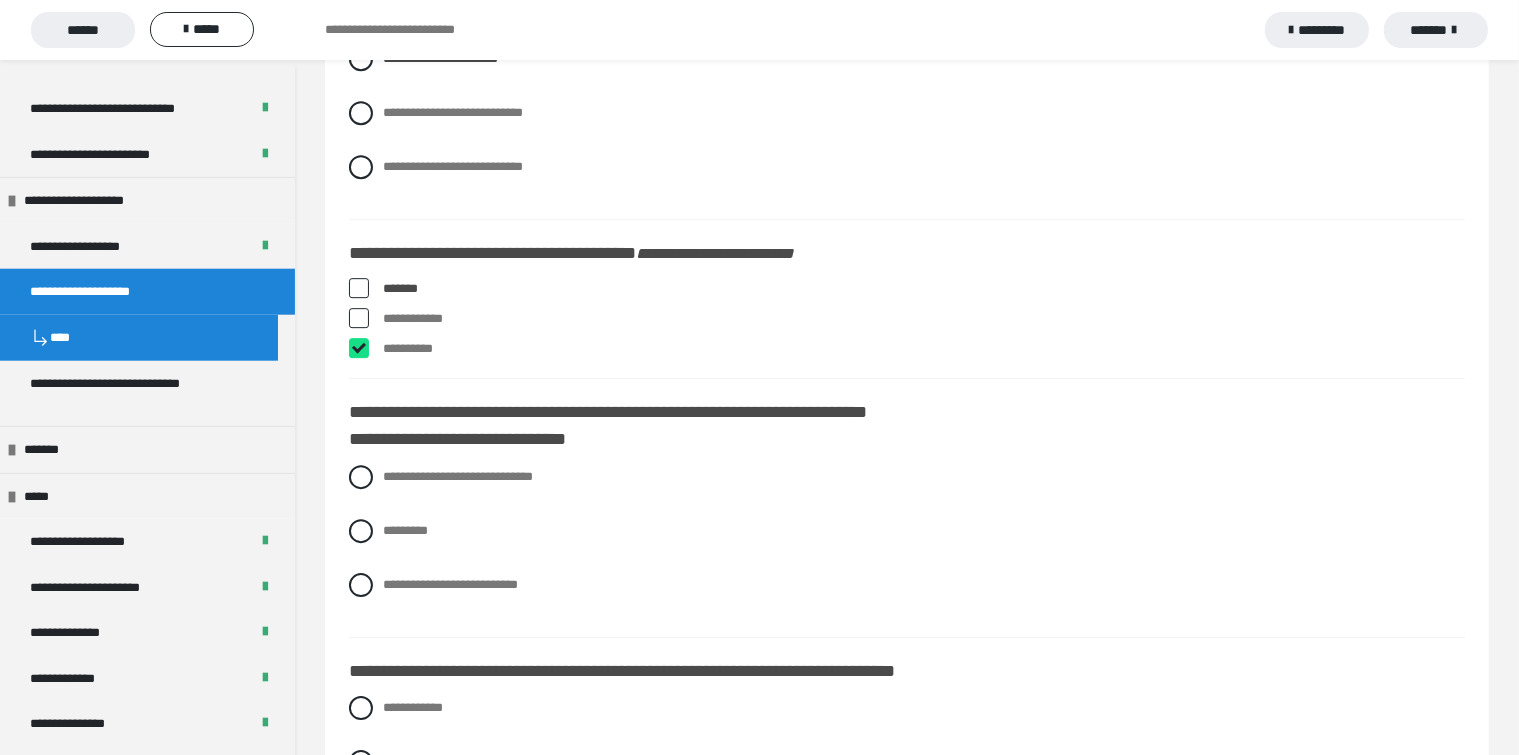 checkbox on "****" 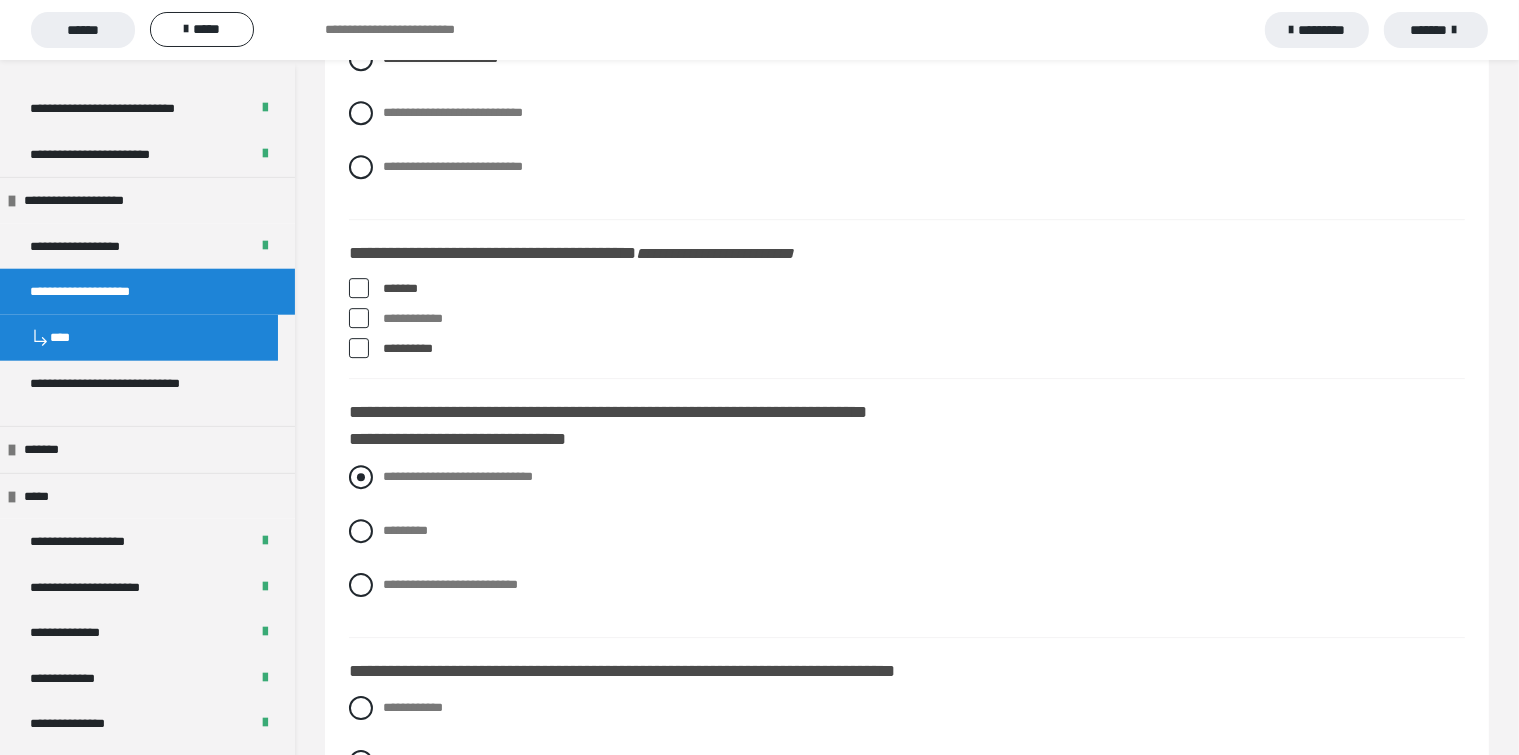 click at bounding box center (361, 477) 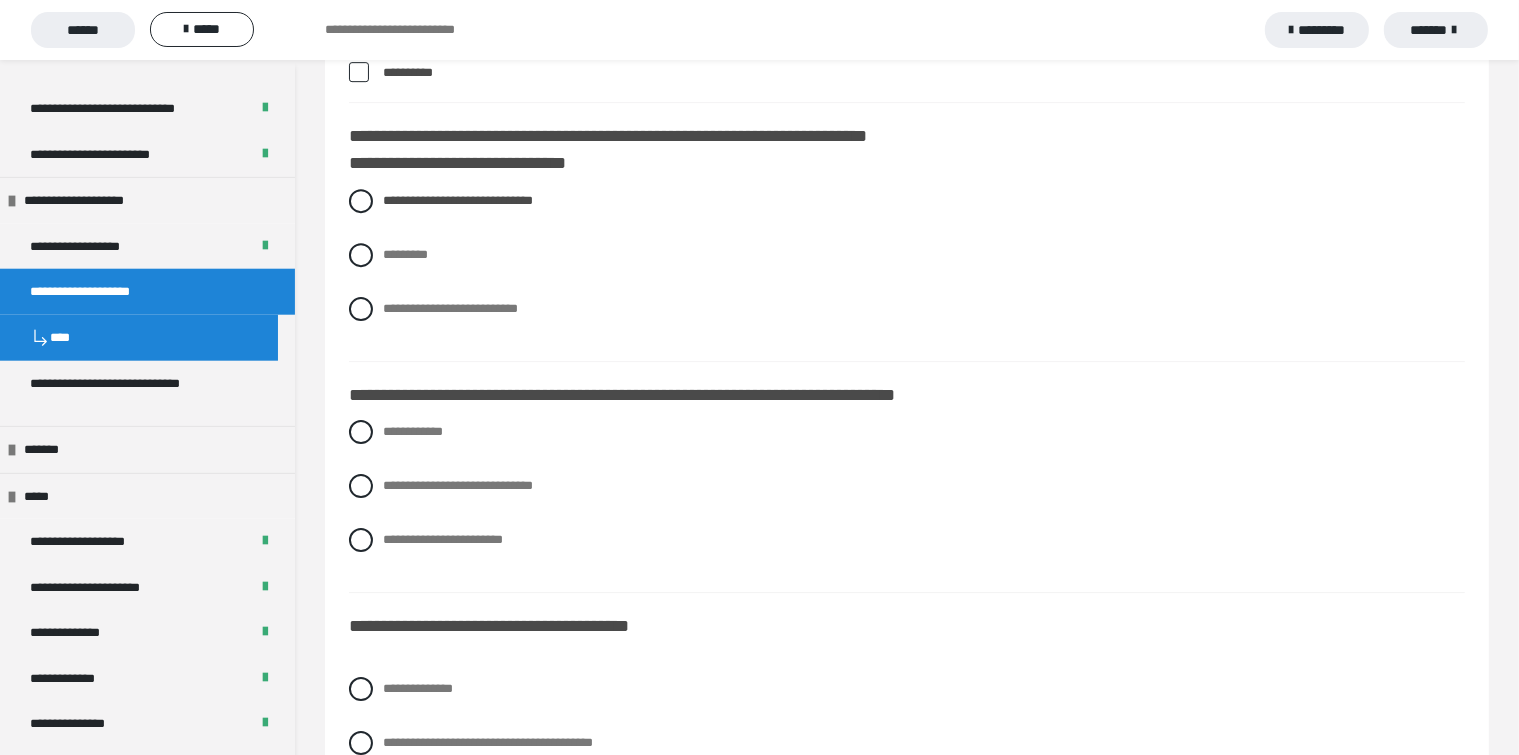 scroll, scrollTop: 6400, scrollLeft: 0, axis: vertical 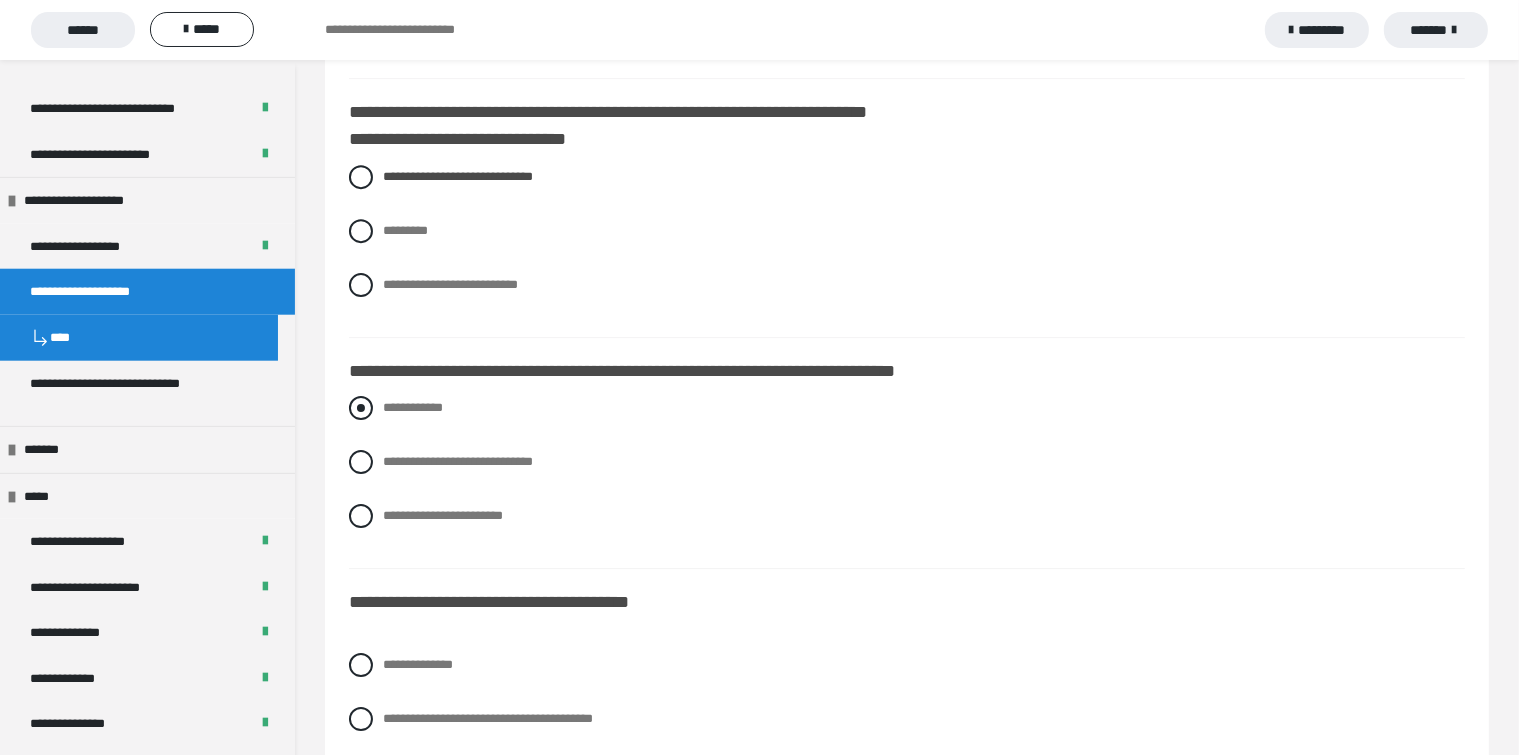 drag, startPoint x: 360, startPoint y: 403, endPoint x: 375, endPoint y: 404, distance: 15.033297 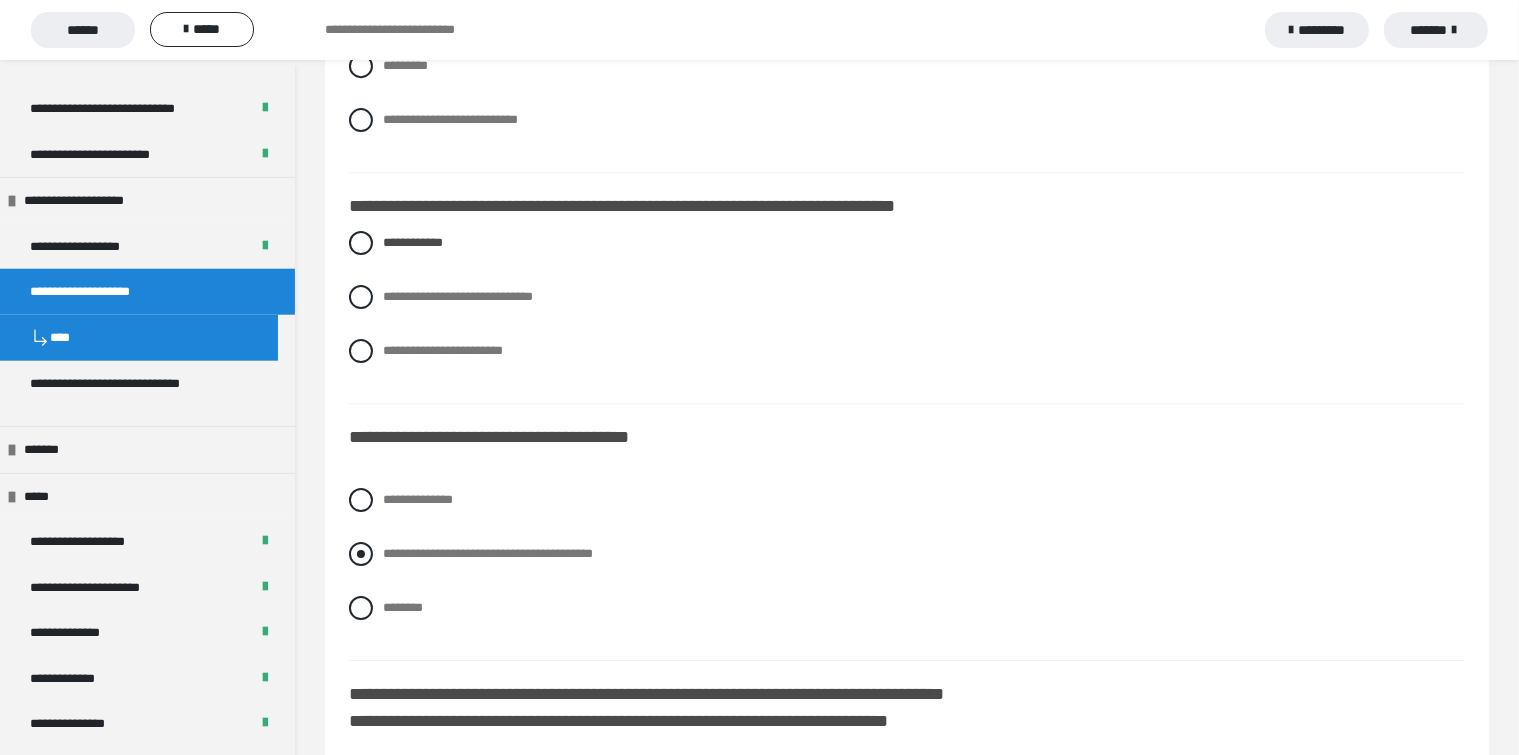 scroll, scrollTop: 6600, scrollLeft: 0, axis: vertical 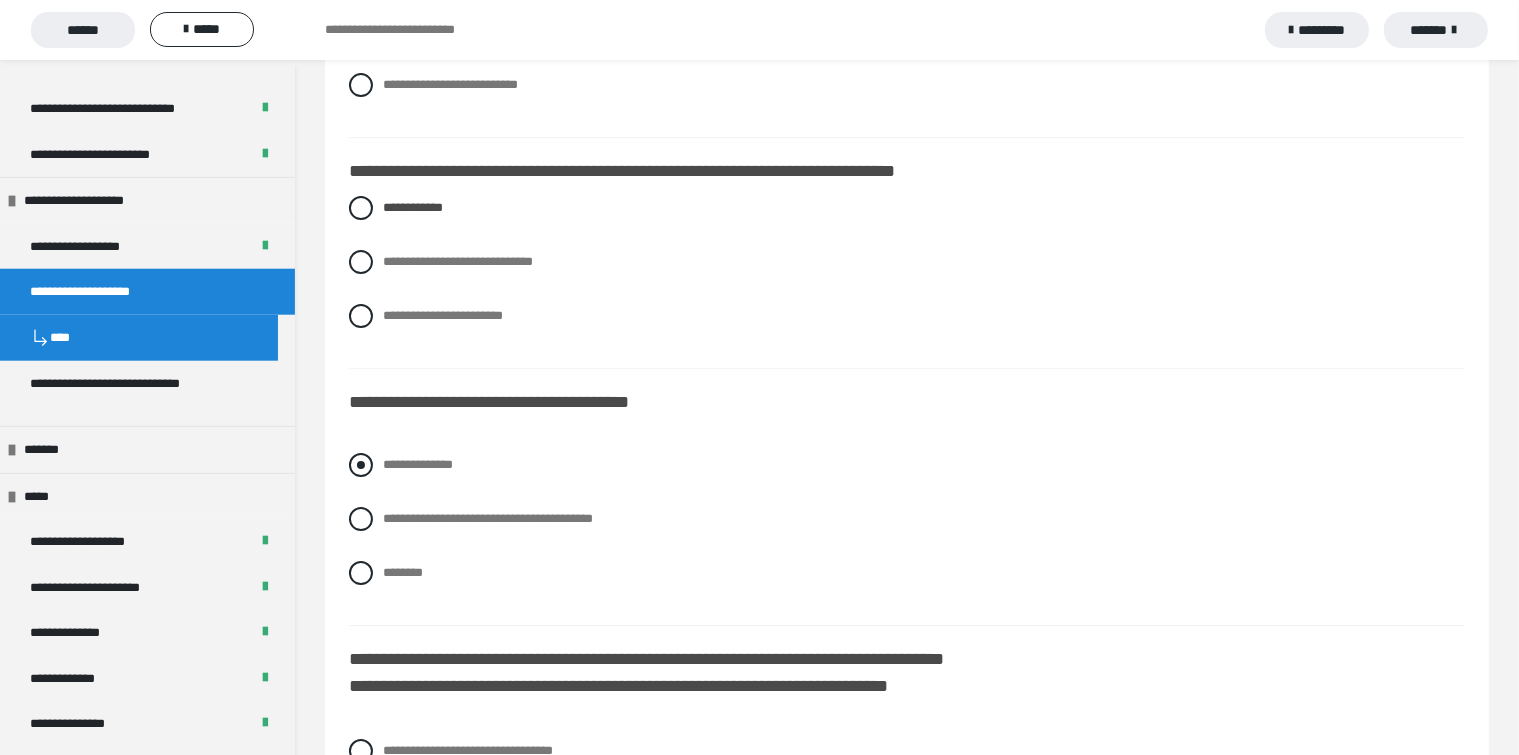 click at bounding box center [361, 465] 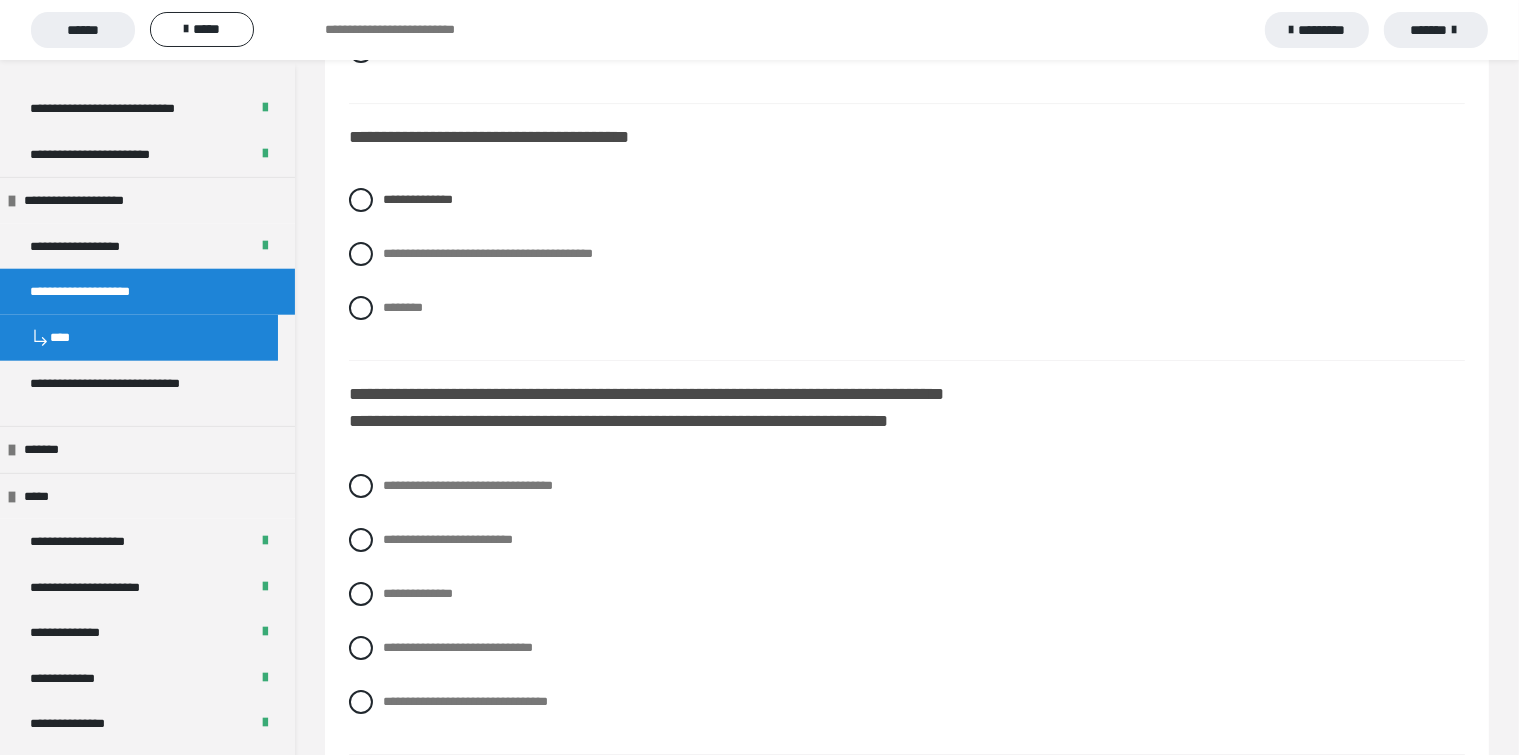 scroll, scrollTop: 6900, scrollLeft: 0, axis: vertical 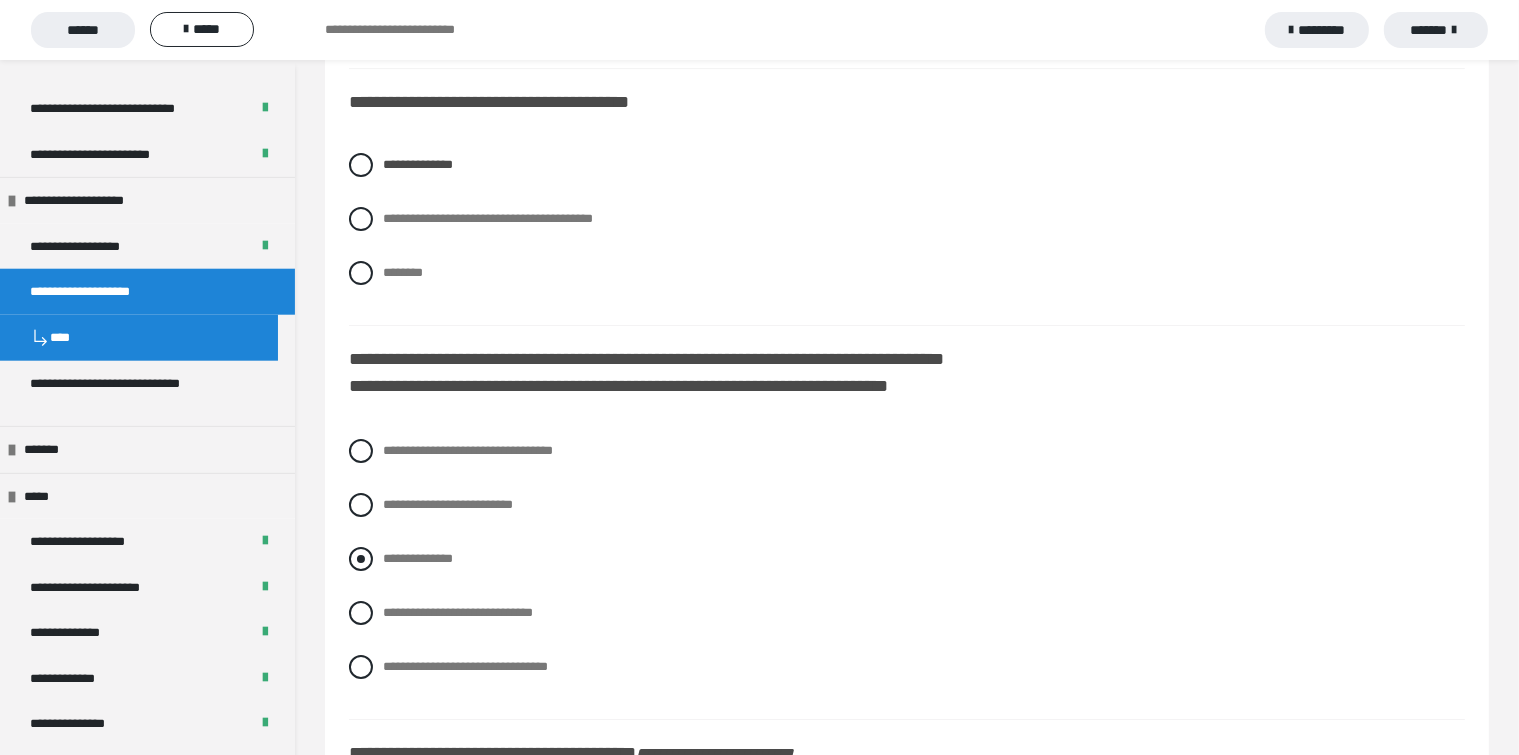 click at bounding box center (361, 559) 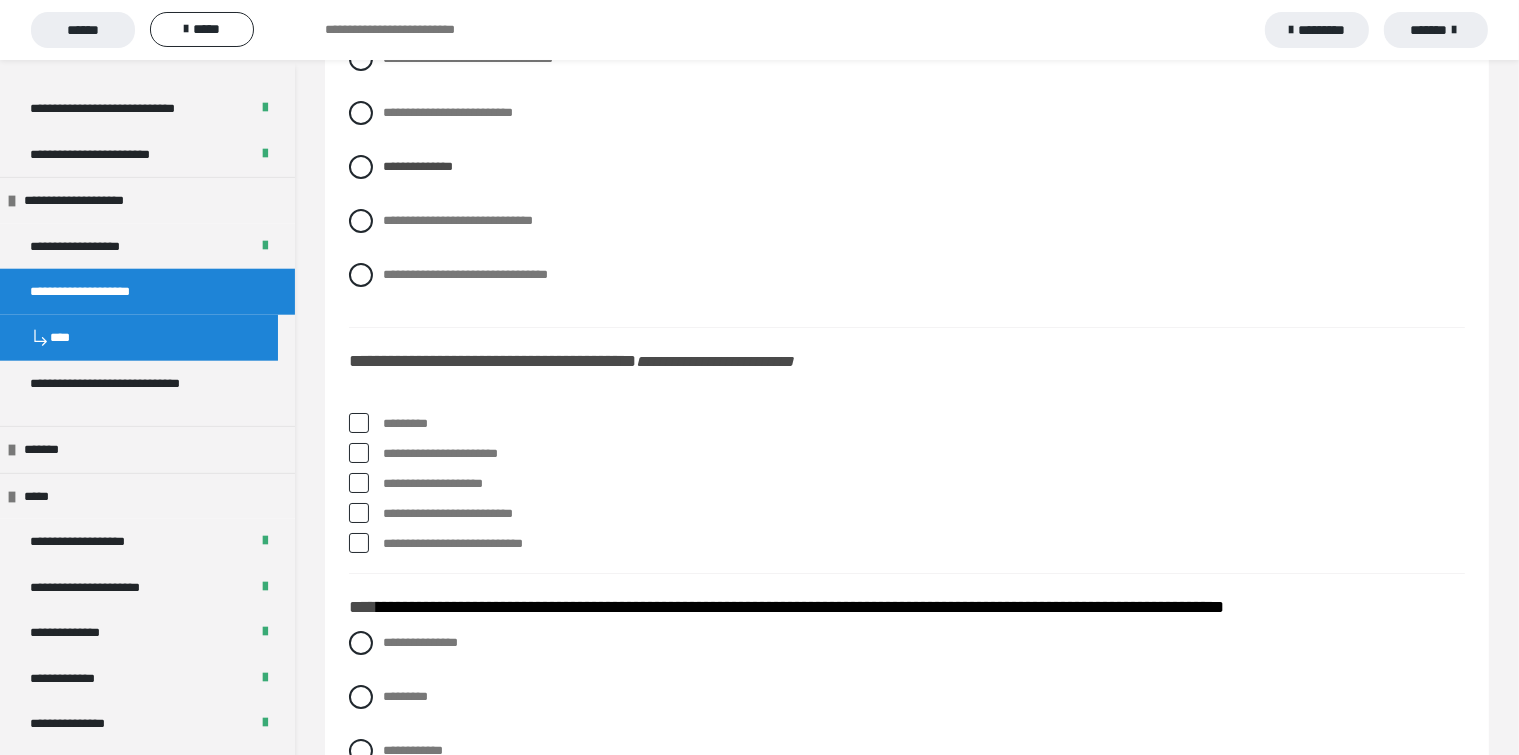 scroll, scrollTop: 7300, scrollLeft: 0, axis: vertical 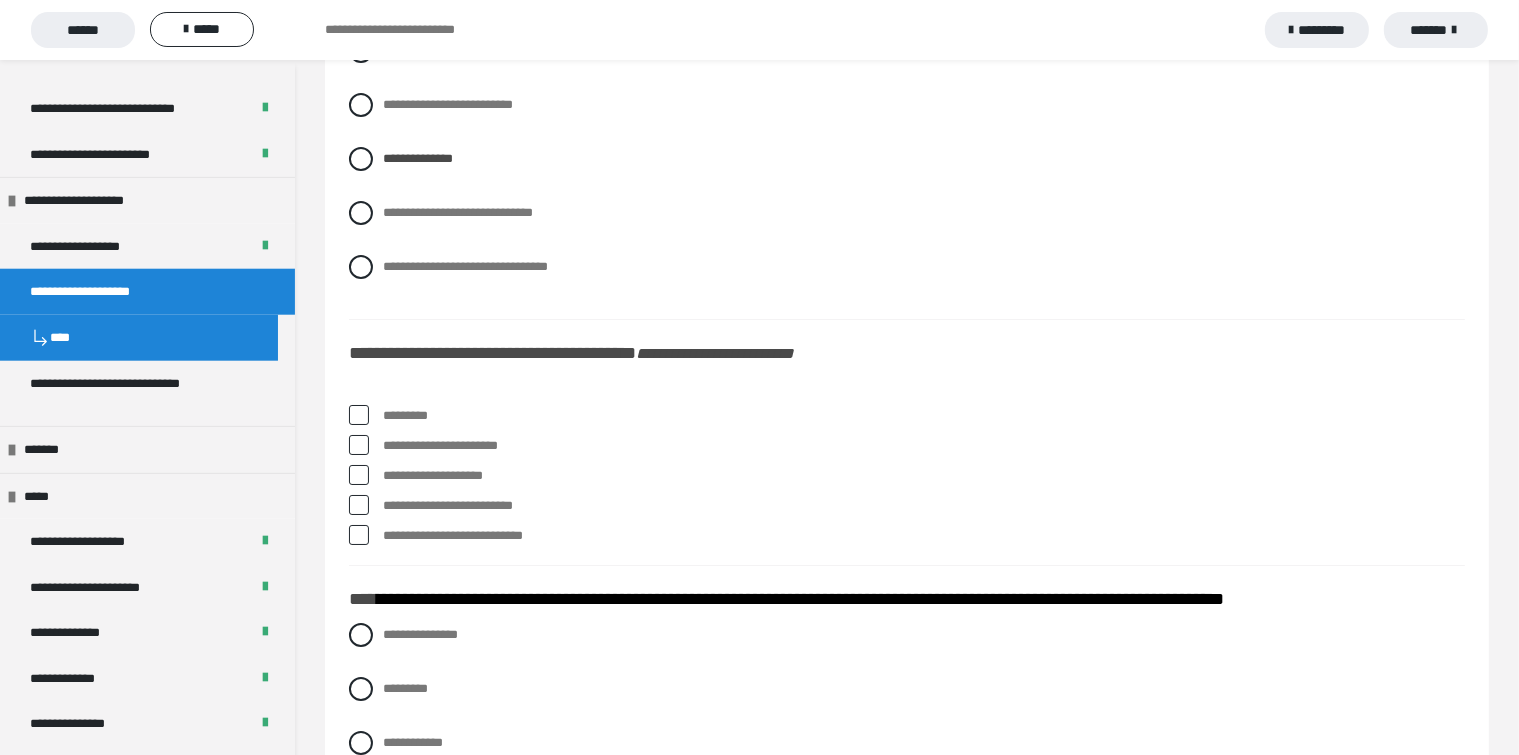 click at bounding box center (359, 415) 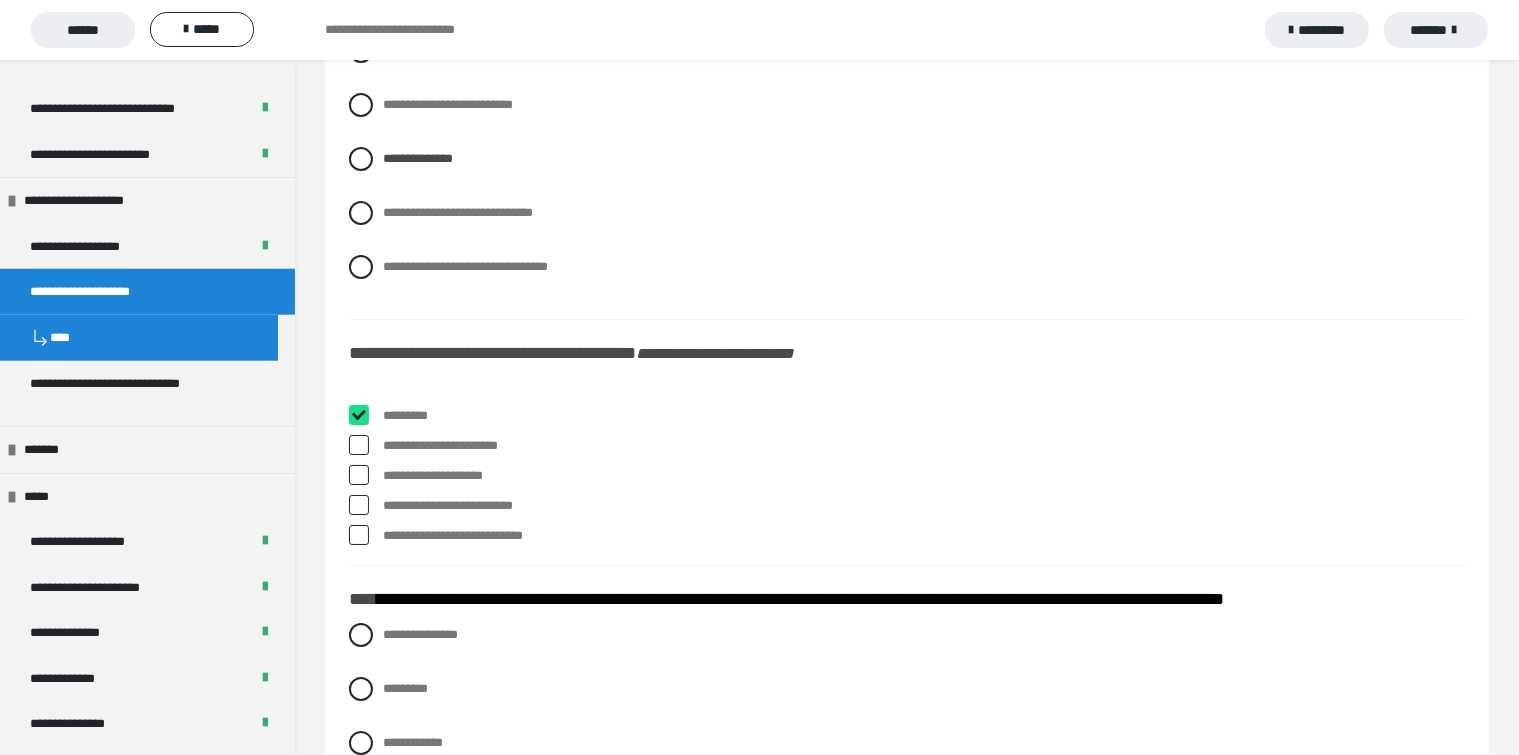 checkbox on "****" 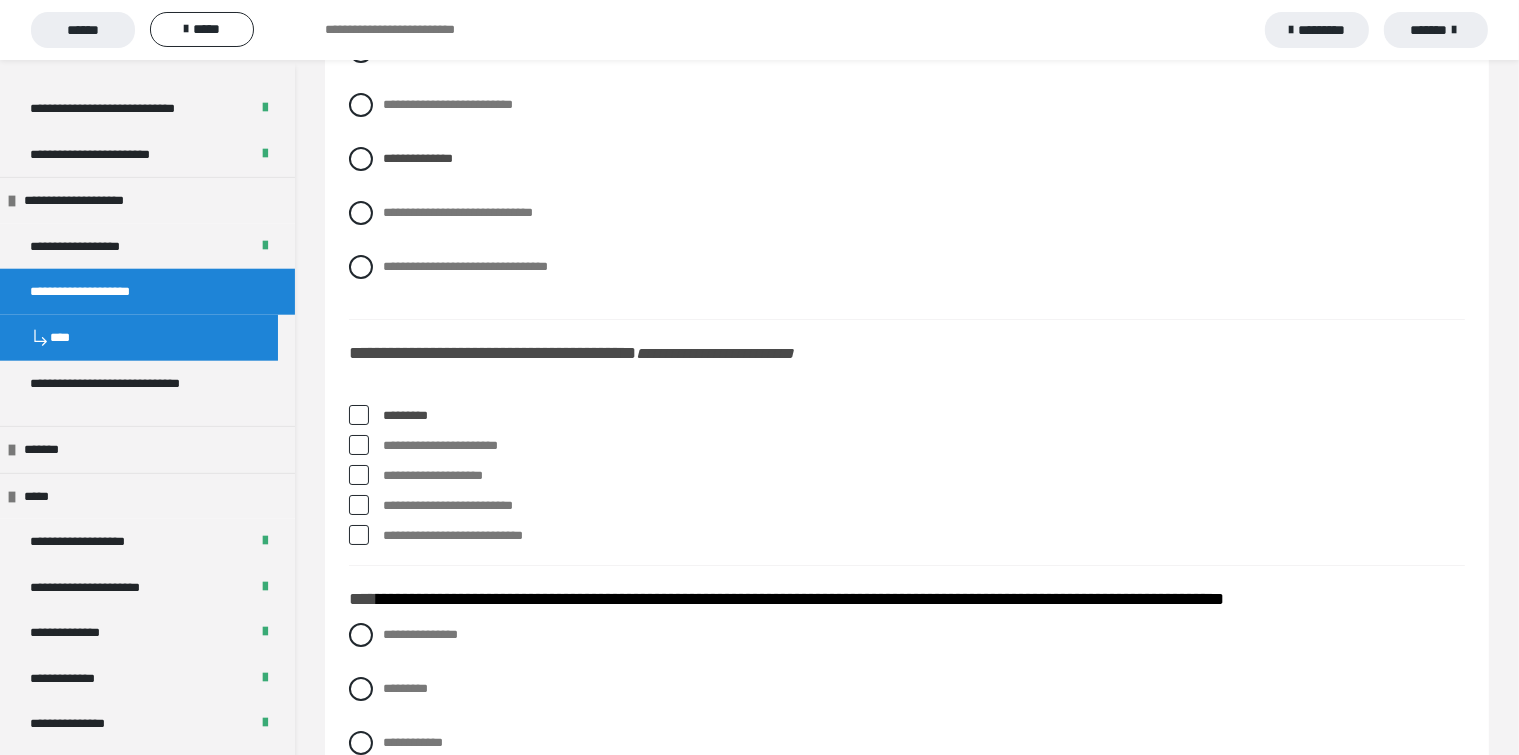 click on "**********" at bounding box center [907, 480] 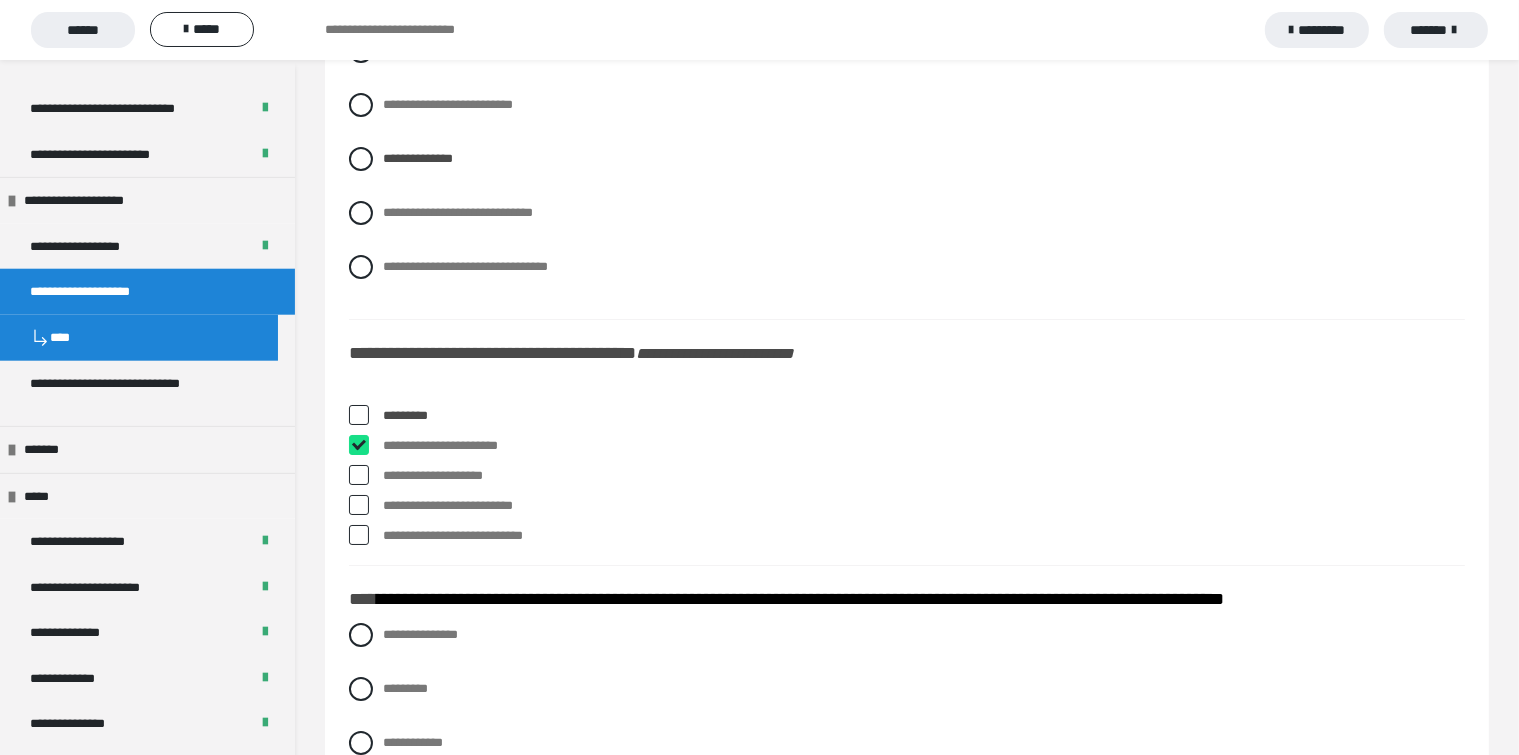 checkbox on "****" 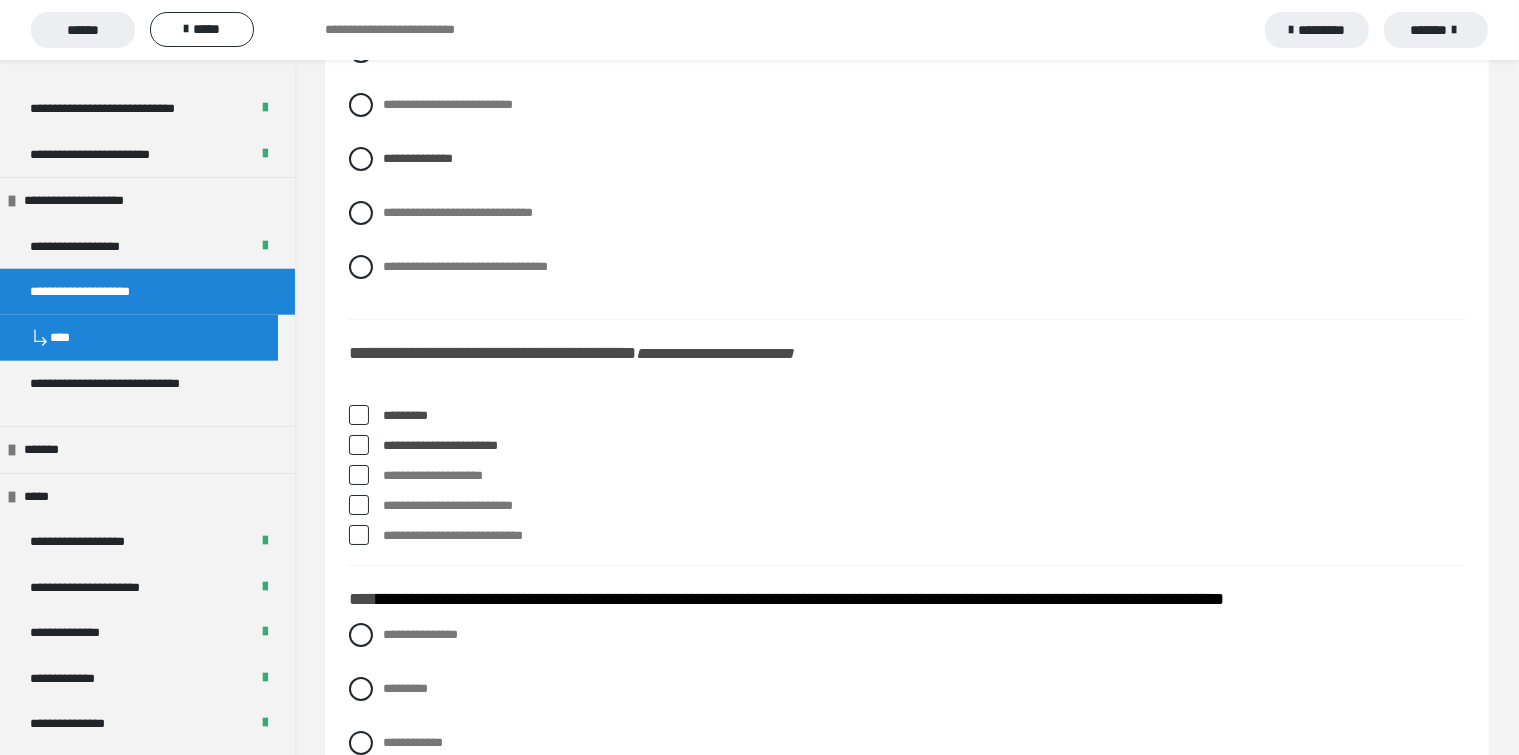 click at bounding box center (359, 505) 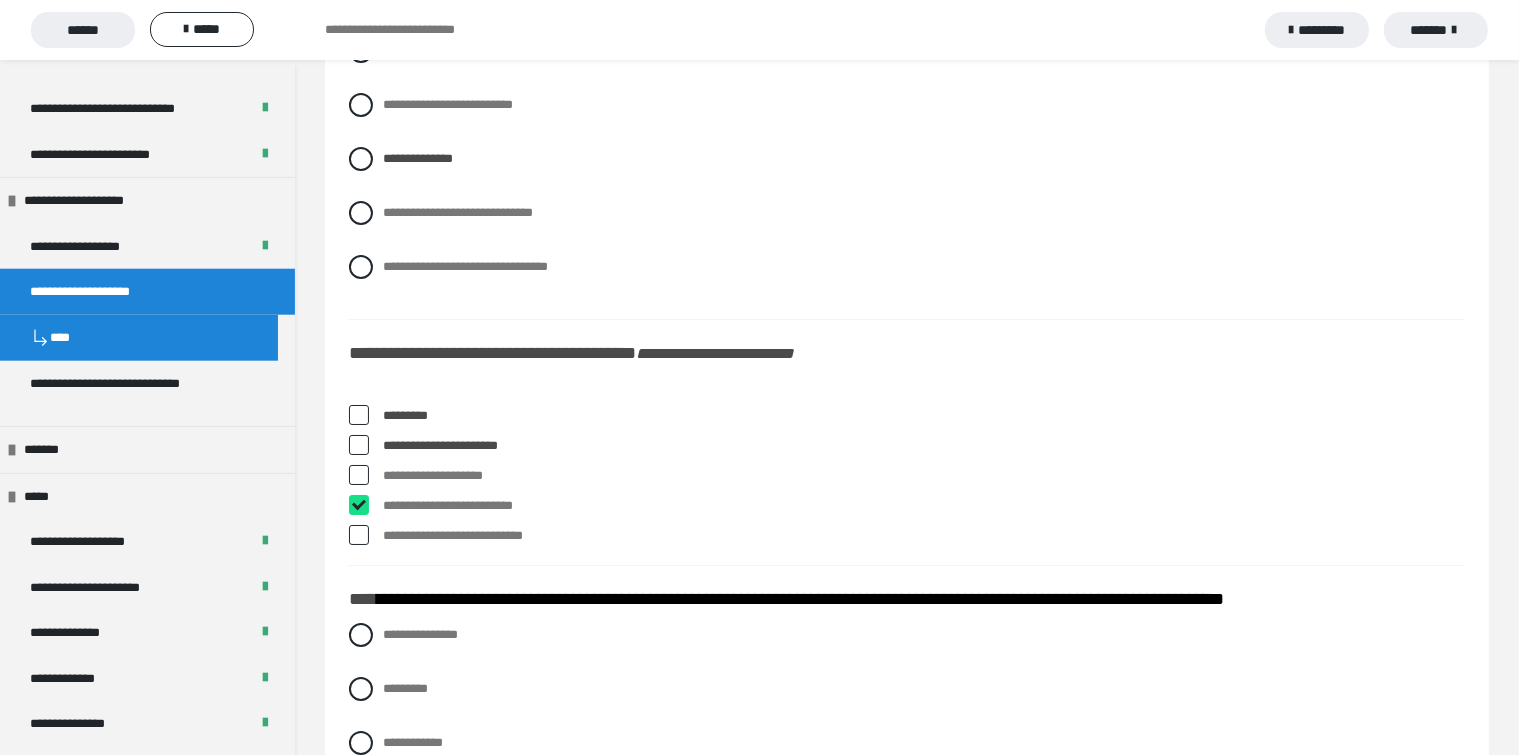 checkbox on "****" 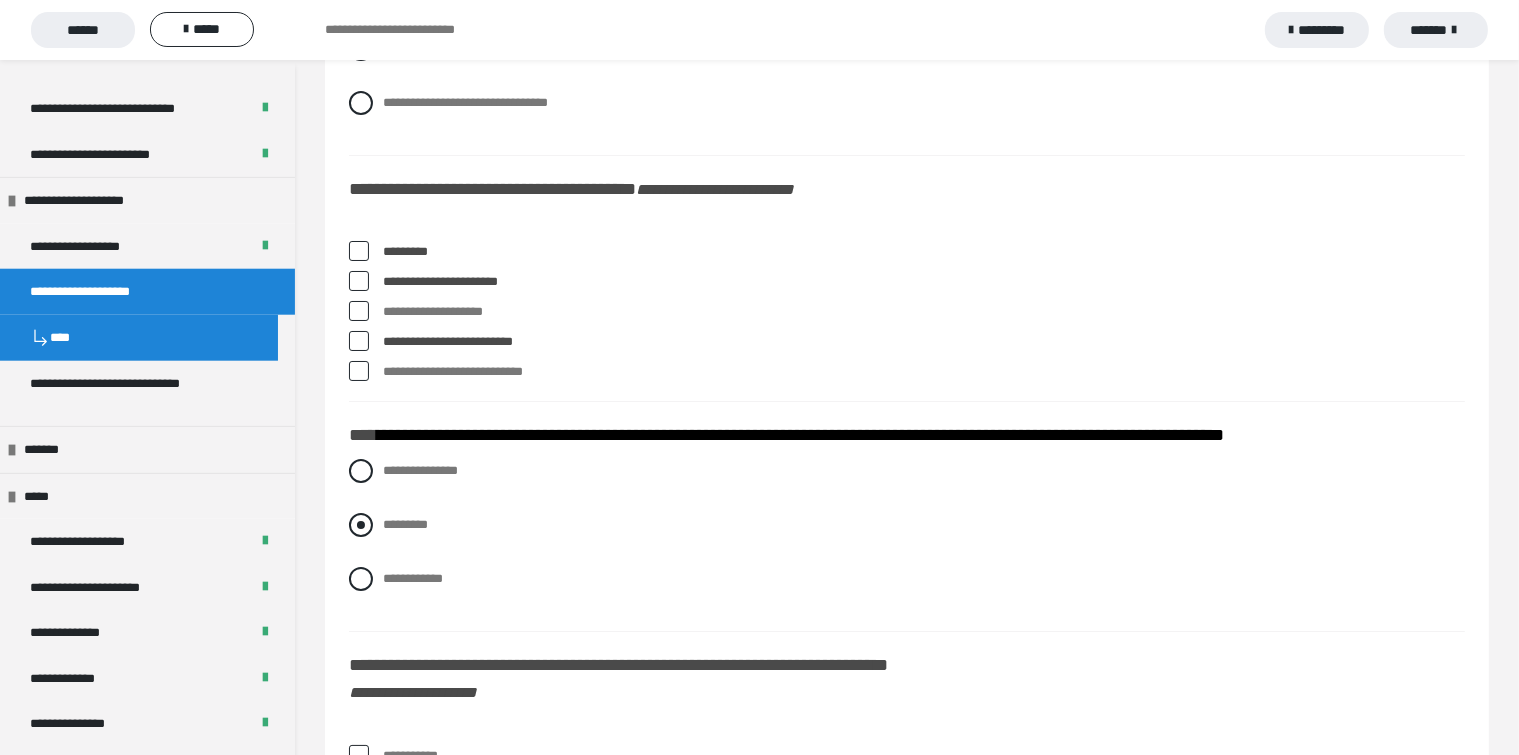 scroll, scrollTop: 7500, scrollLeft: 0, axis: vertical 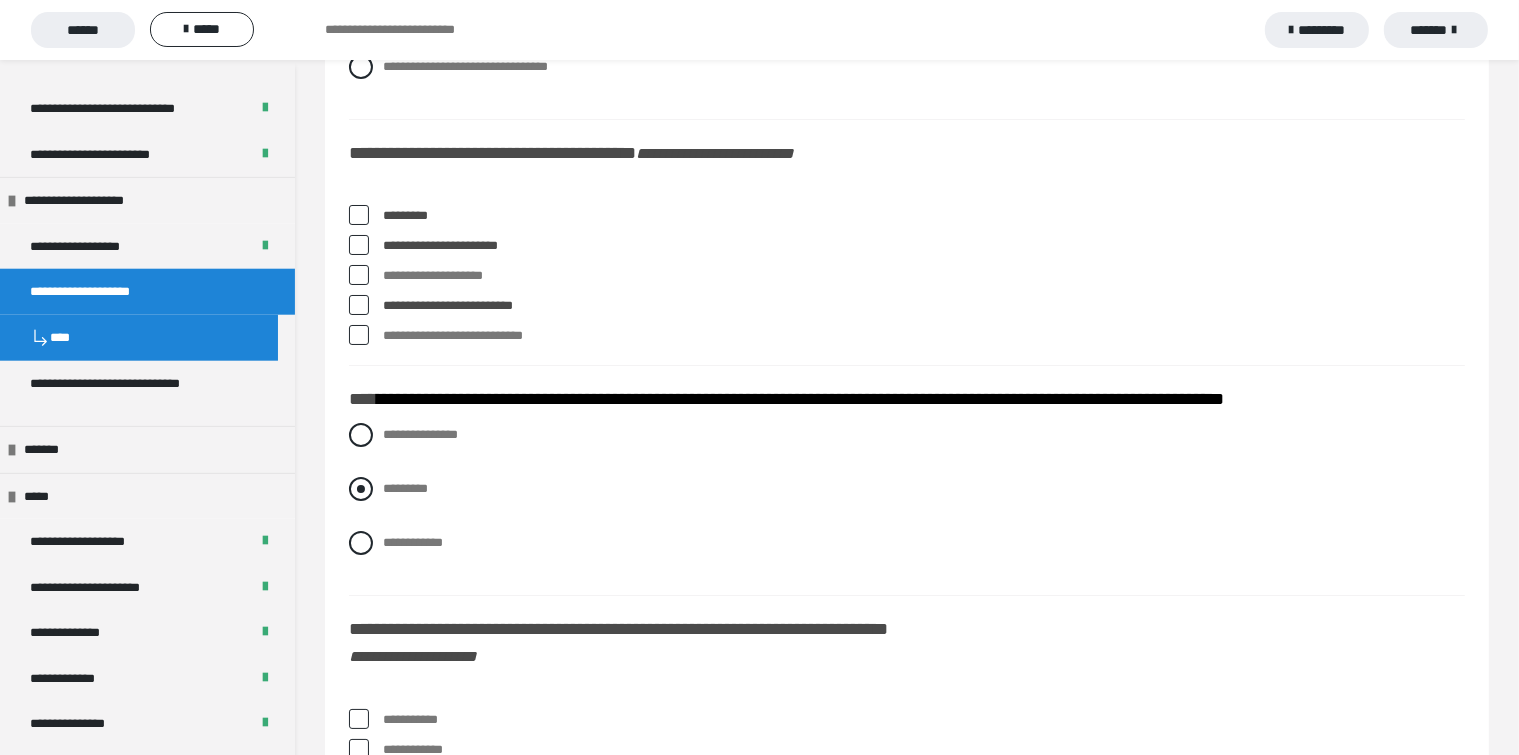 click at bounding box center (361, 489) 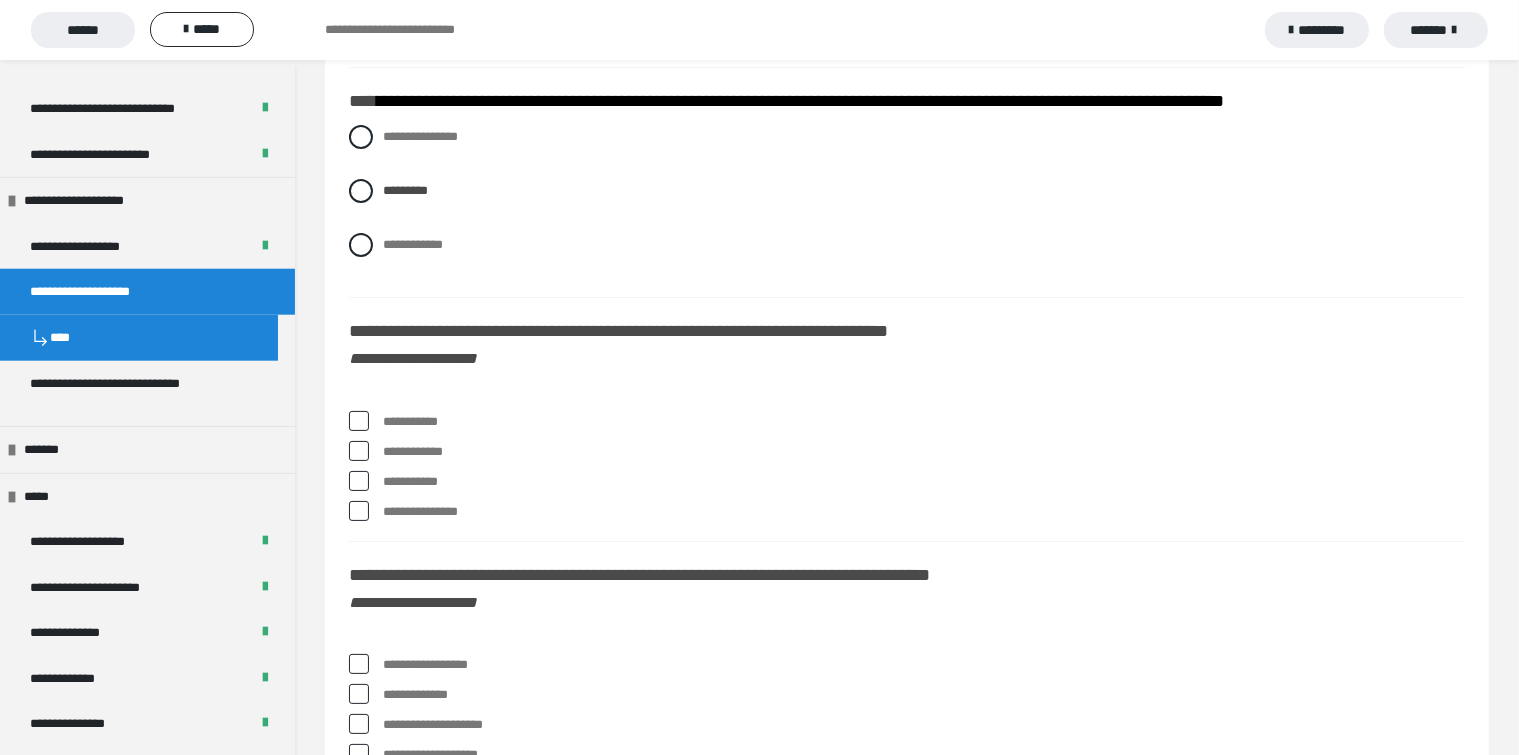 scroll, scrollTop: 7800, scrollLeft: 0, axis: vertical 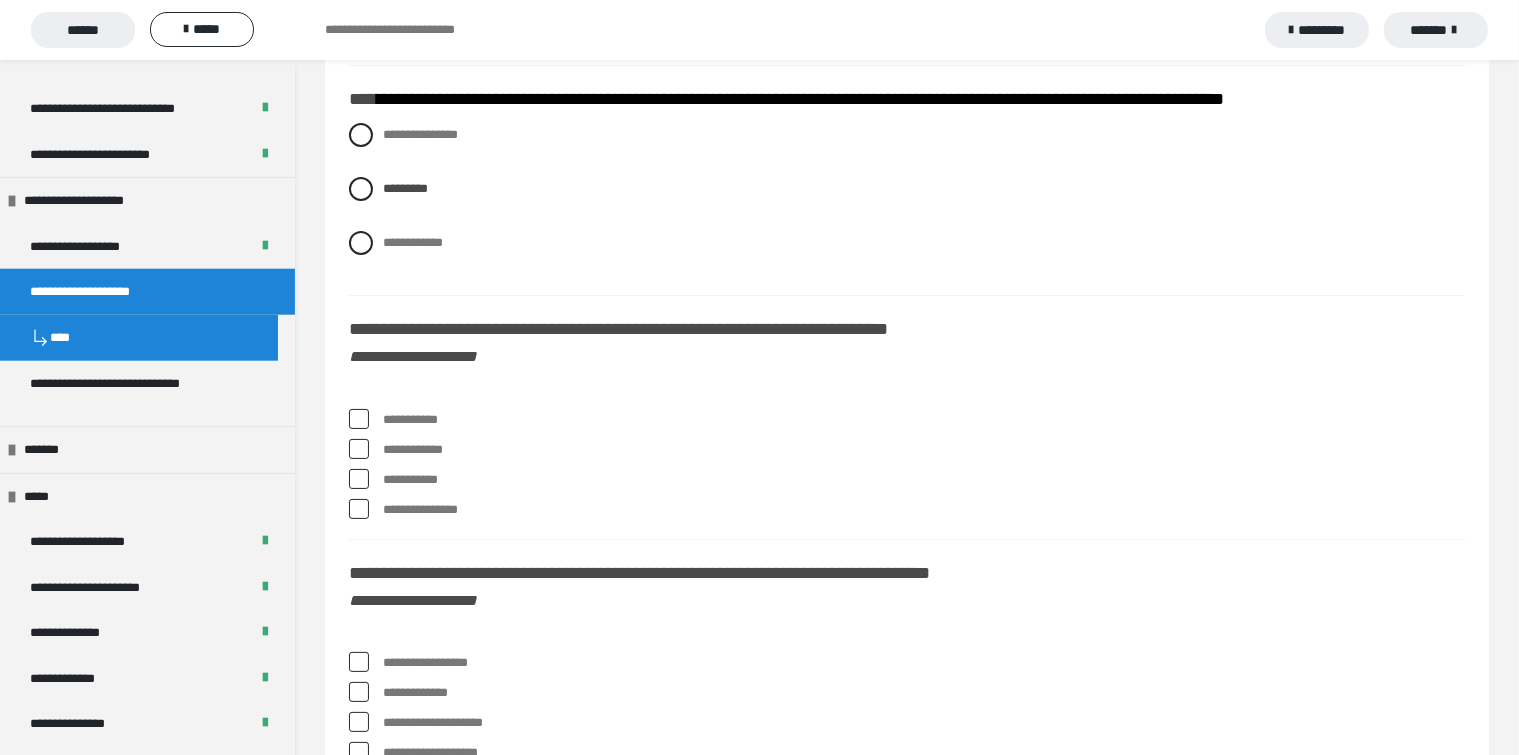click at bounding box center [359, 479] 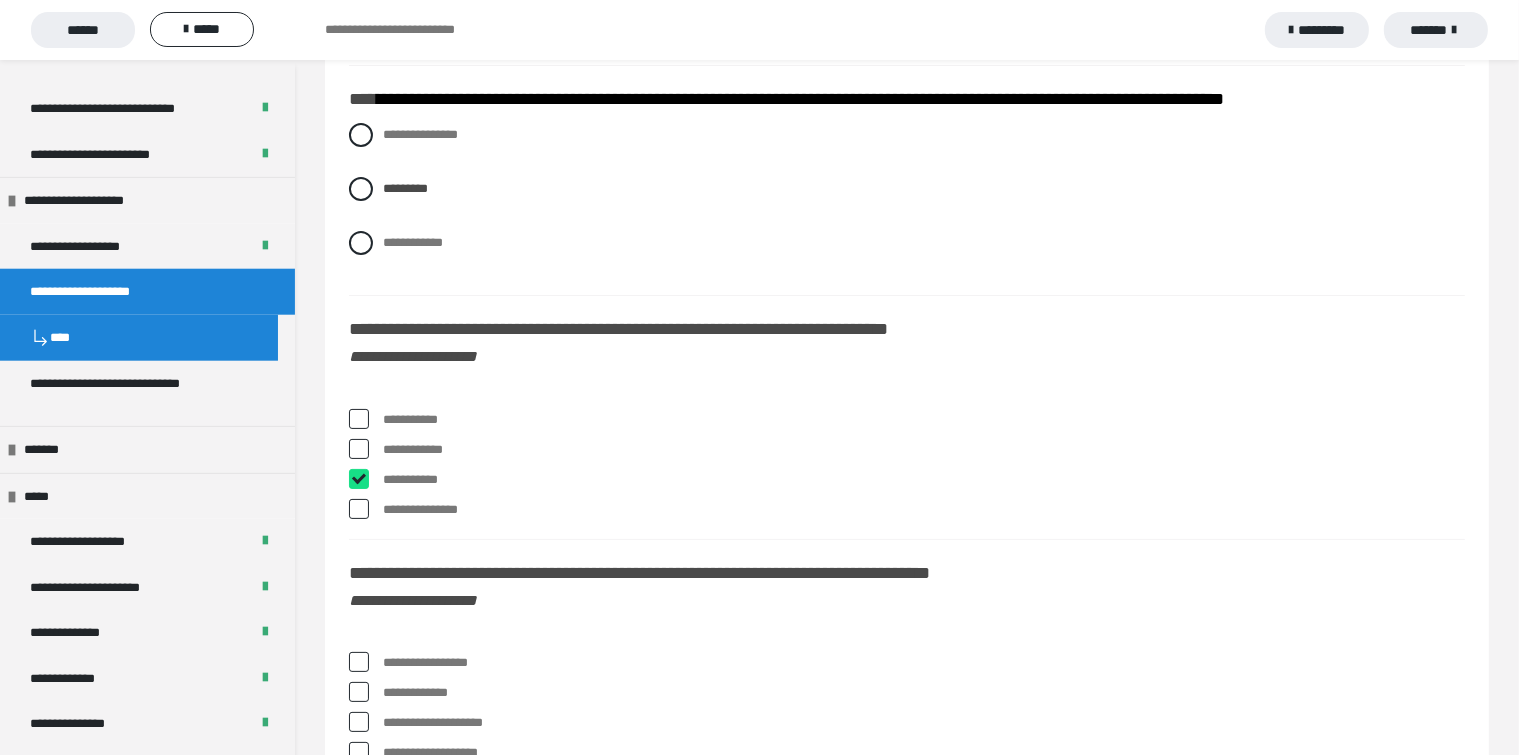 checkbox on "****" 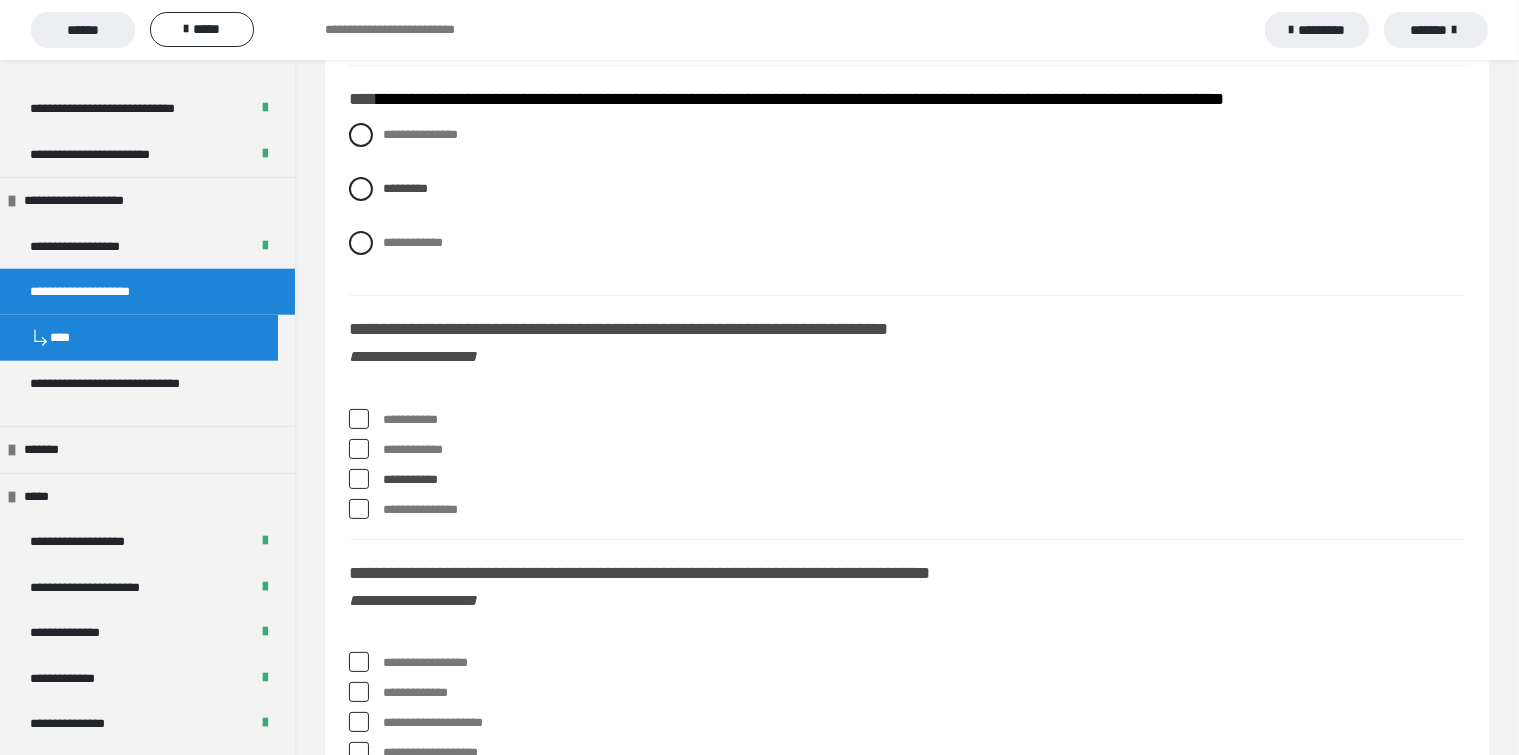 click at bounding box center (359, 419) 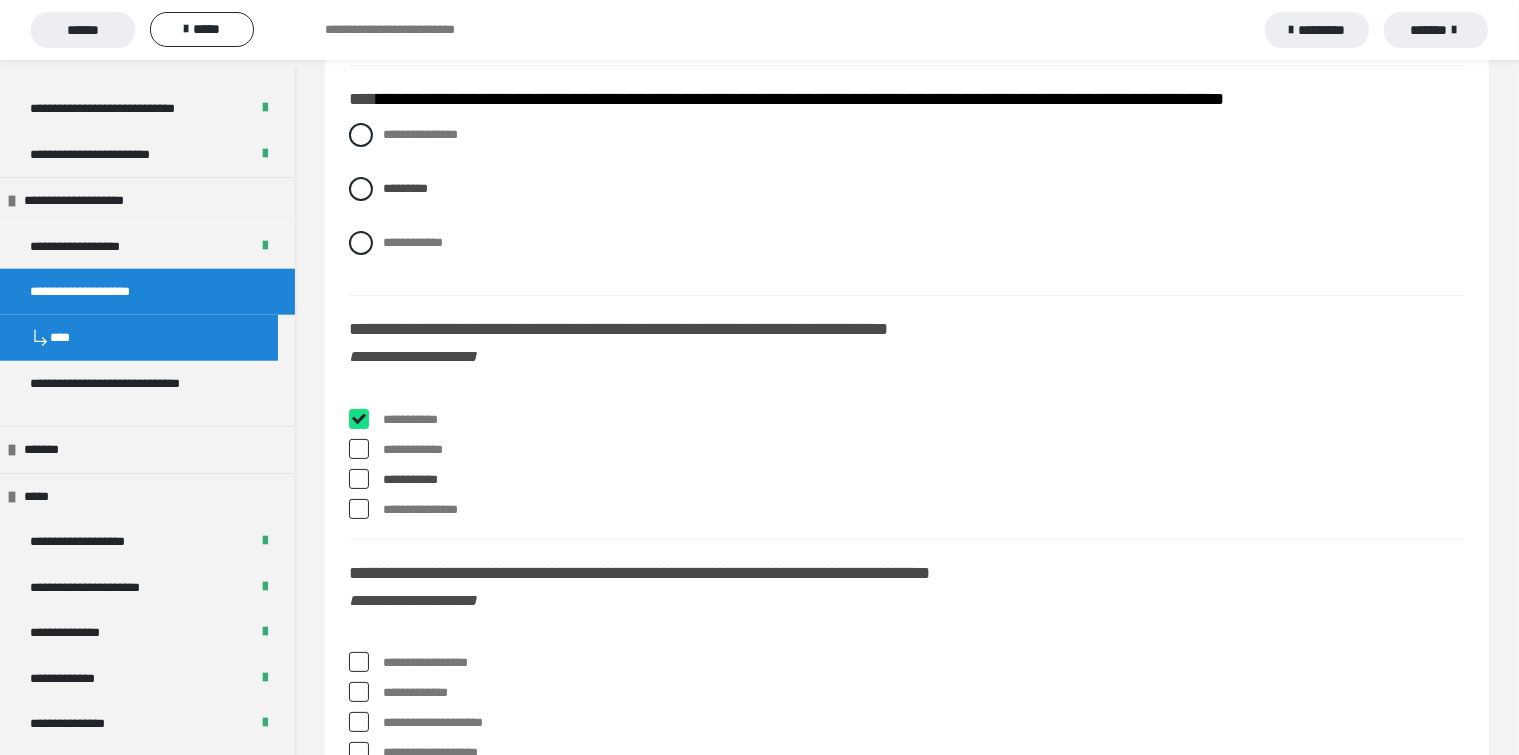 checkbox on "****" 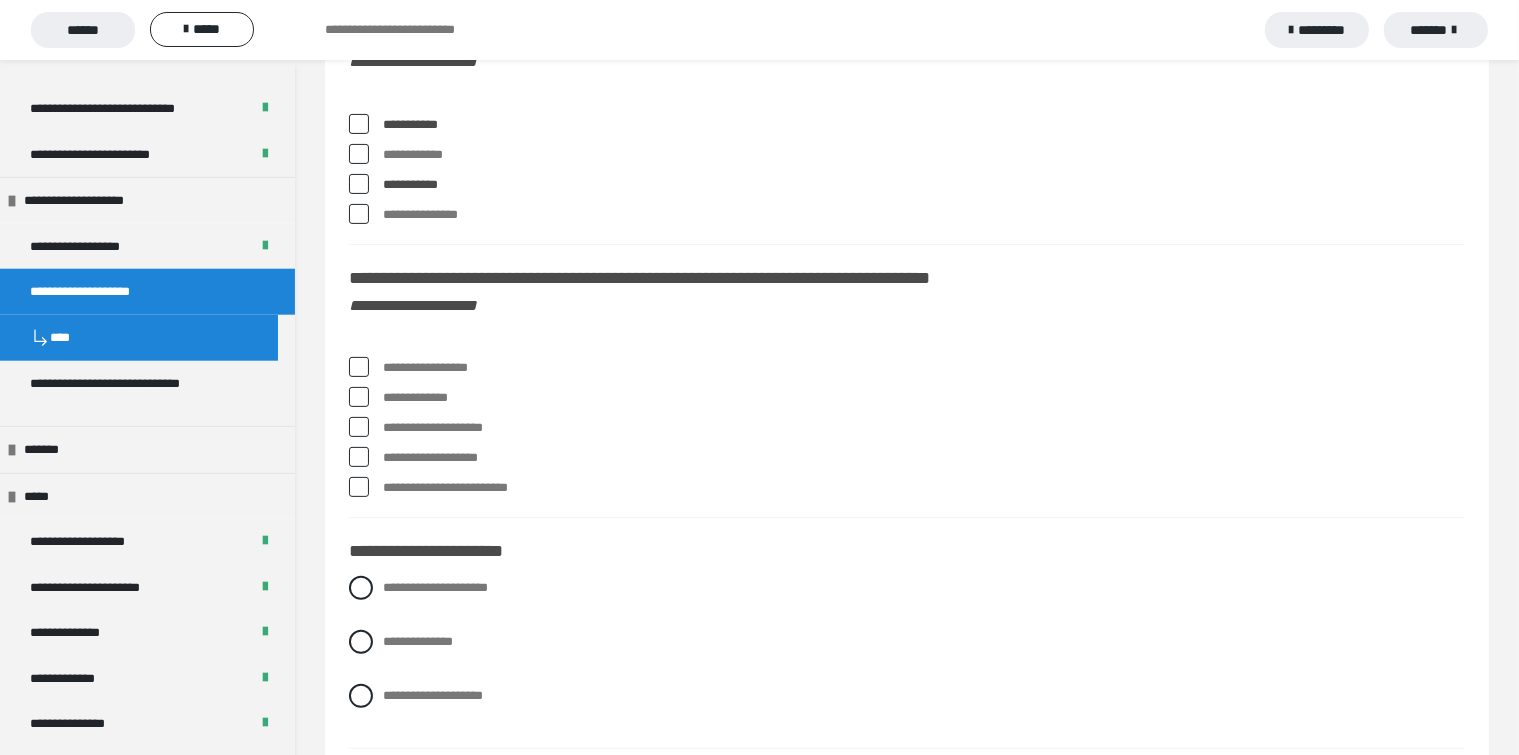 scroll, scrollTop: 8100, scrollLeft: 0, axis: vertical 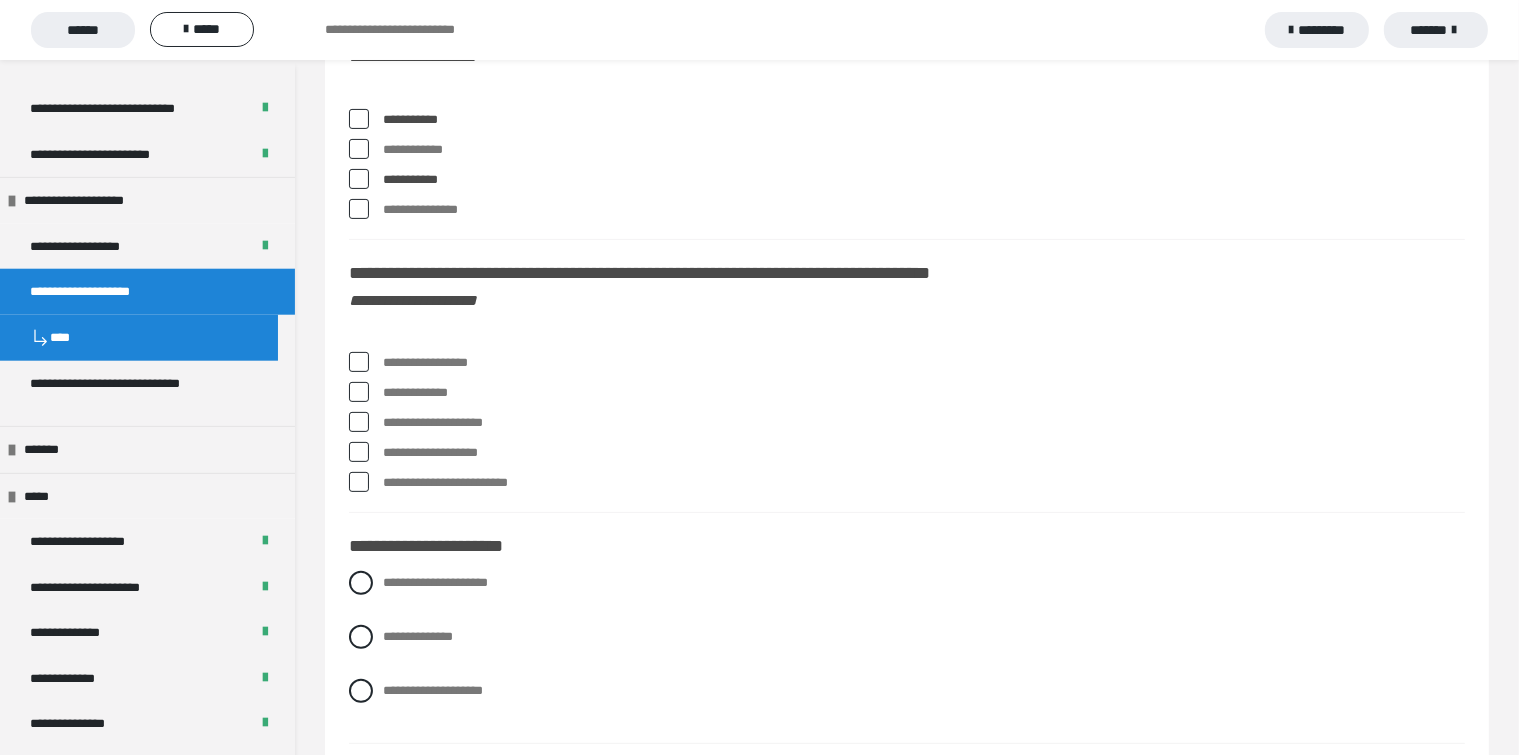 click at bounding box center [359, 362] 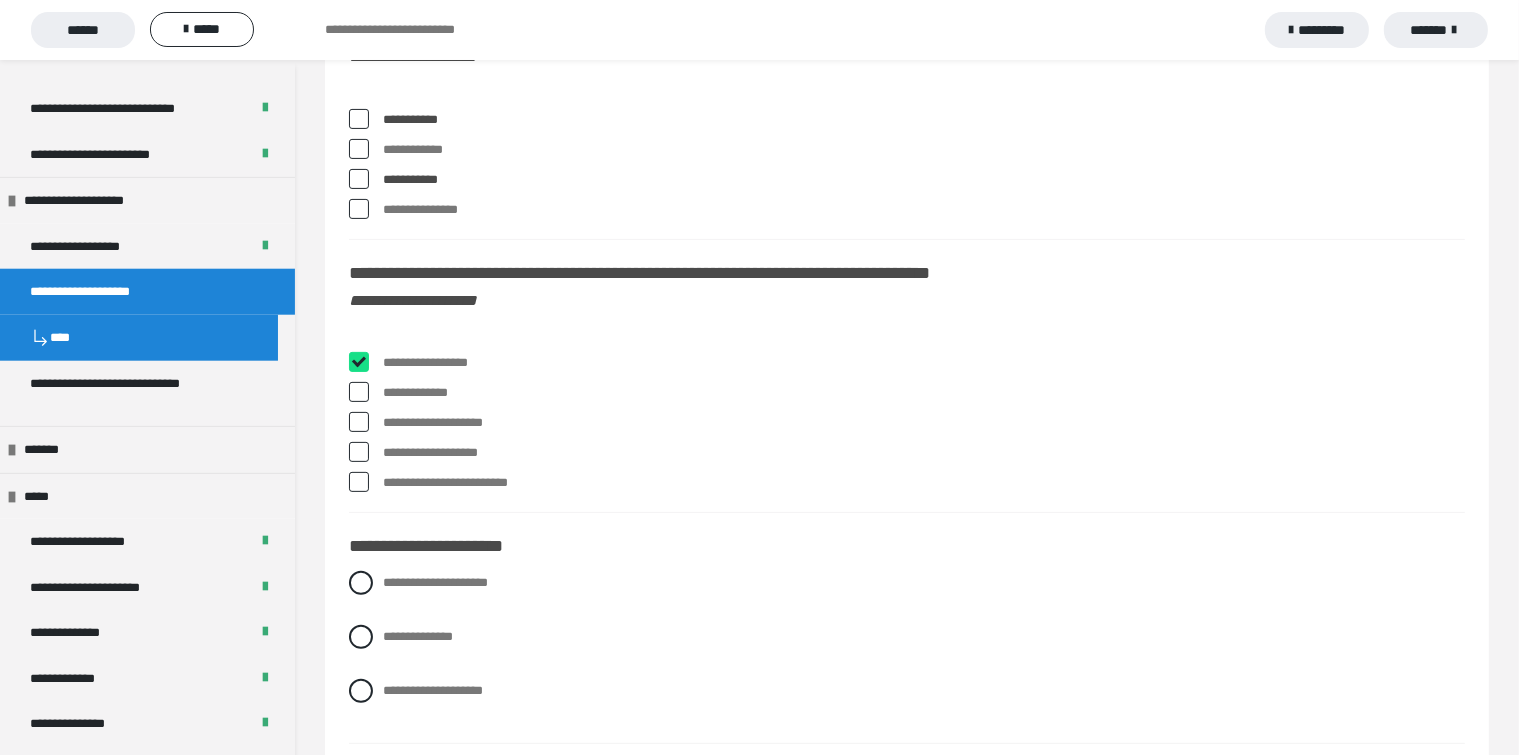 checkbox on "****" 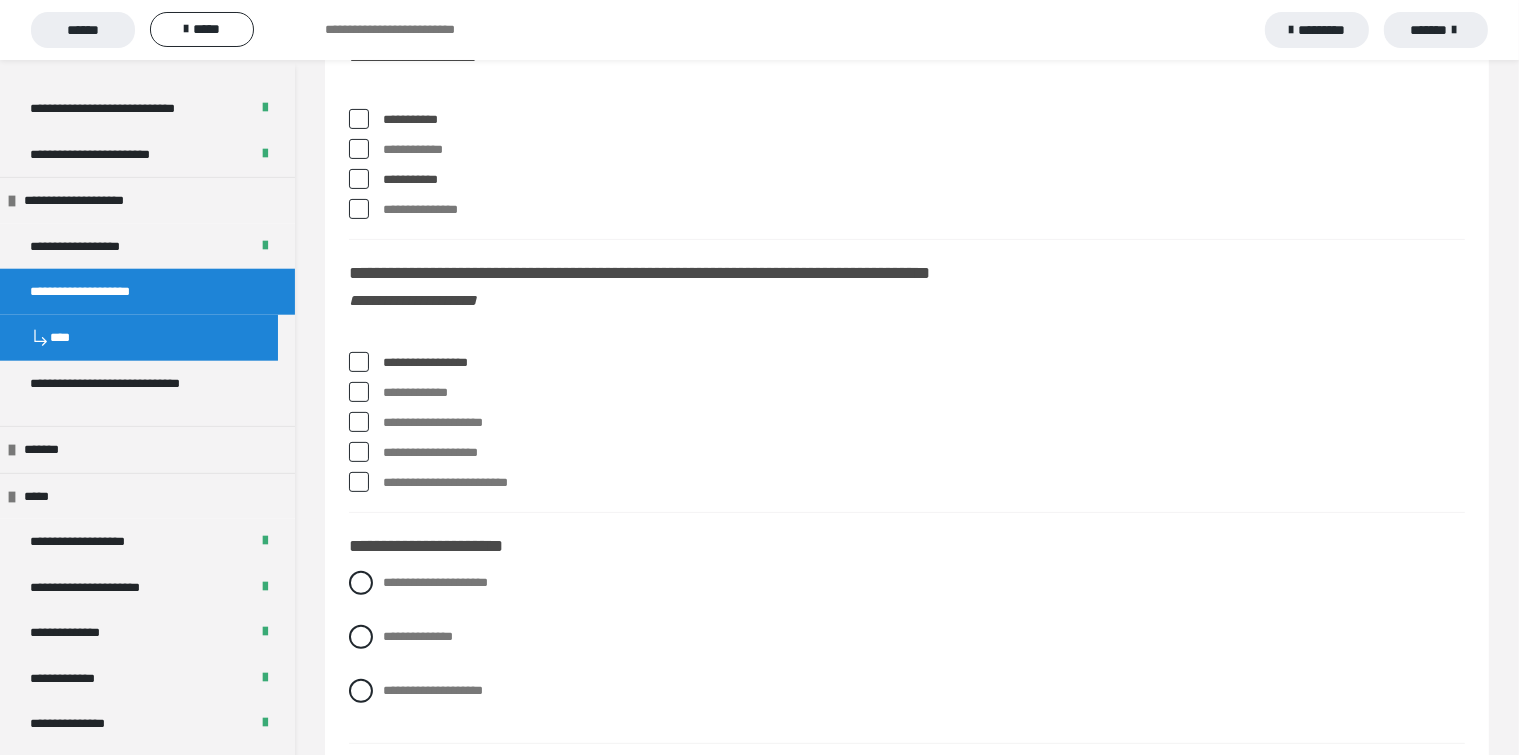 drag, startPoint x: 357, startPoint y: 418, endPoint x: 449, endPoint y: 404, distance: 93.05912 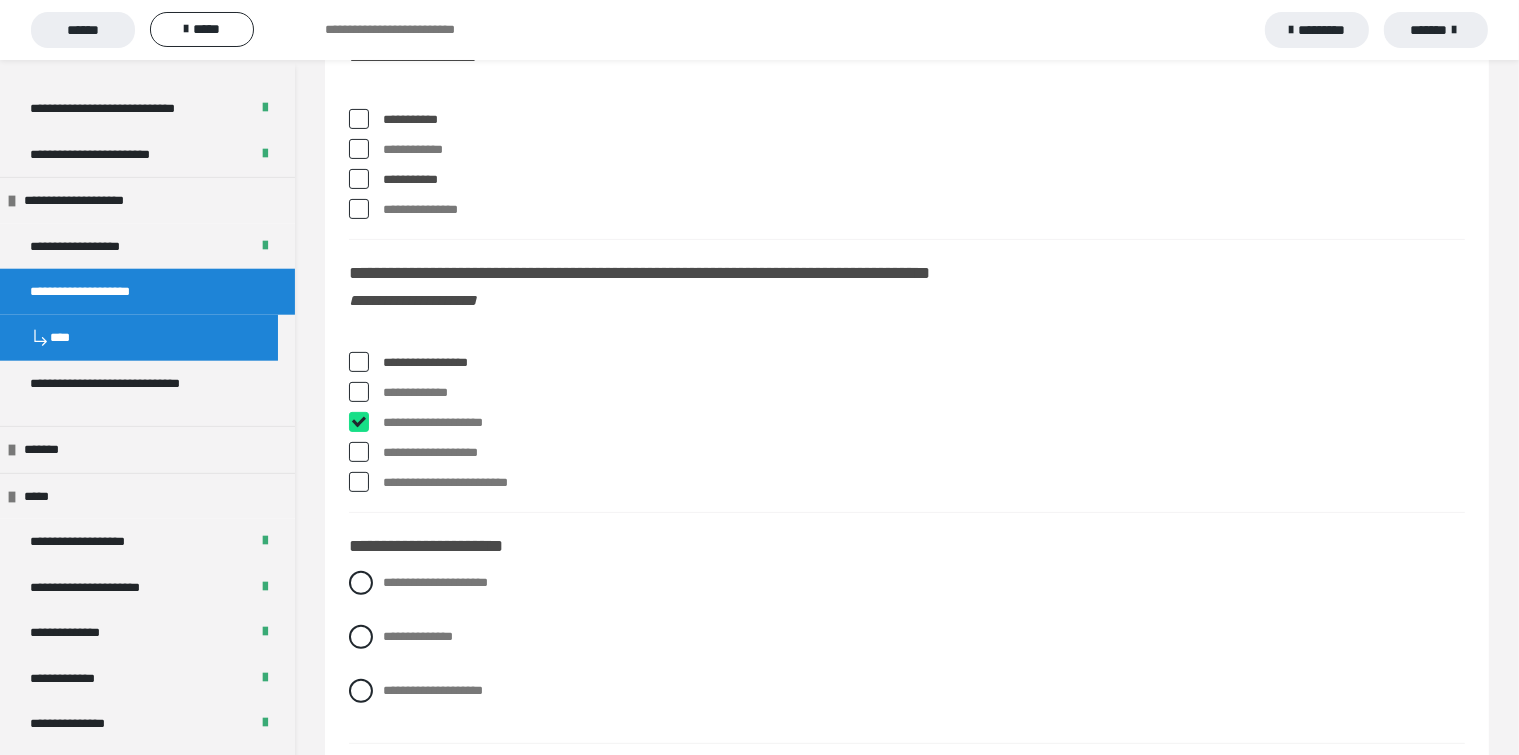 checkbox on "****" 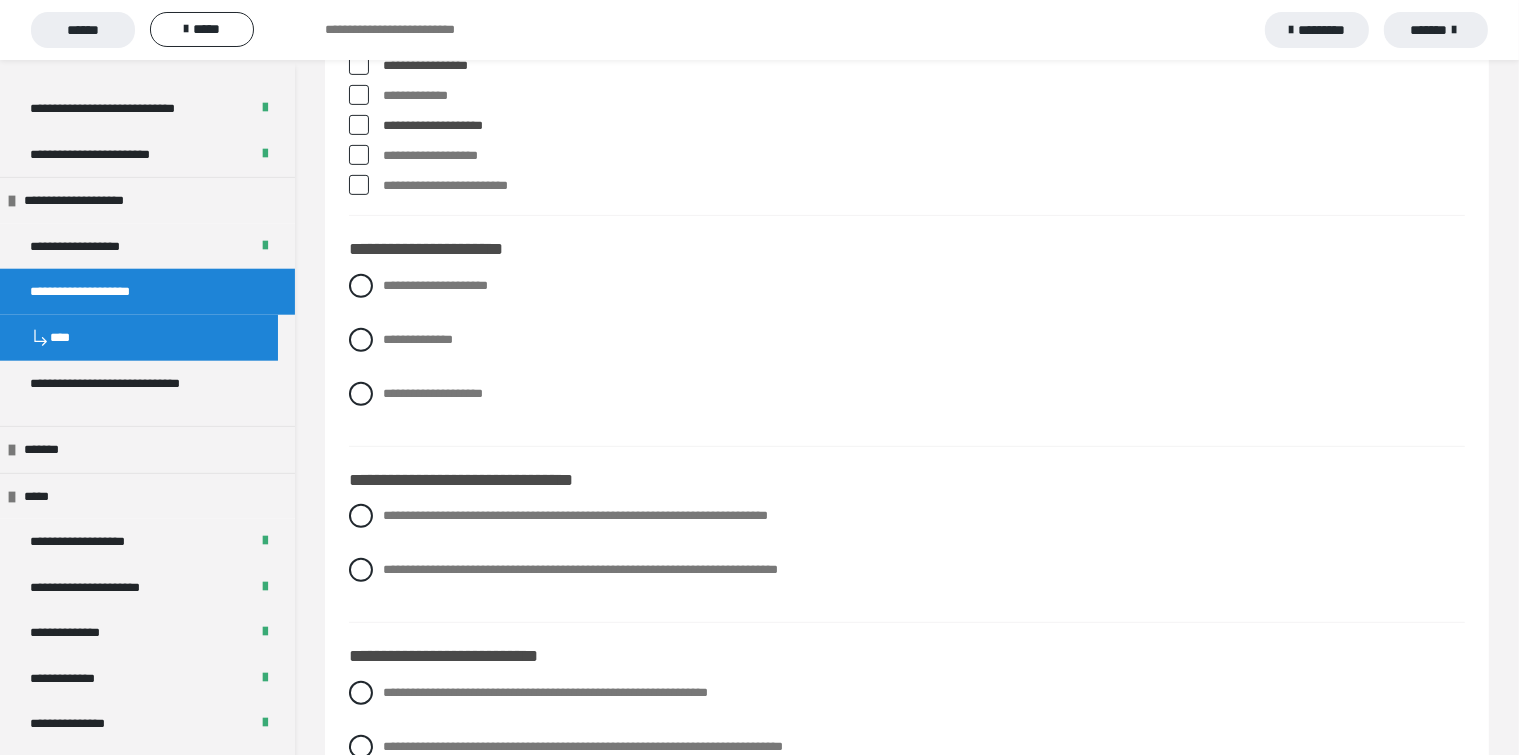 scroll, scrollTop: 8400, scrollLeft: 0, axis: vertical 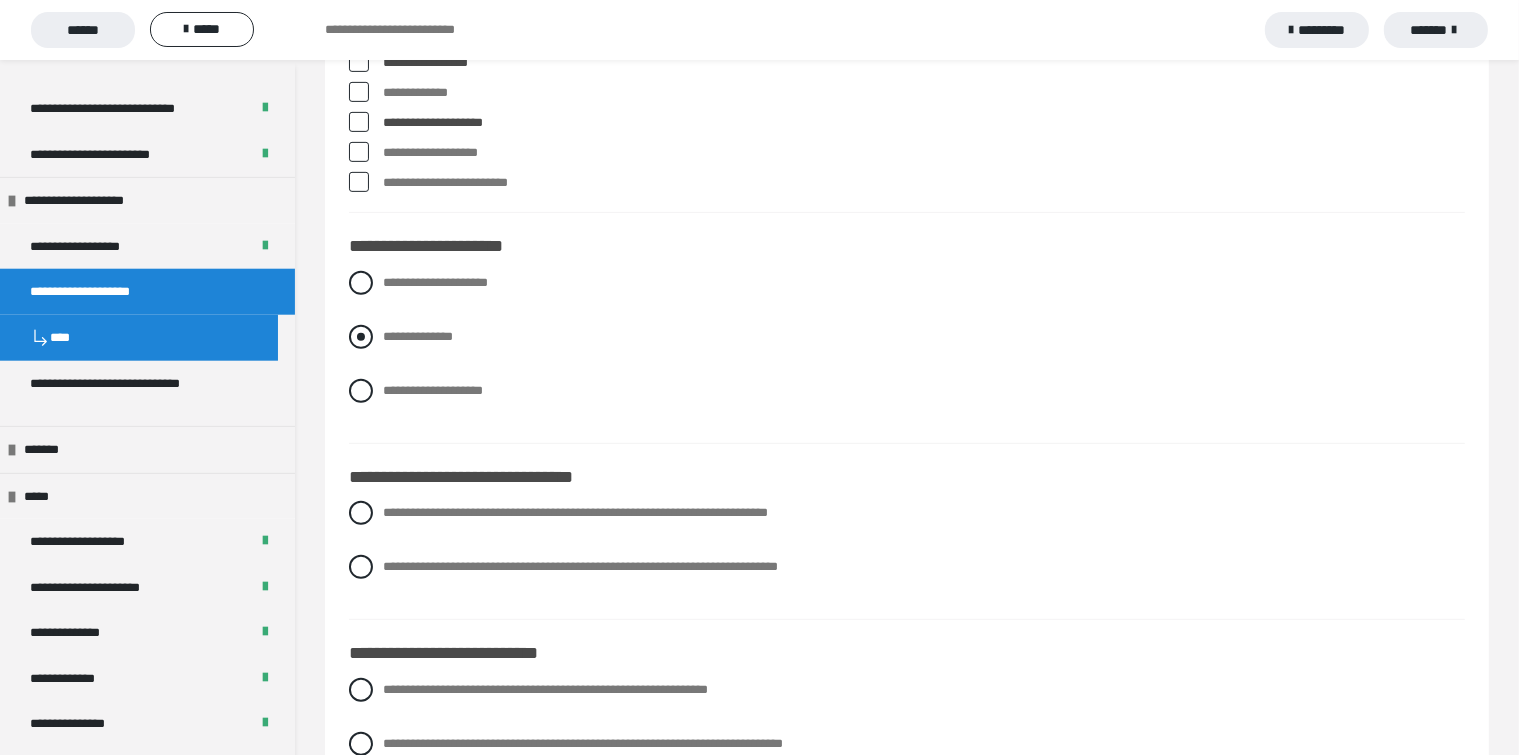 click at bounding box center [361, 337] 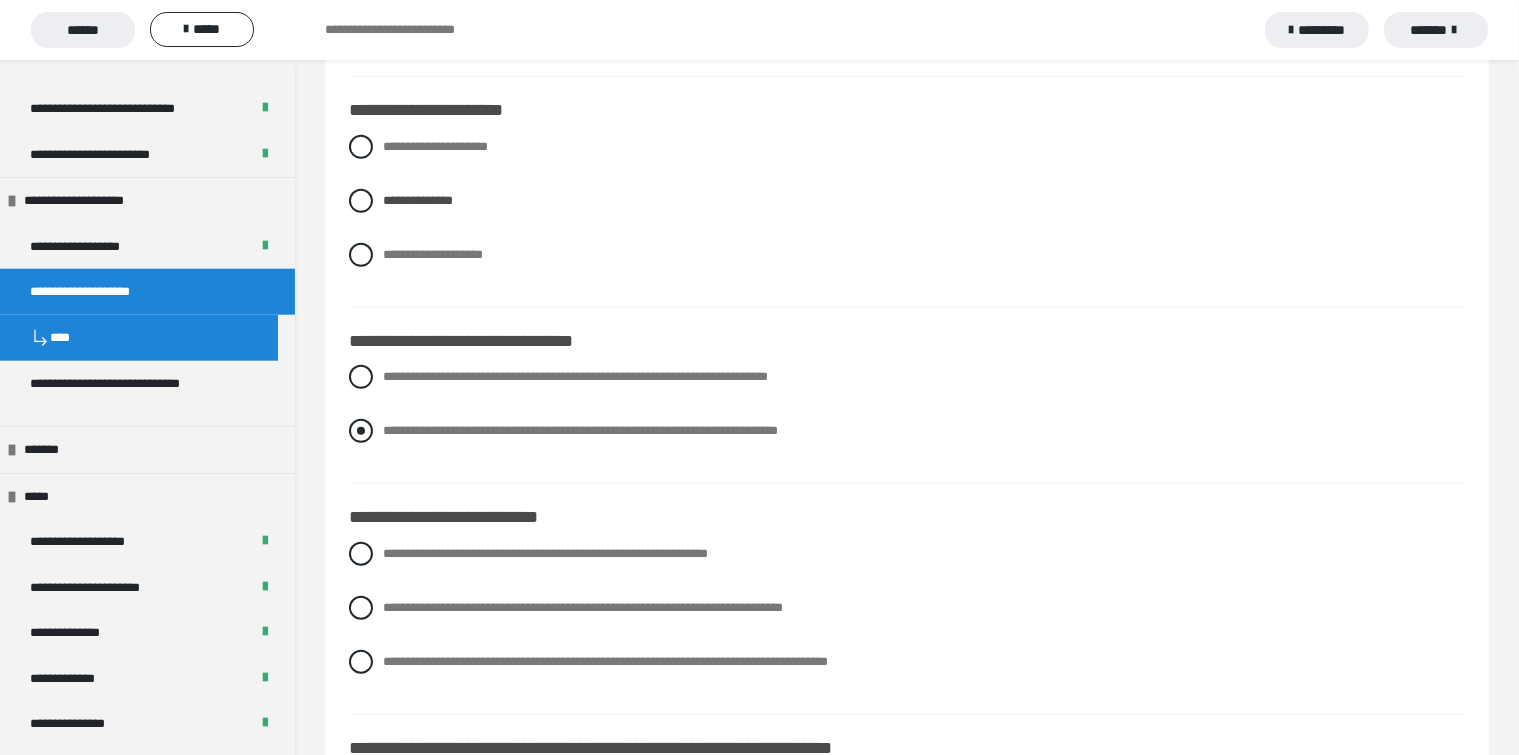 scroll, scrollTop: 8600, scrollLeft: 0, axis: vertical 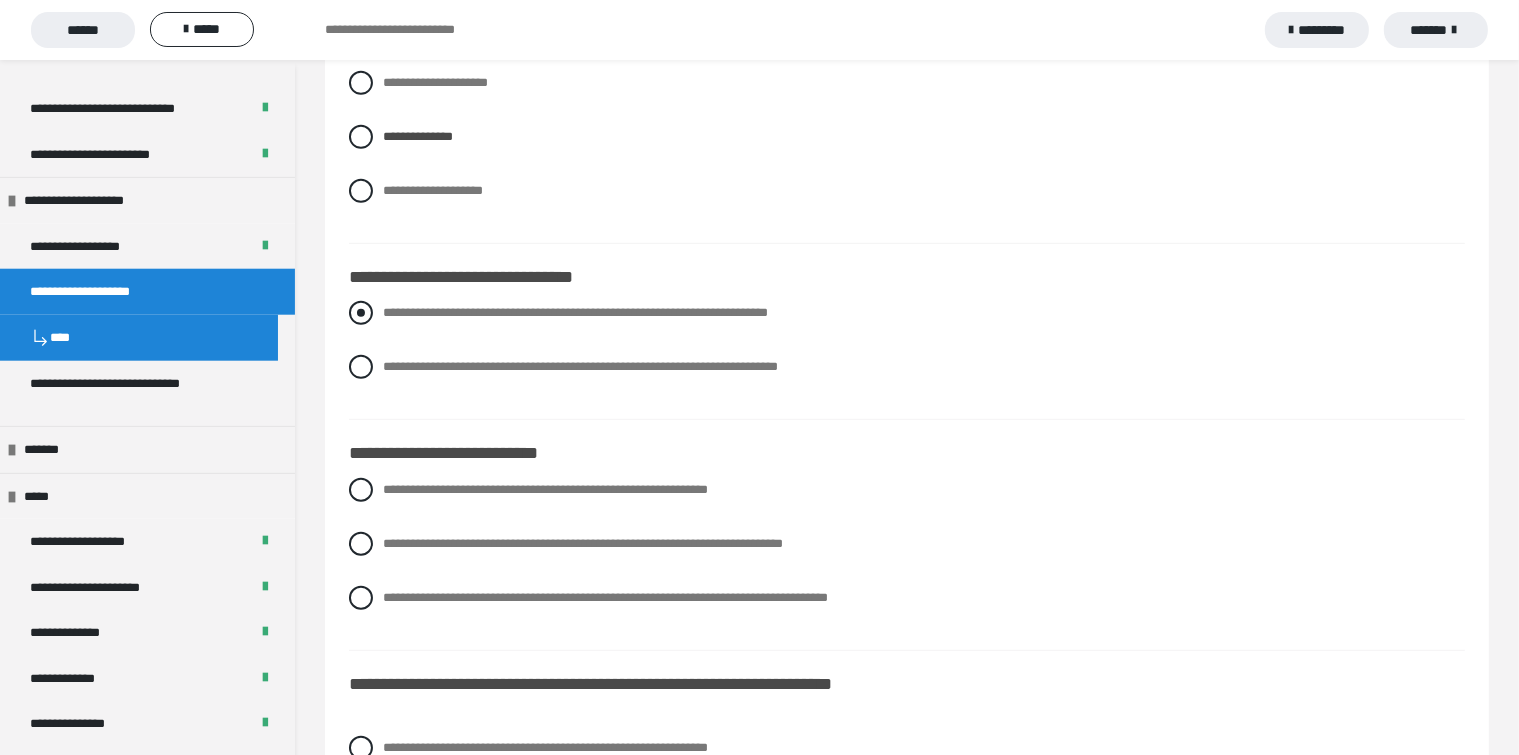 click at bounding box center [361, 313] 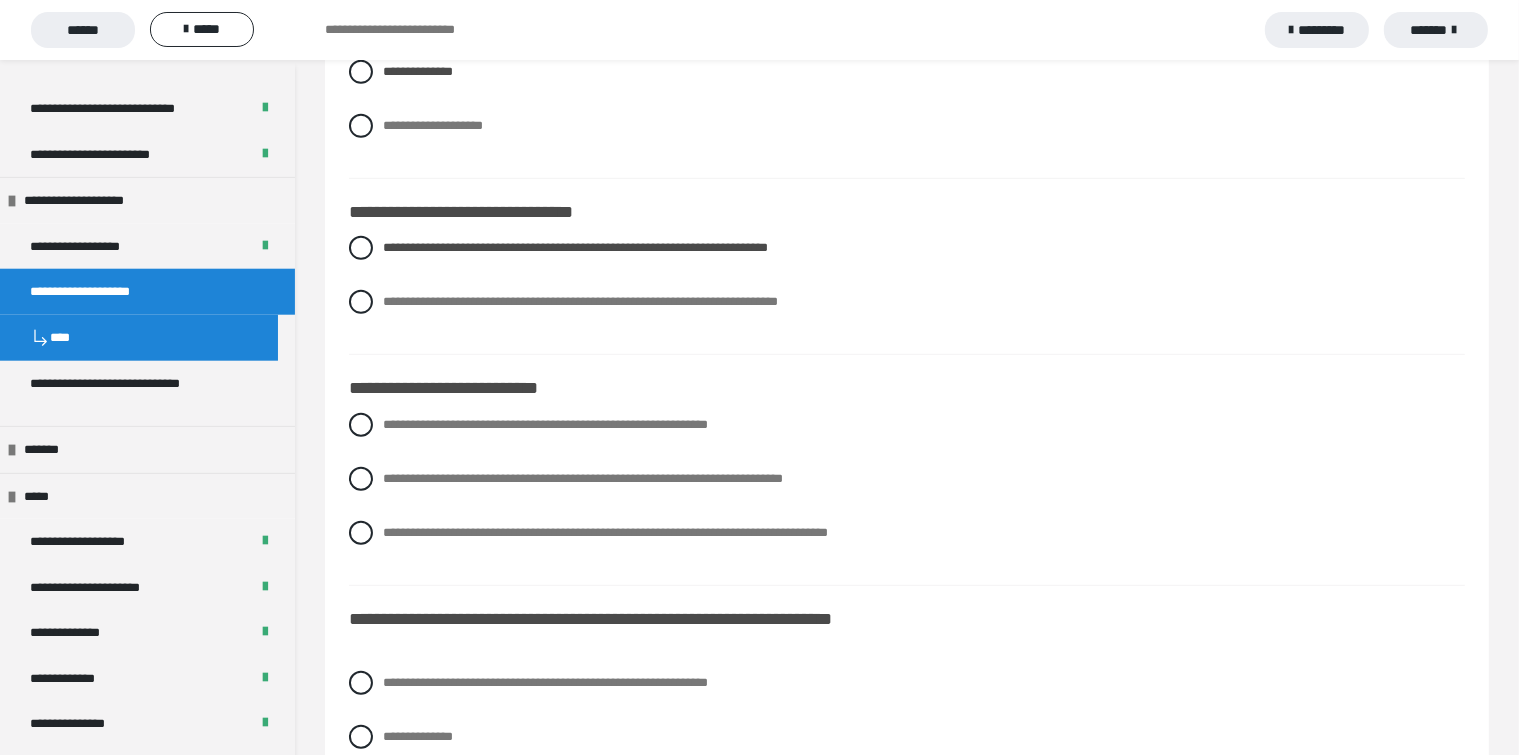 scroll, scrollTop: 8700, scrollLeft: 0, axis: vertical 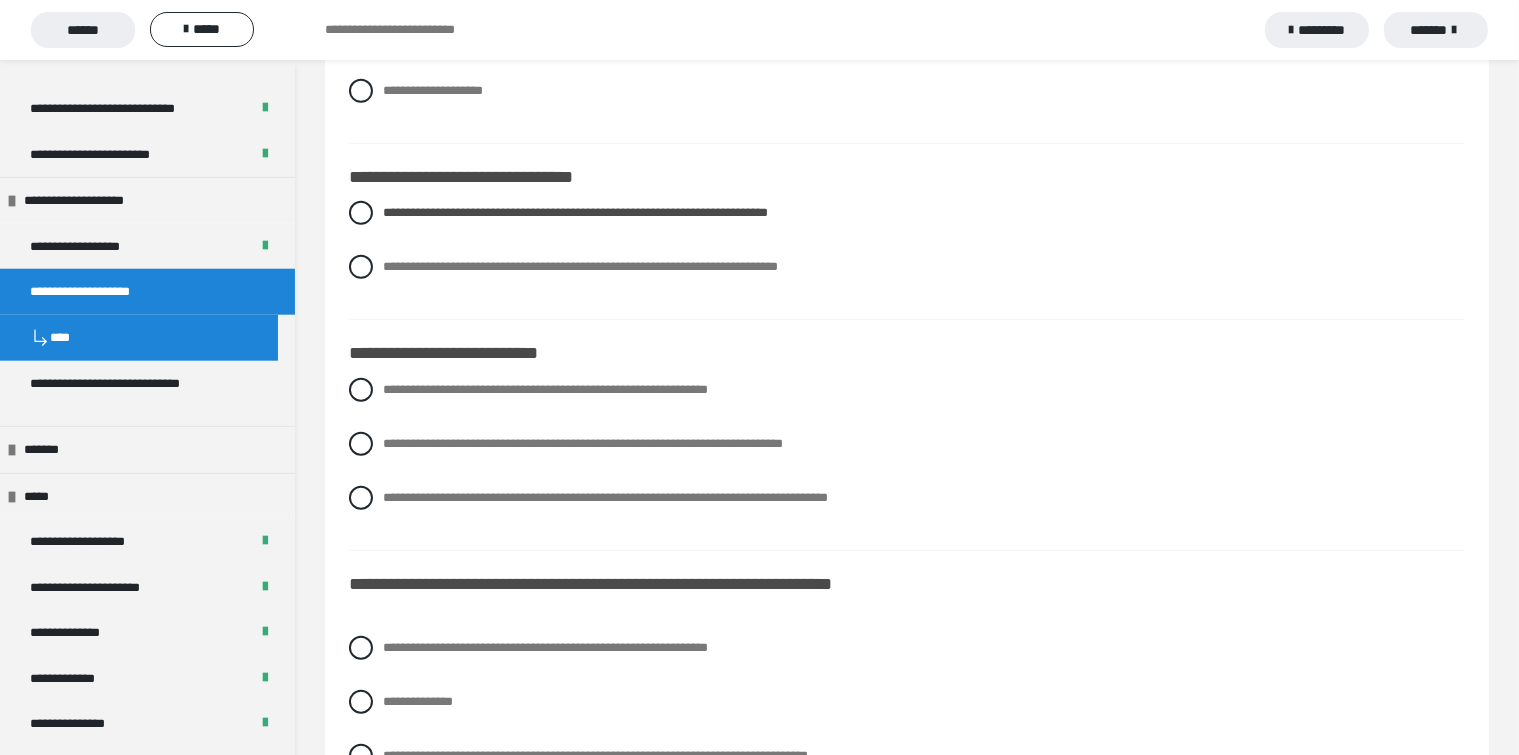 drag, startPoint x: 361, startPoint y: 499, endPoint x: 448, endPoint y: 509, distance: 87.57283 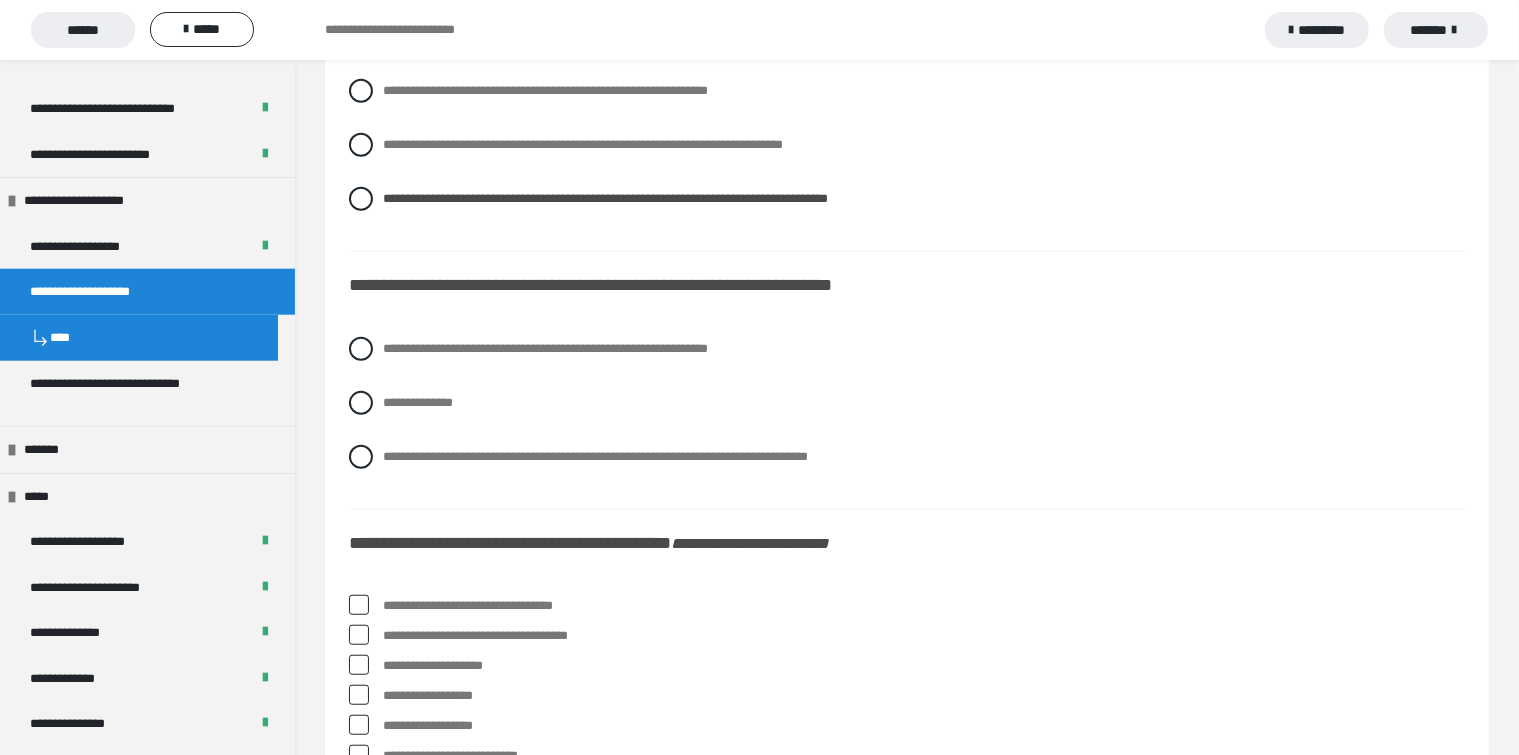 scroll, scrollTop: 9000, scrollLeft: 0, axis: vertical 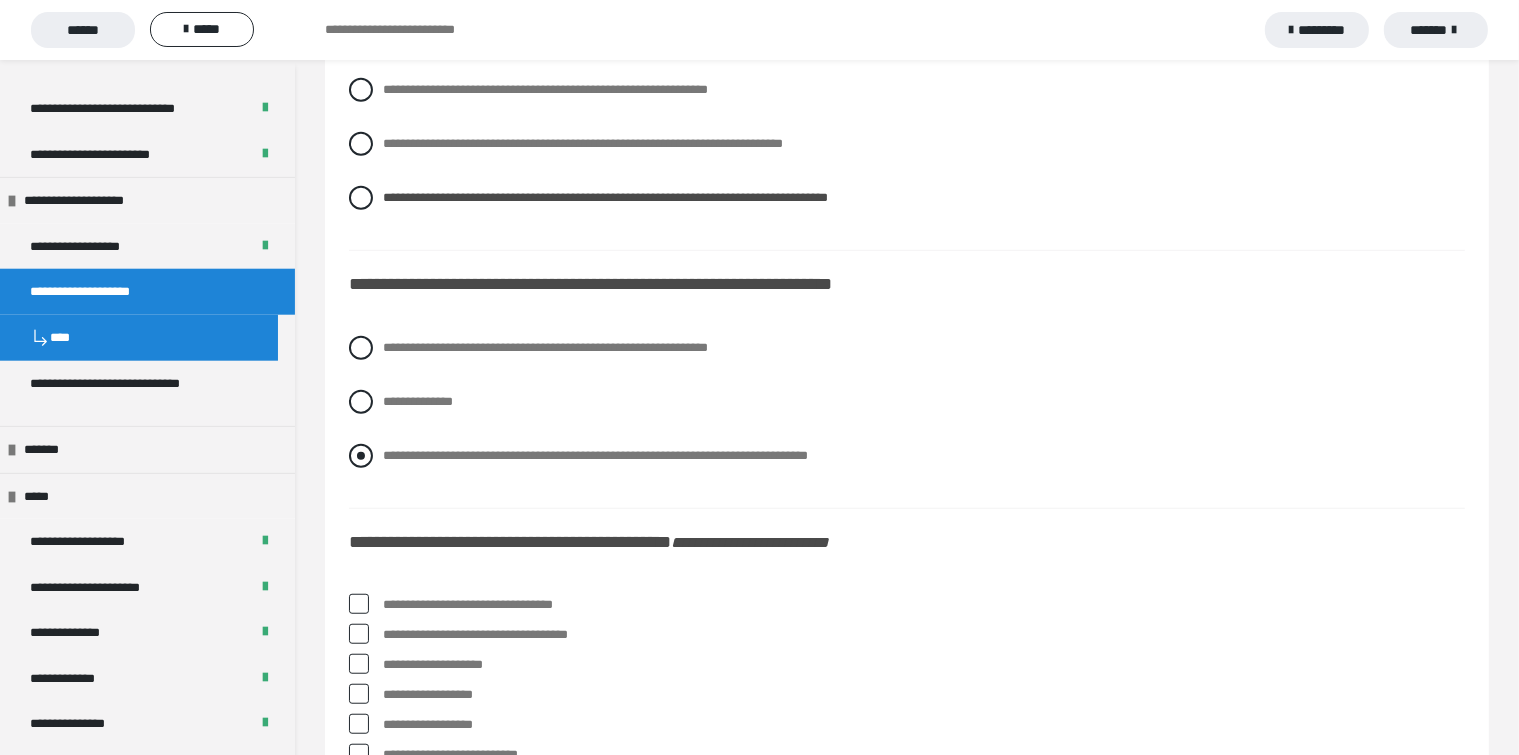 click at bounding box center (361, 456) 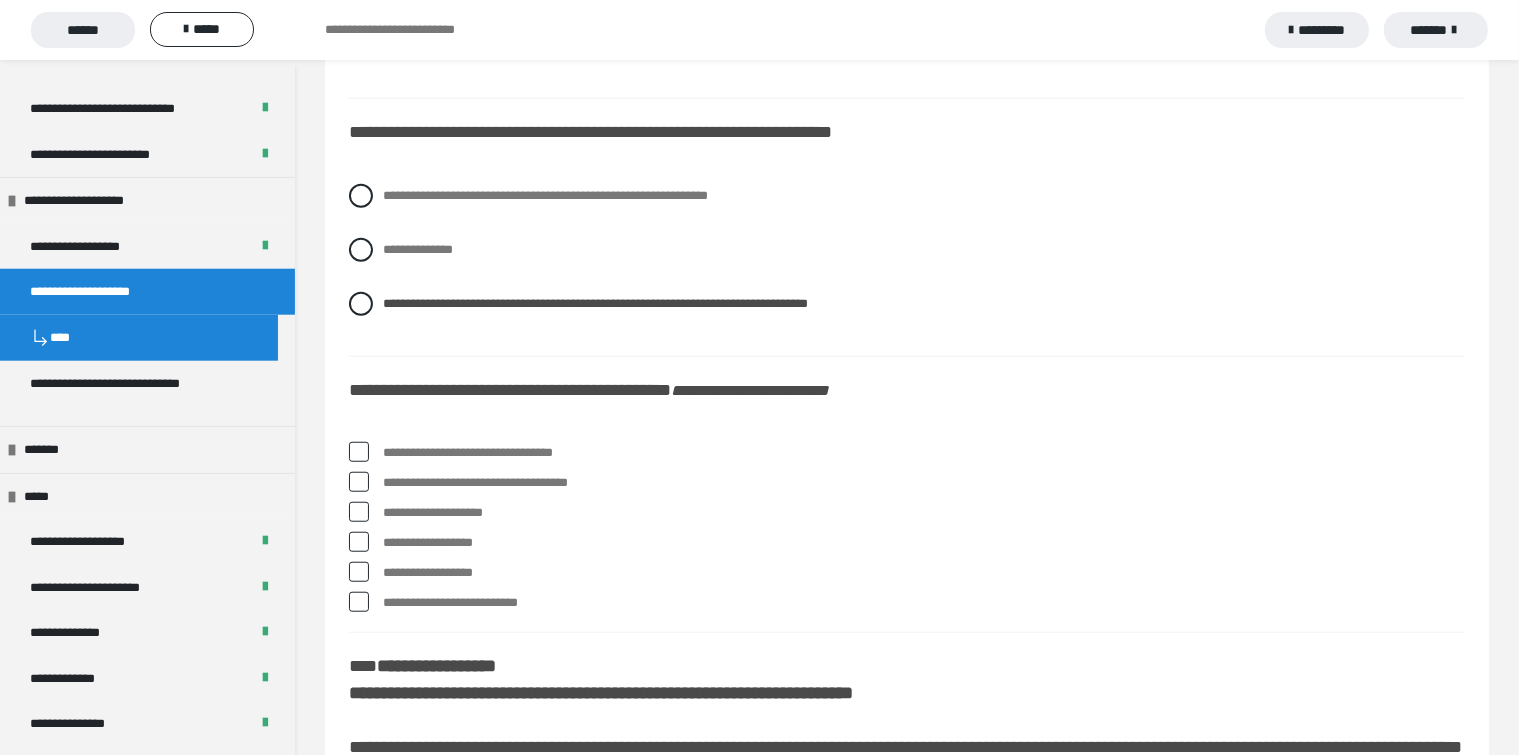 scroll, scrollTop: 9200, scrollLeft: 0, axis: vertical 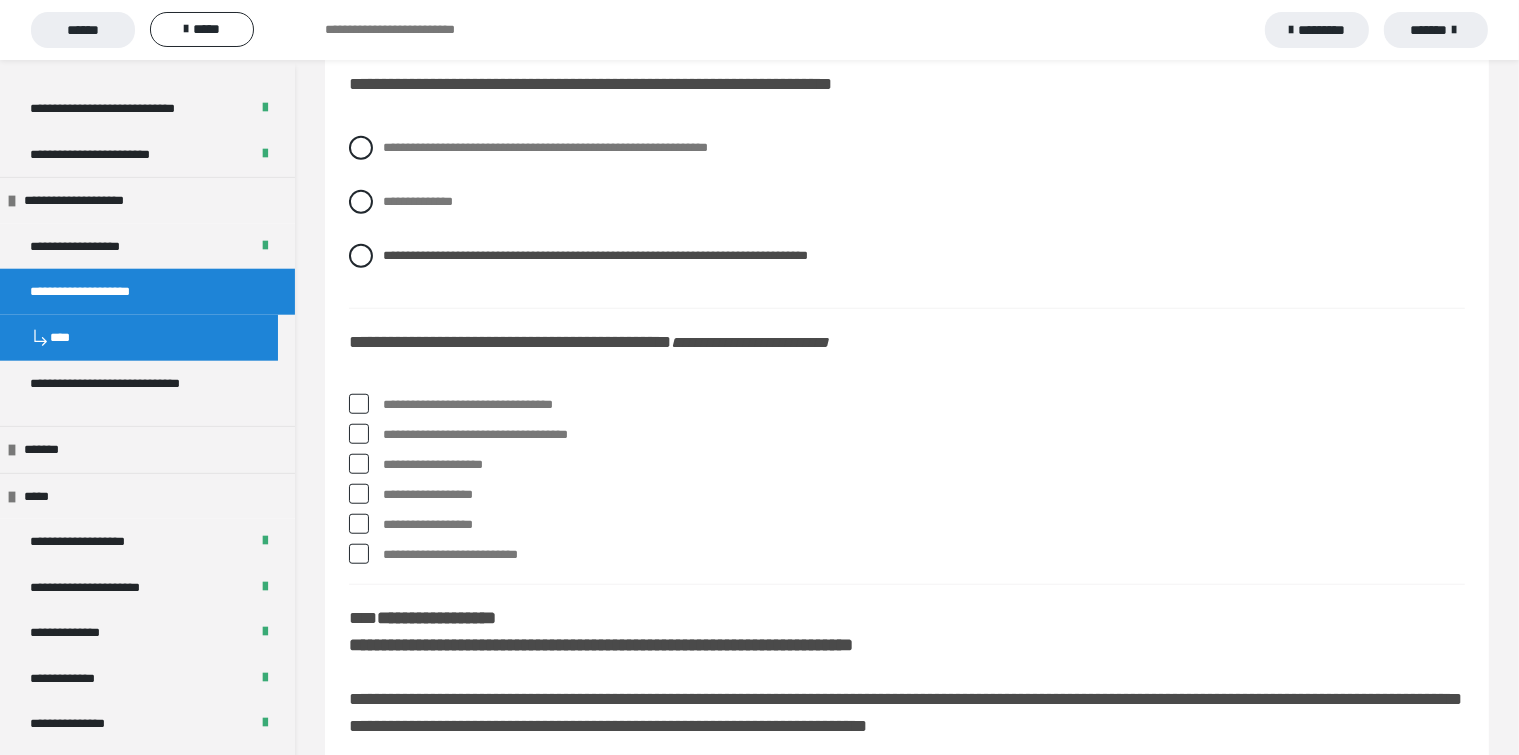 click at bounding box center [359, 404] 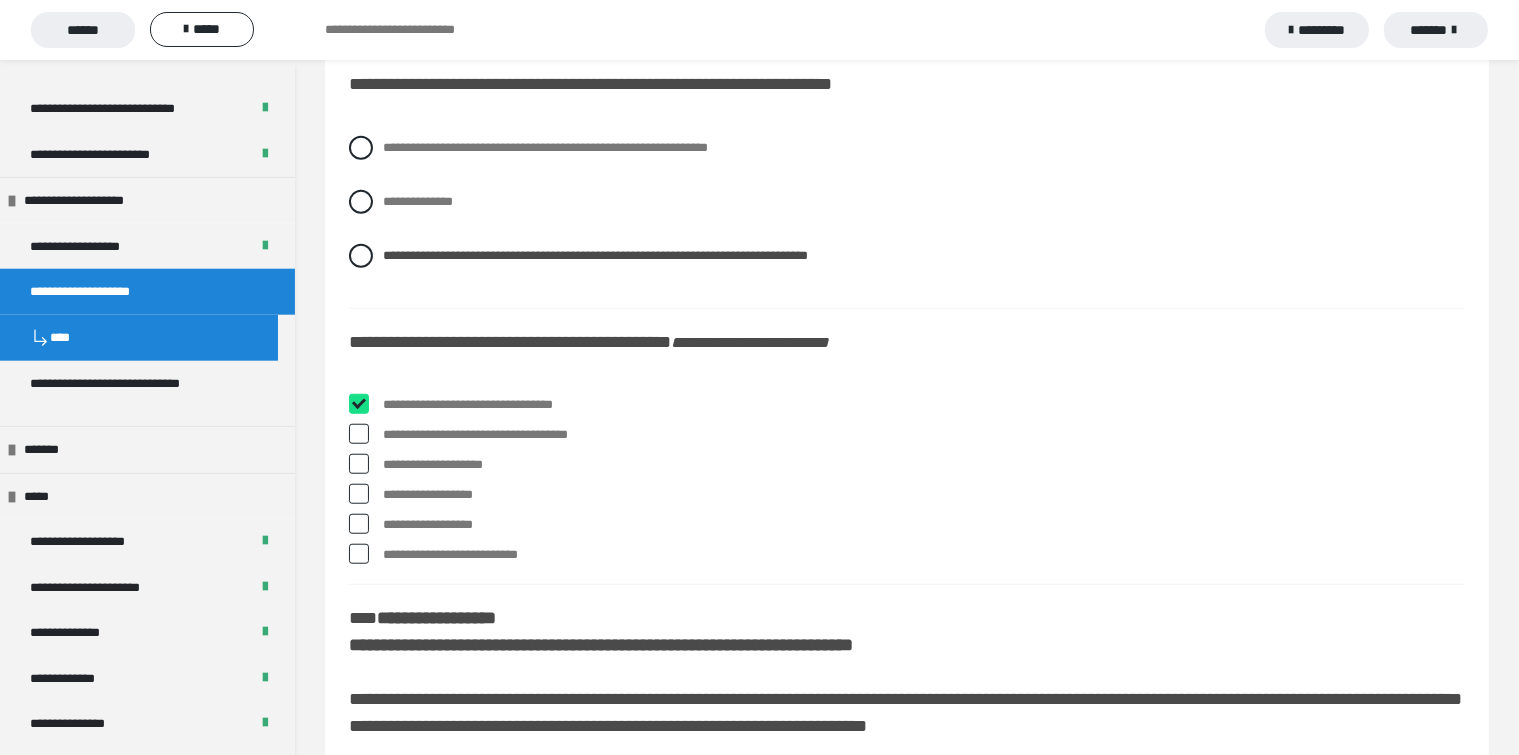 checkbox on "****" 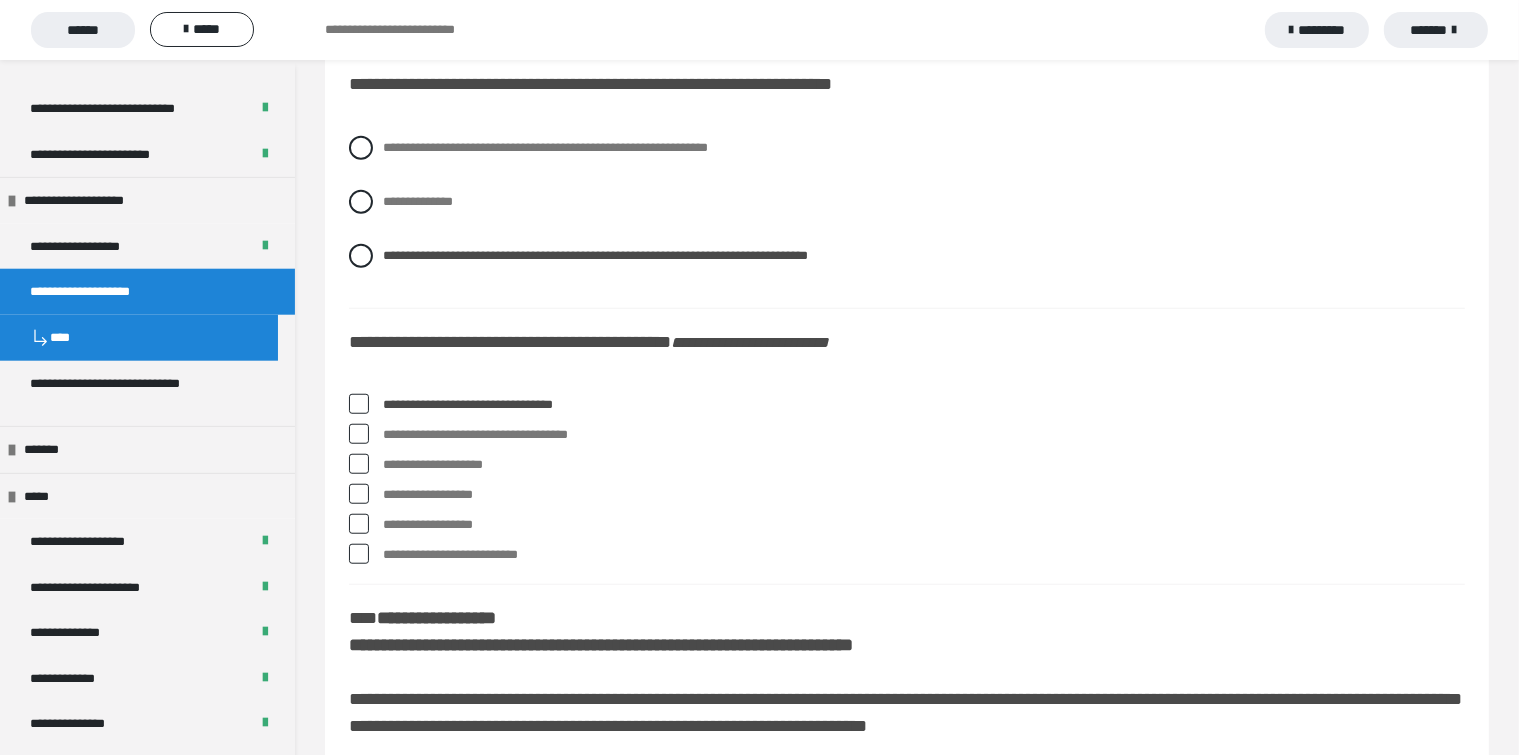 click at bounding box center [359, 434] 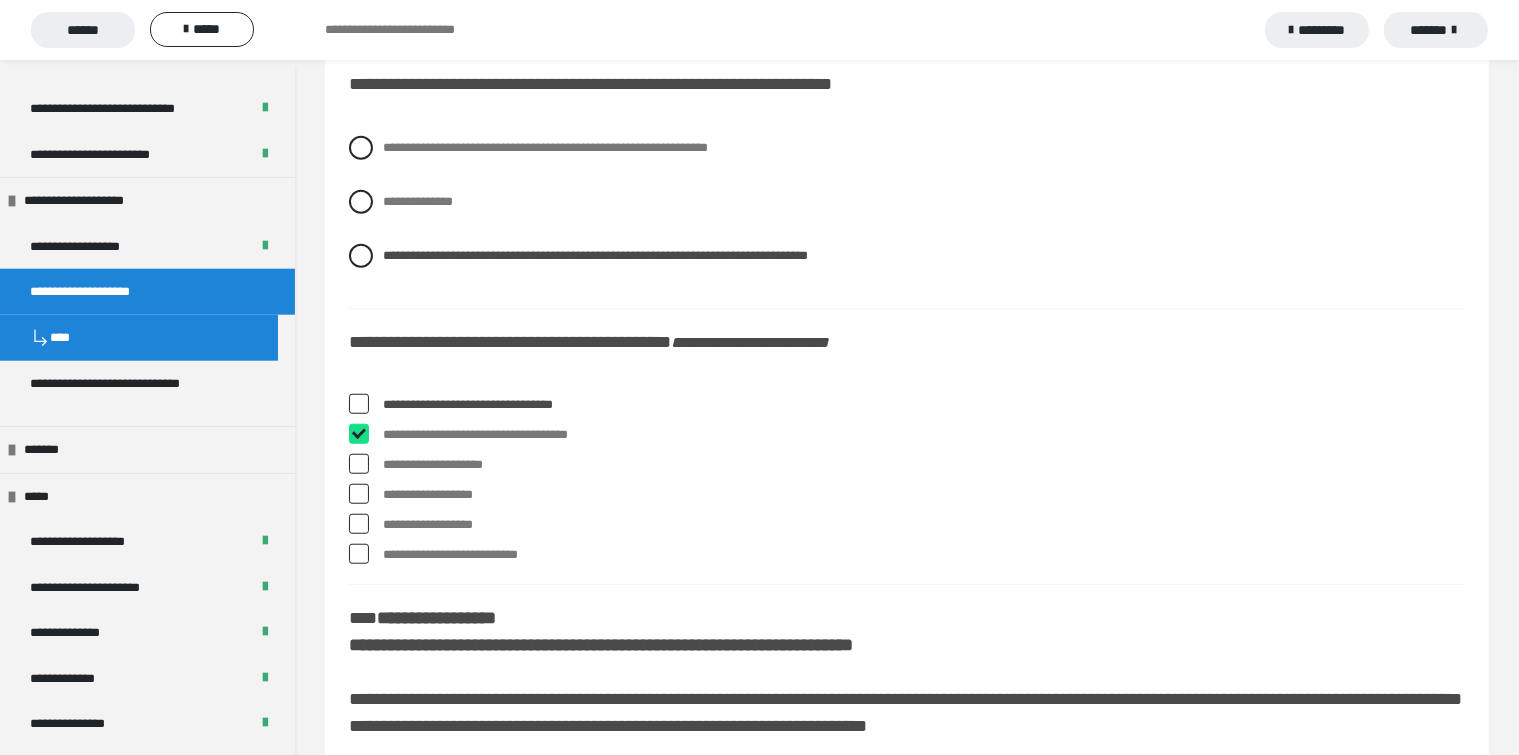 checkbox on "****" 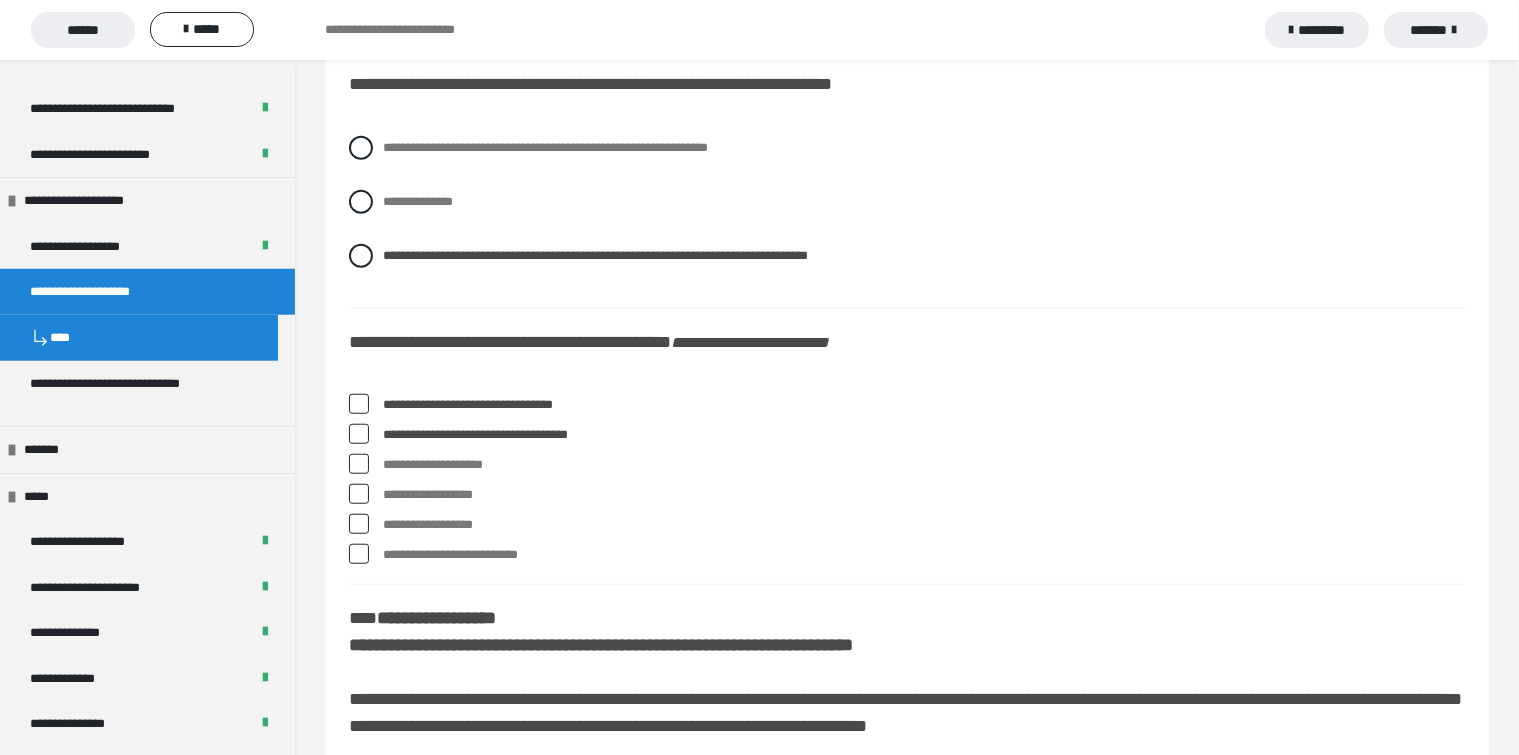 click at bounding box center [359, 494] 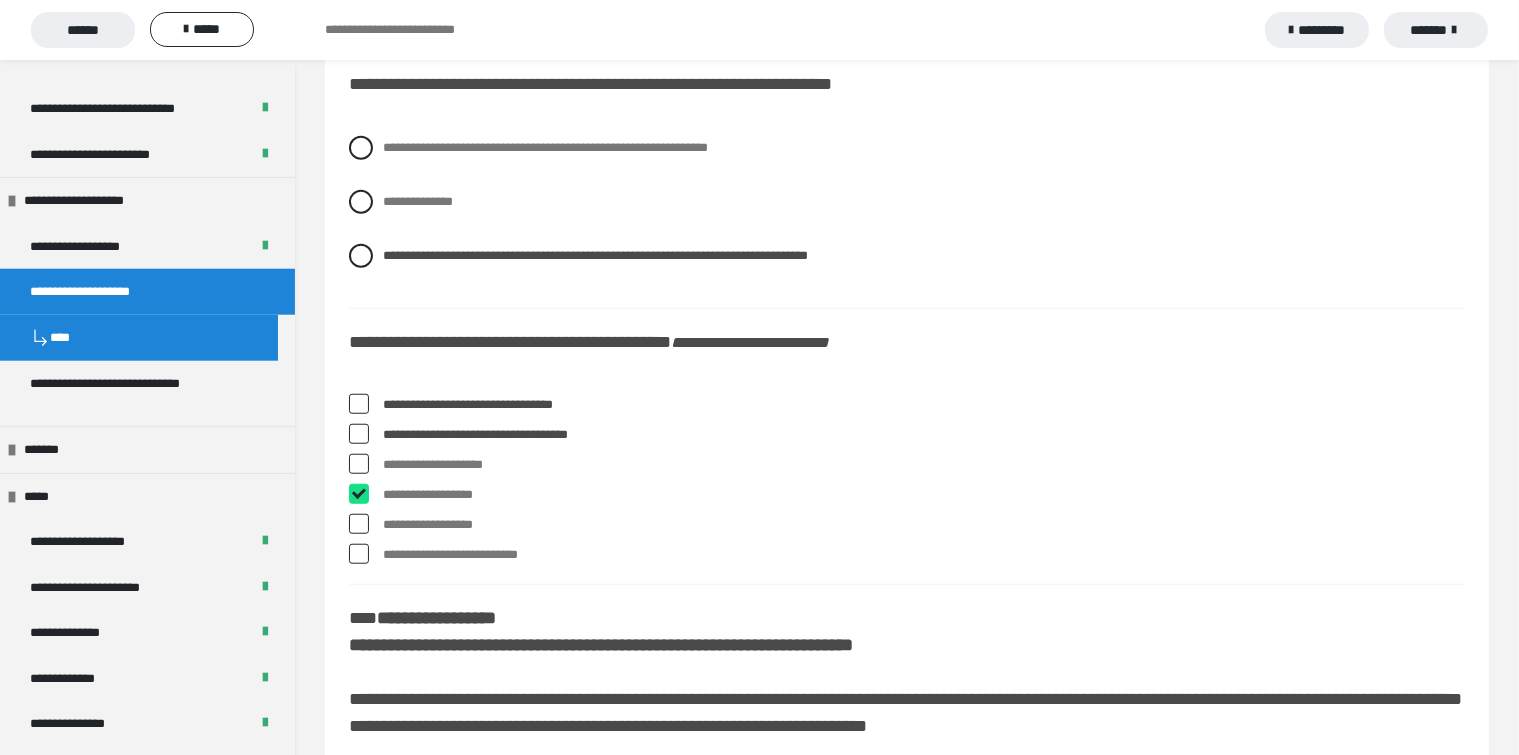 checkbox on "****" 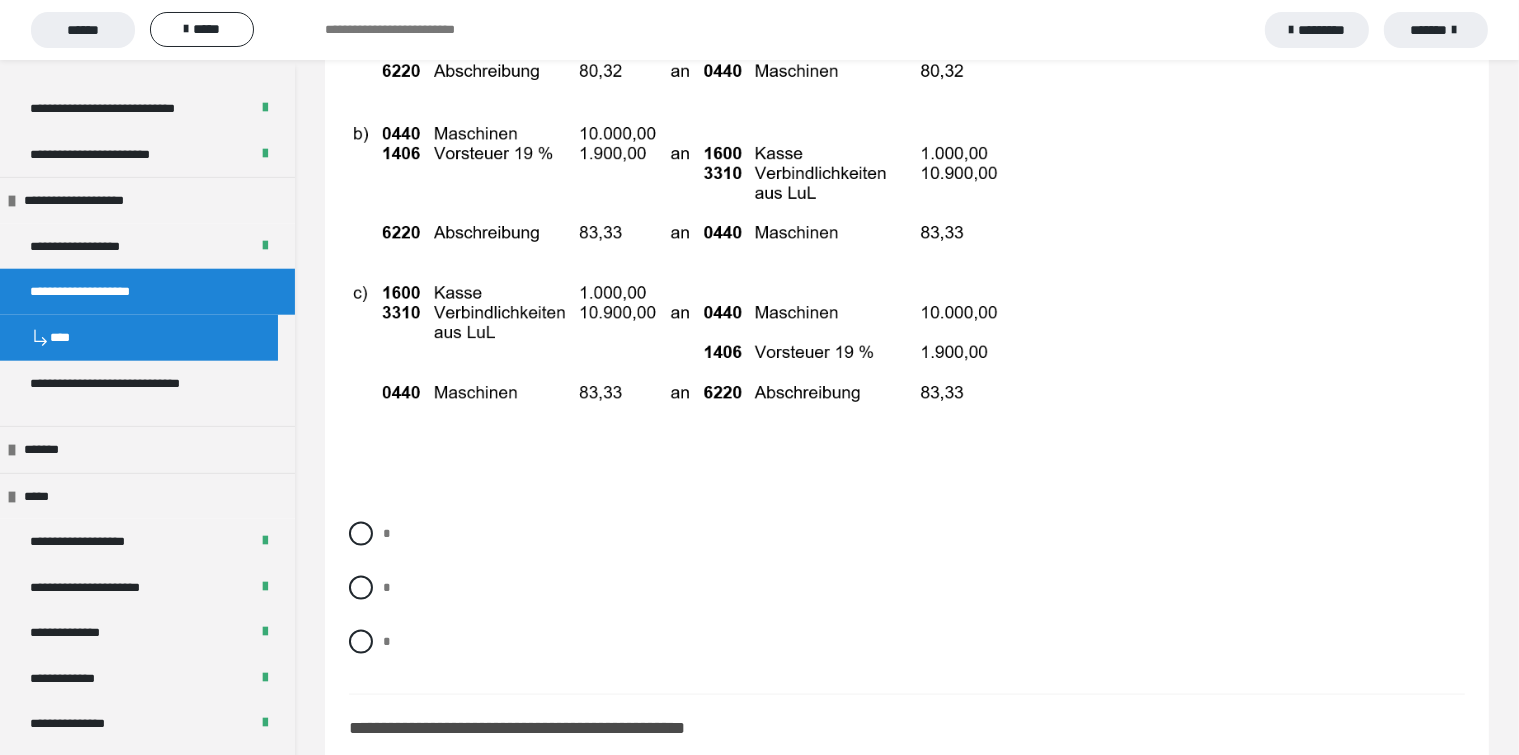 scroll, scrollTop: 10100, scrollLeft: 0, axis: vertical 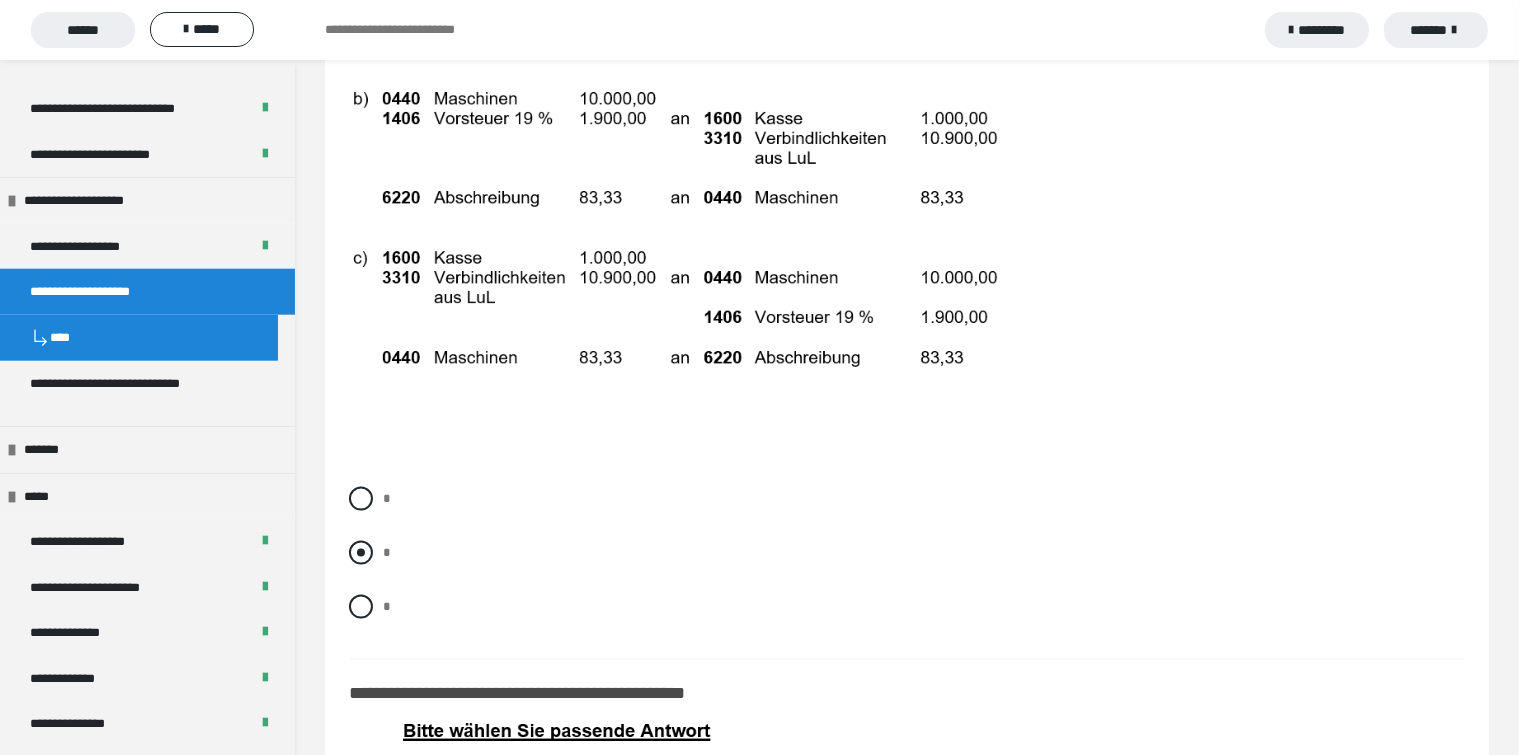 click at bounding box center [361, 553] 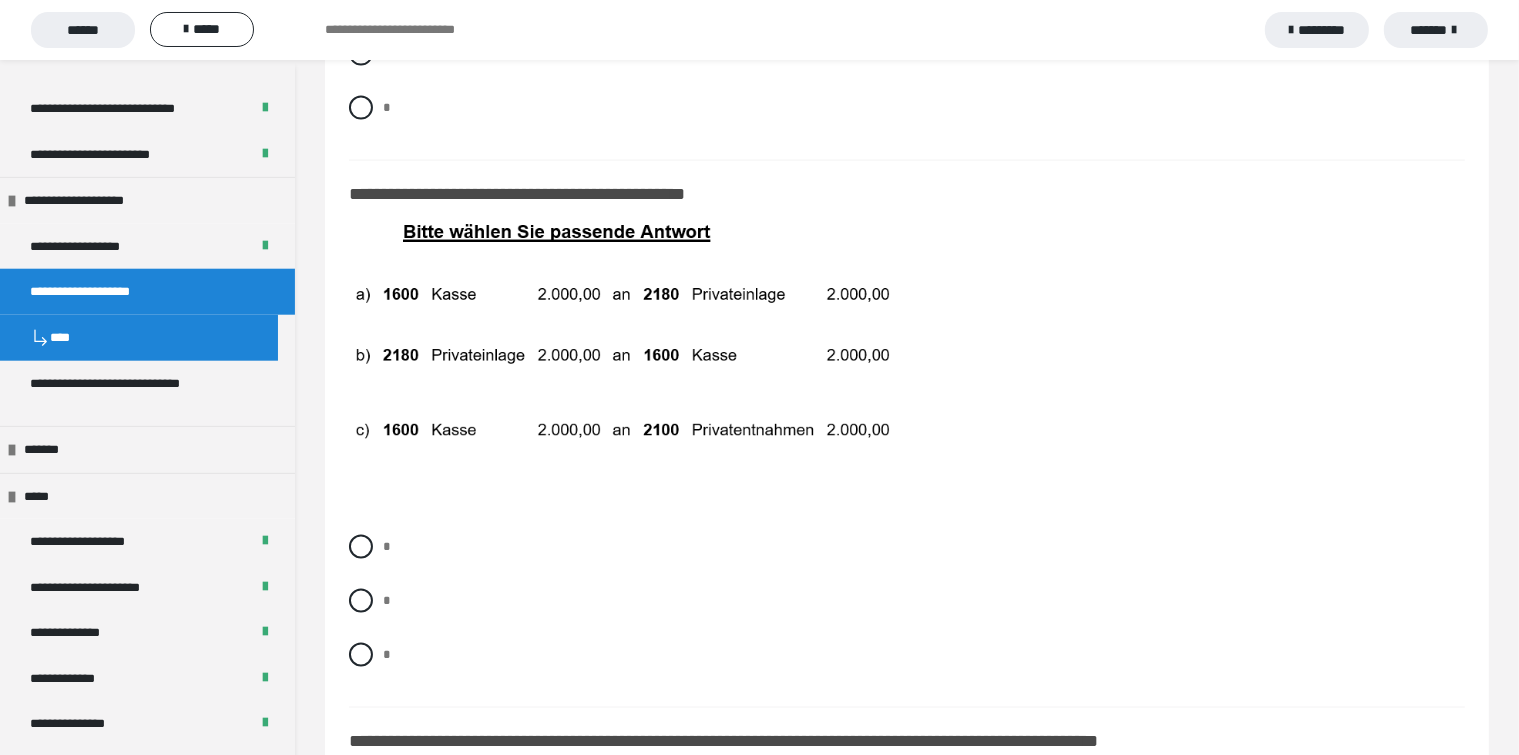 scroll, scrollTop: 10600, scrollLeft: 0, axis: vertical 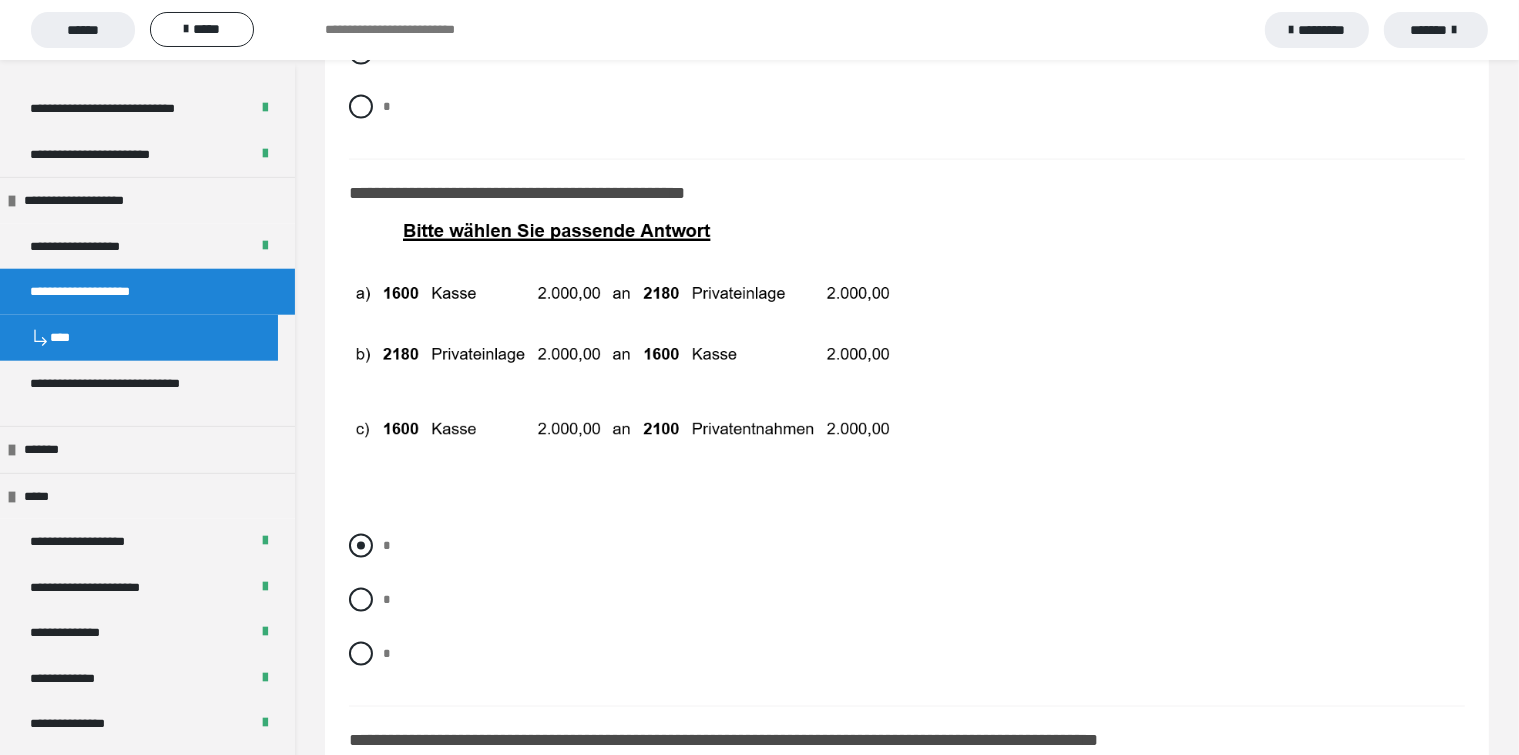 drag, startPoint x: 357, startPoint y: 546, endPoint x: 391, endPoint y: 549, distance: 34.132095 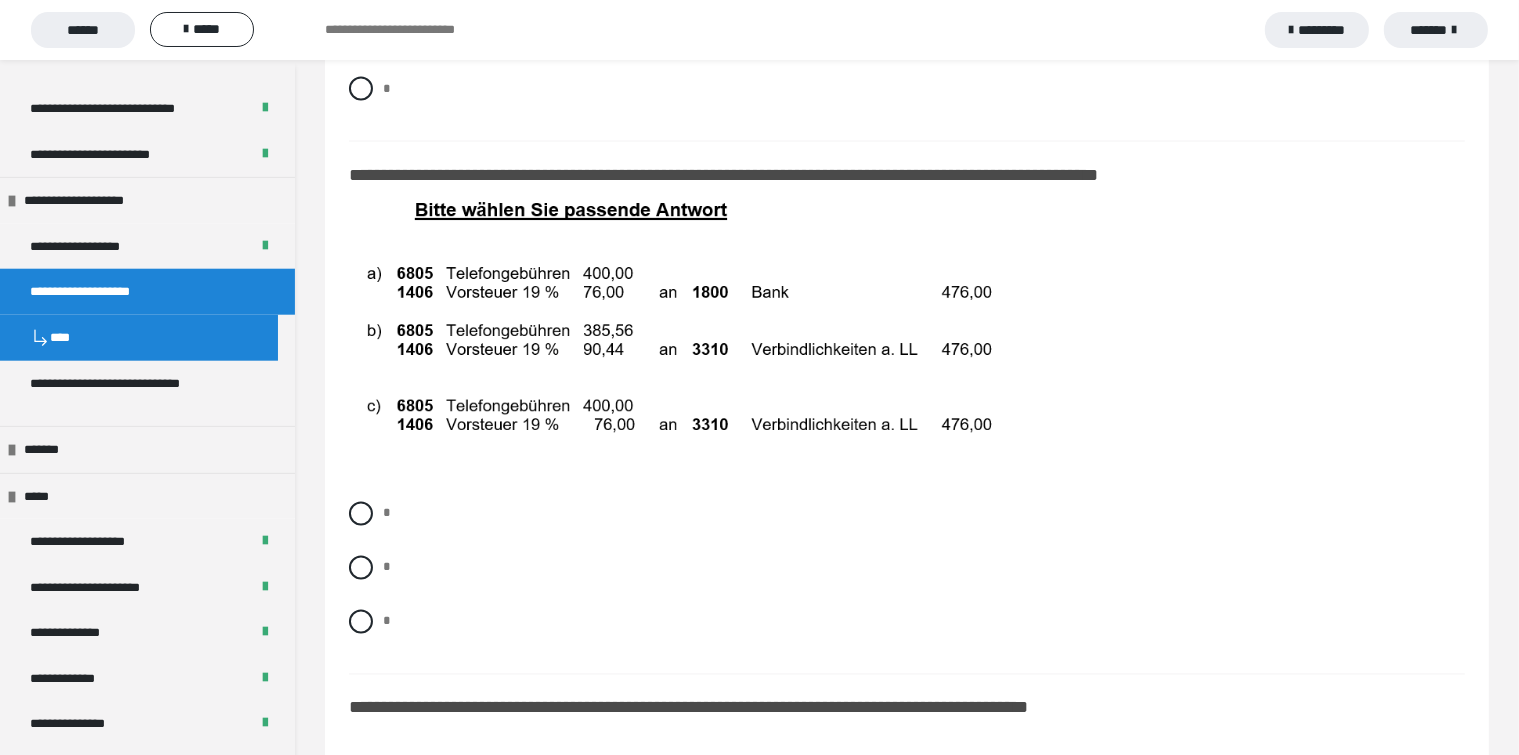 scroll, scrollTop: 11200, scrollLeft: 0, axis: vertical 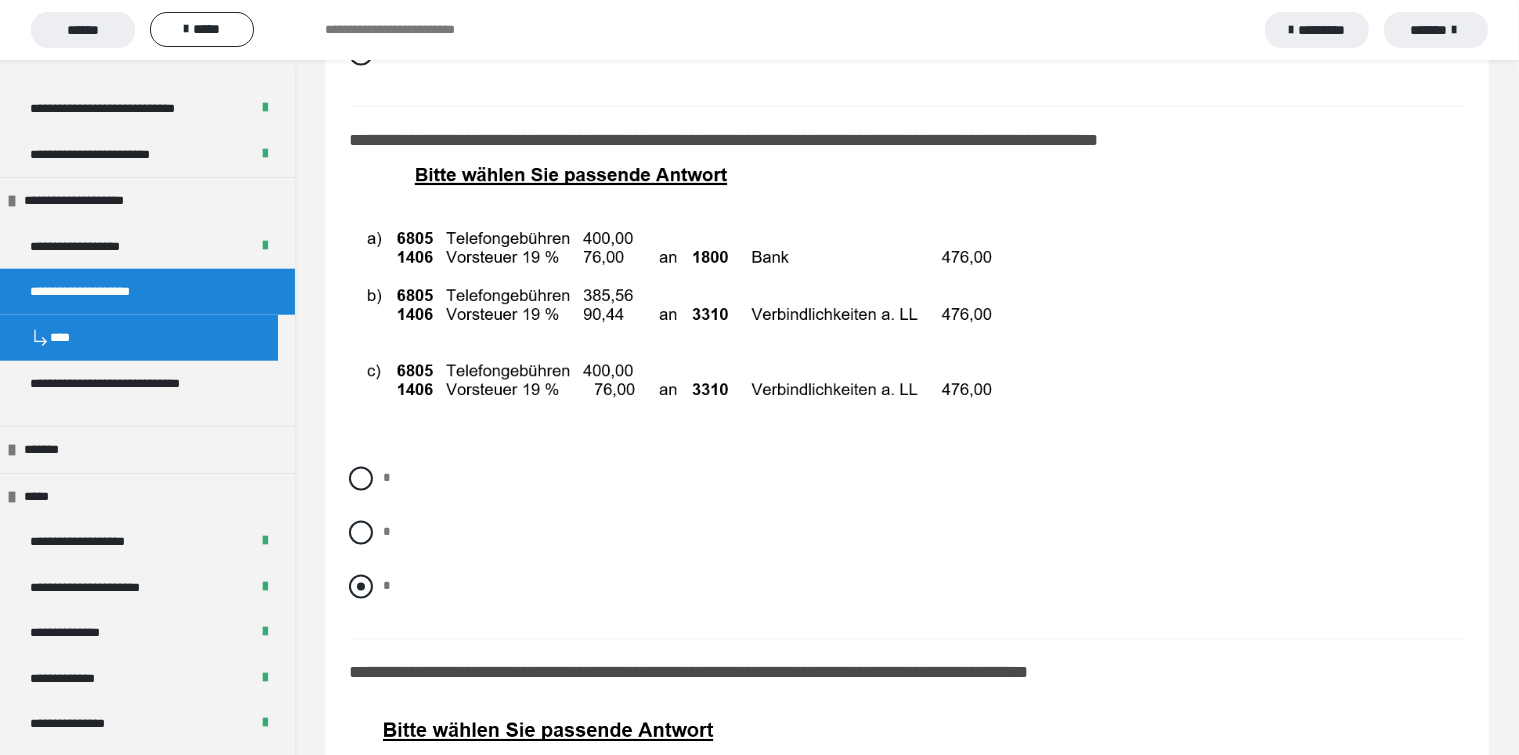 click at bounding box center (361, 587) 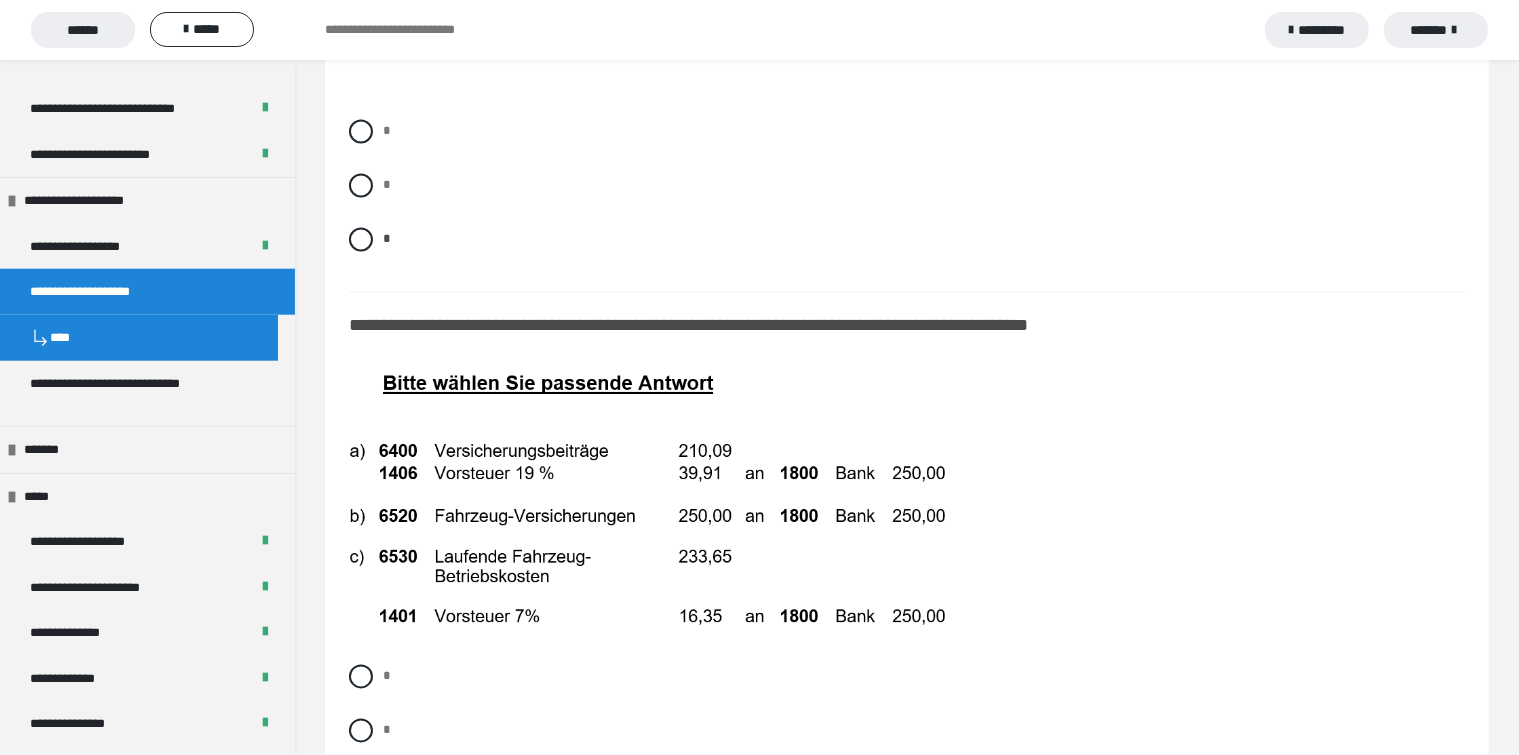 scroll, scrollTop: 11600, scrollLeft: 0, axis: vertical 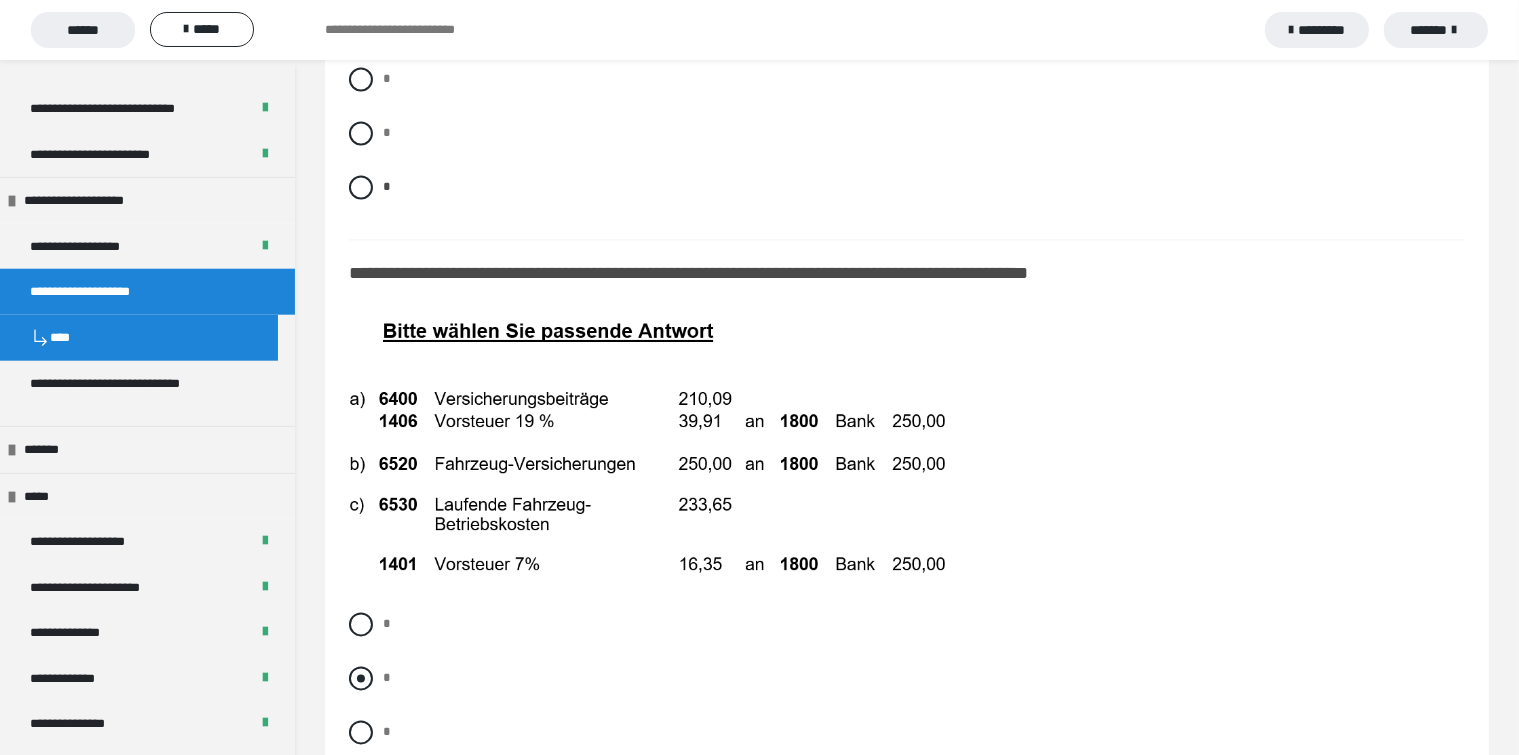 click at bounding box center [361, 678] 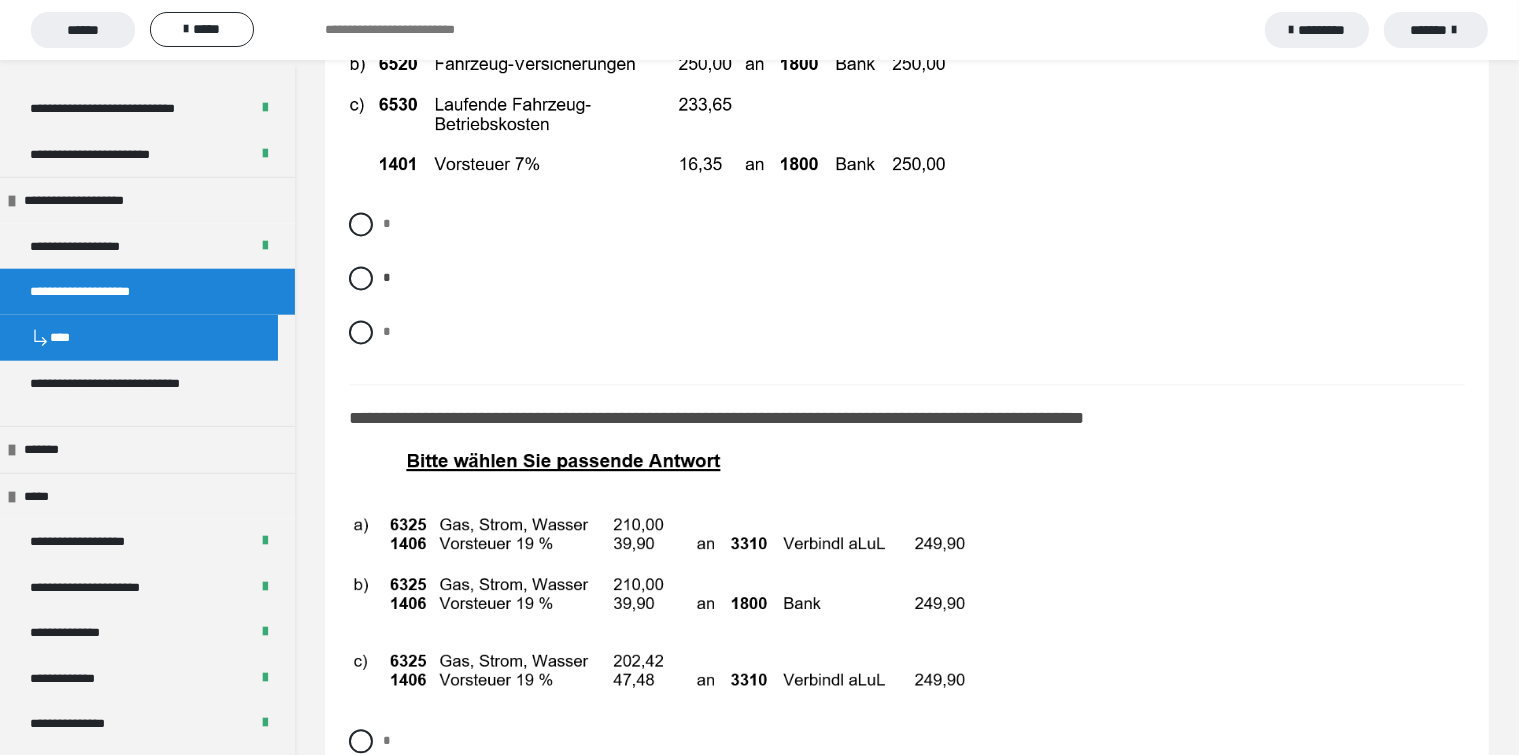 scroll, scrollTop: 12100, scrollLeft: 0, axis: vertical 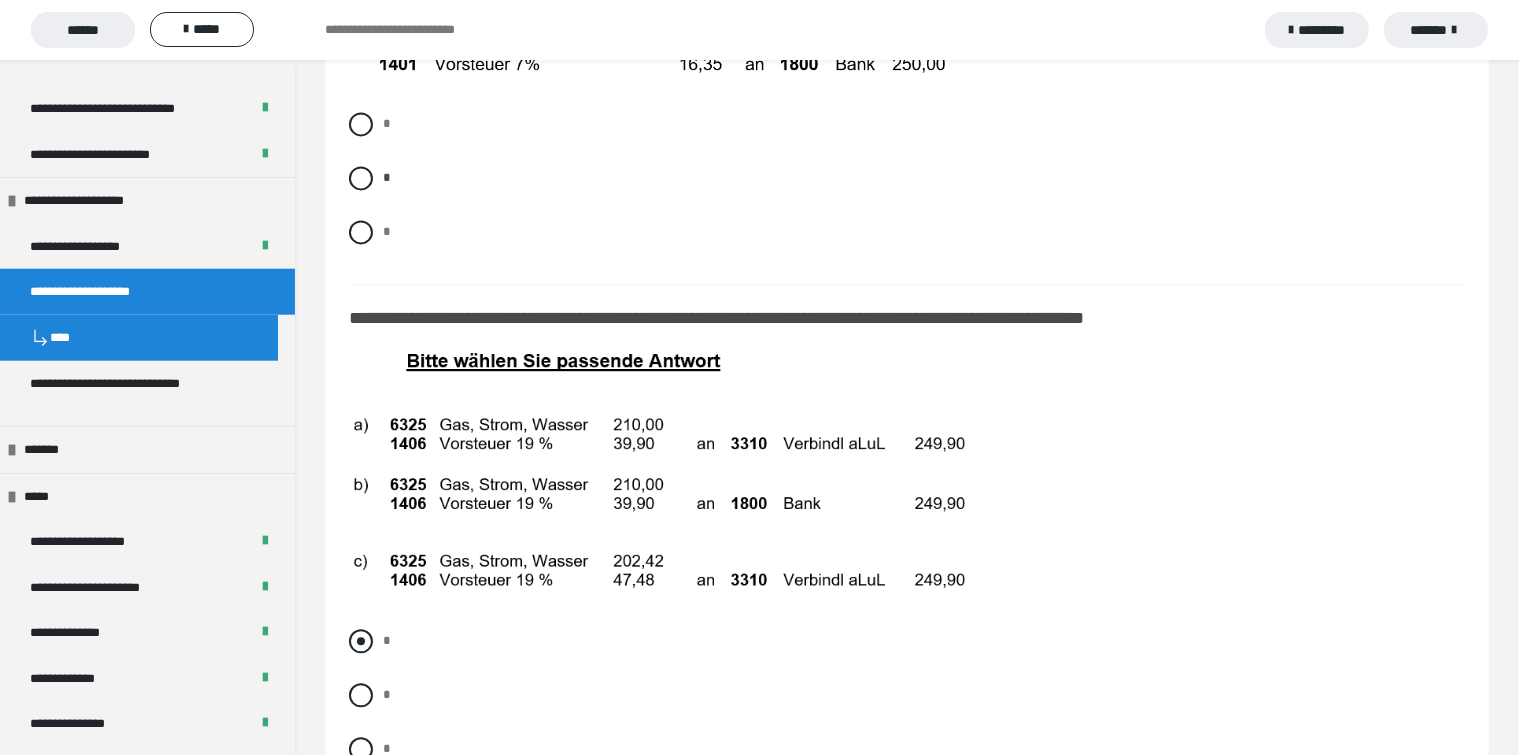 click at bounding box center [361, 641] 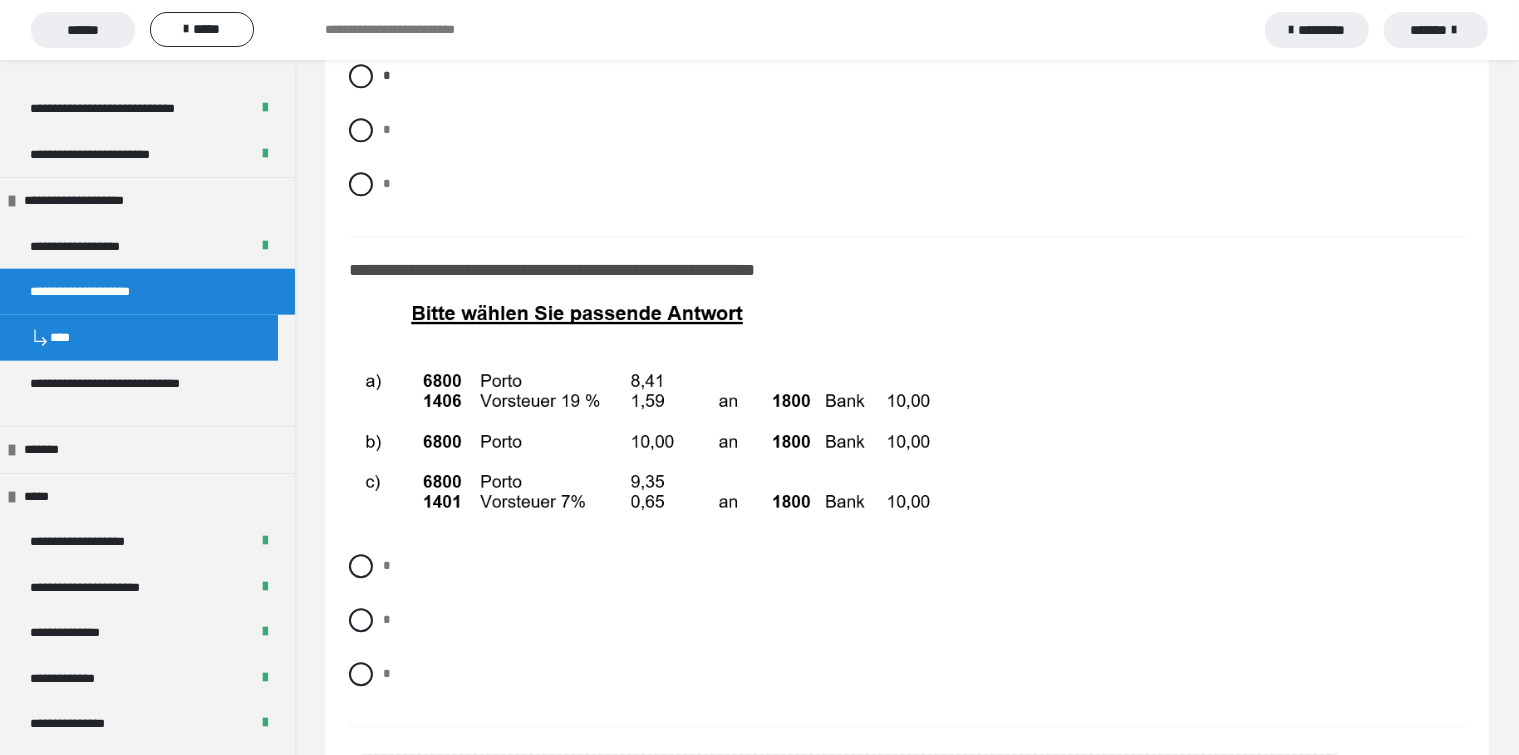 scroll, scrollTop: 12700, scrollLeft: 0, axis: vertical 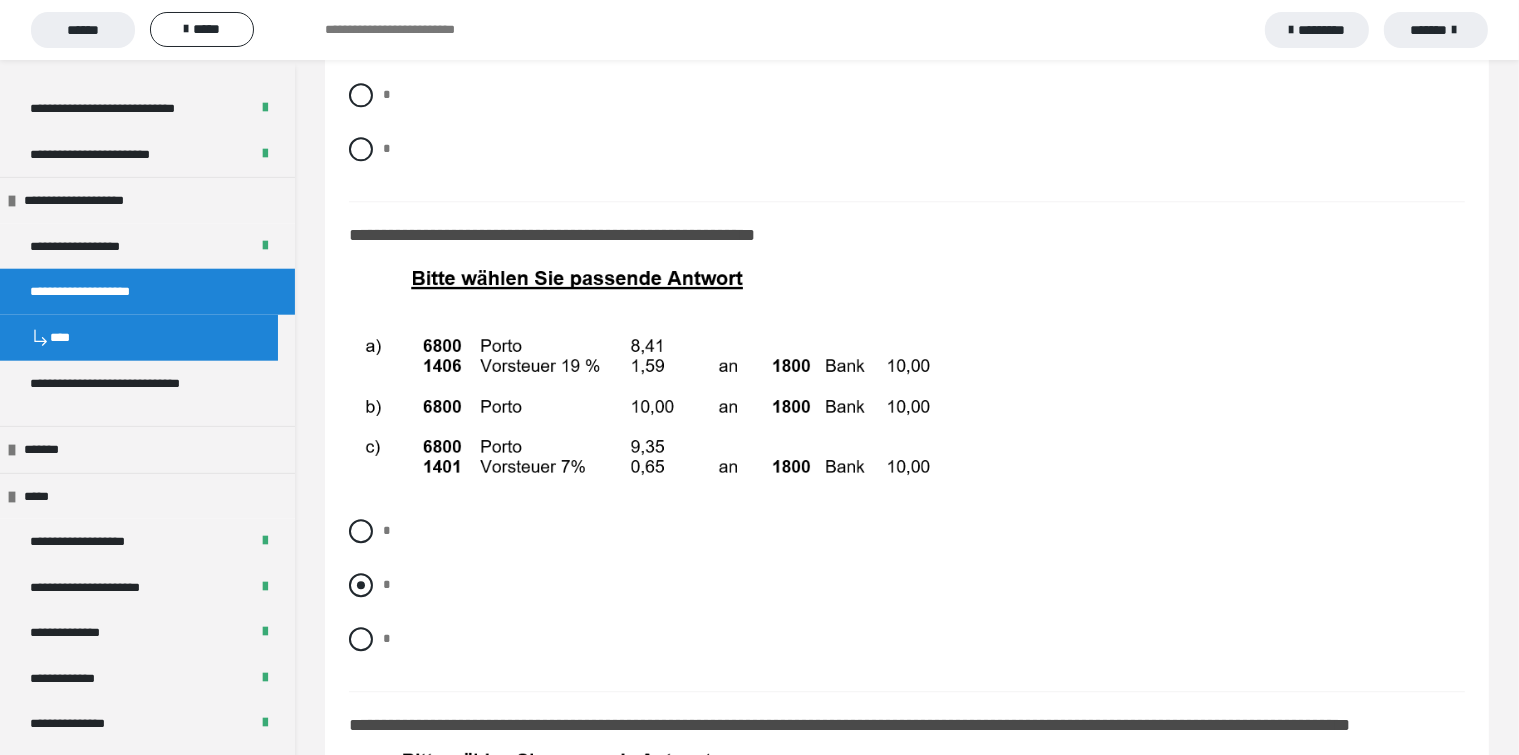 click at bounding box center [361, 585] 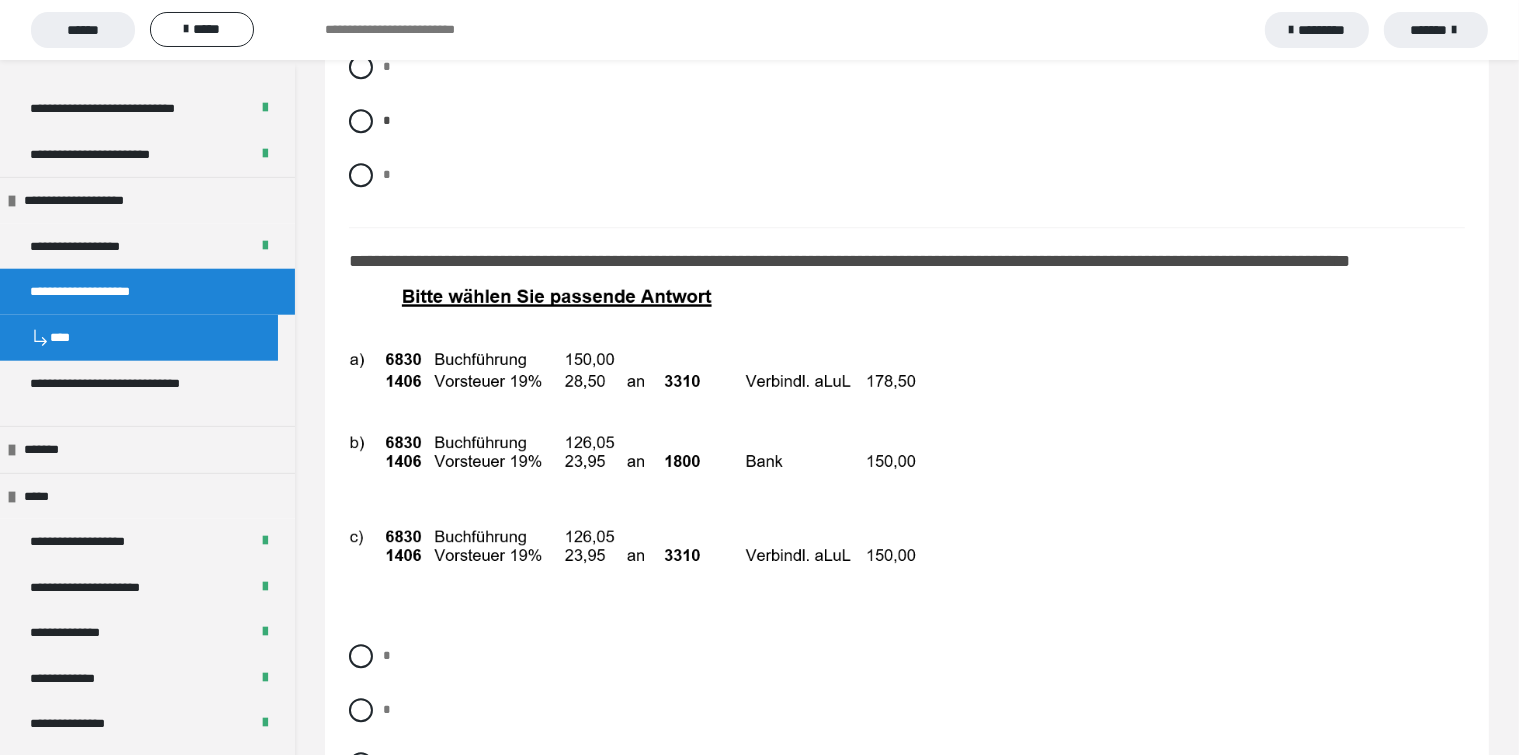 scroll, scrollTop: 13200, scrollLeft: 0, axis: vertical 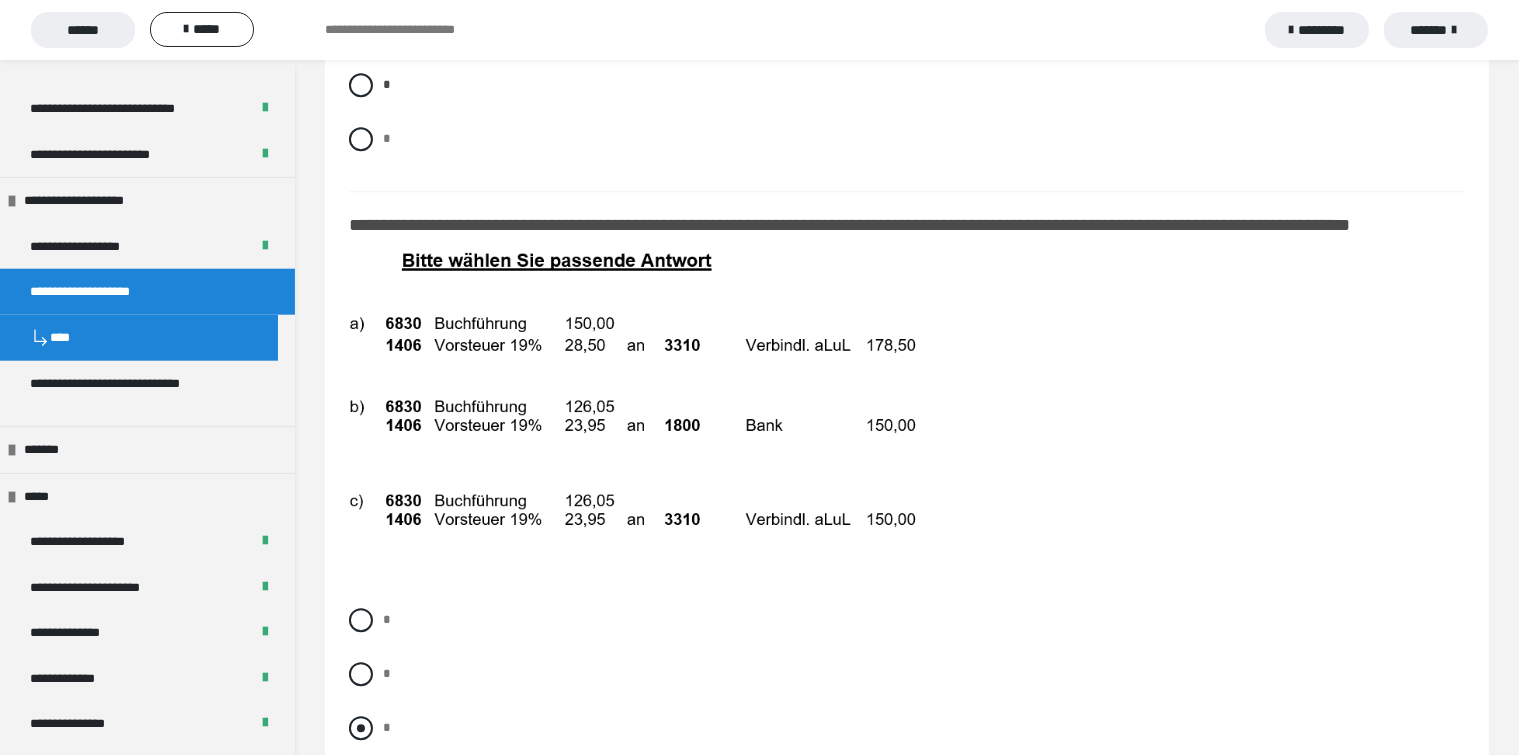 click at bounding box center [361, 728] 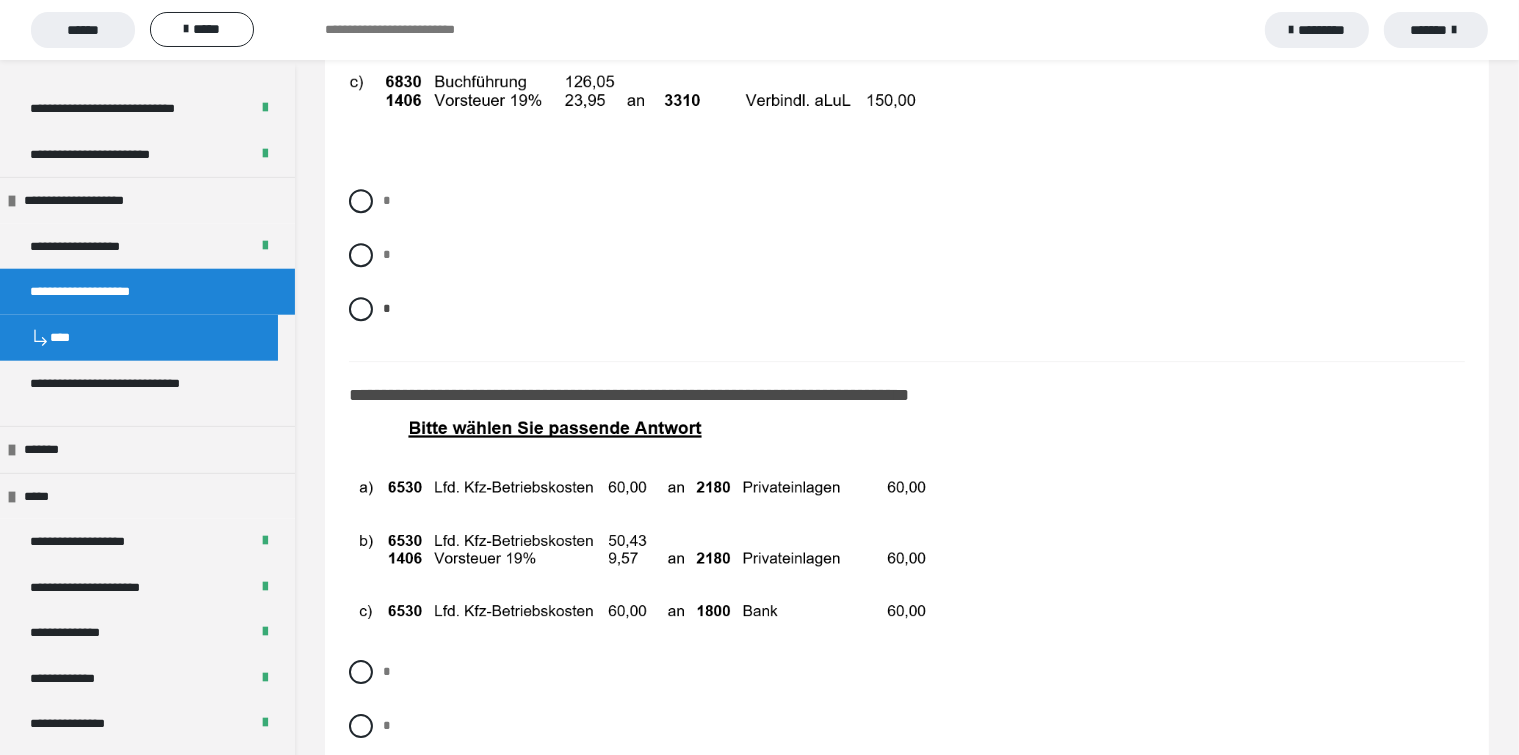scroll, scrollTop: 13800, scrollLeft: 0, axis: vertical 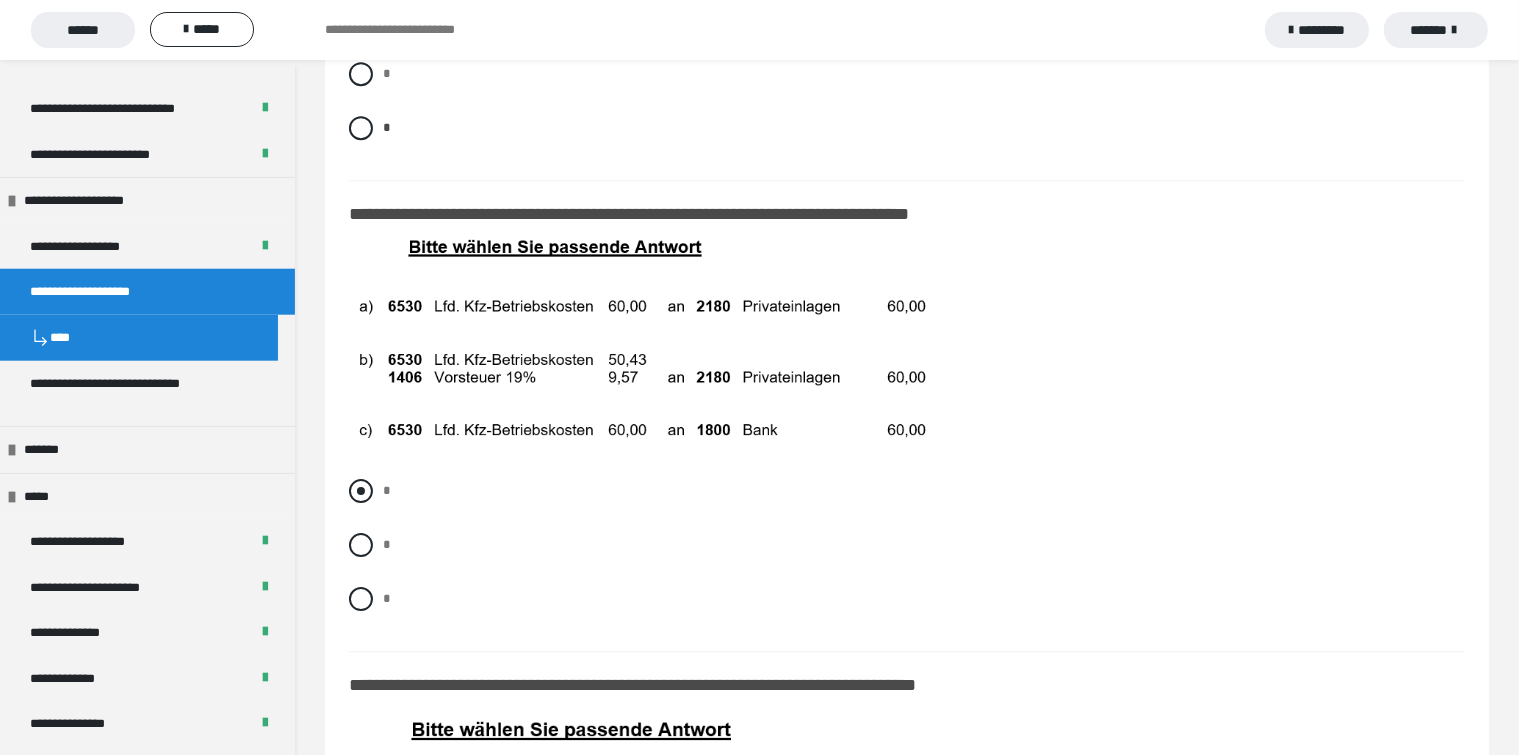 click at bounding box center [361, 491] 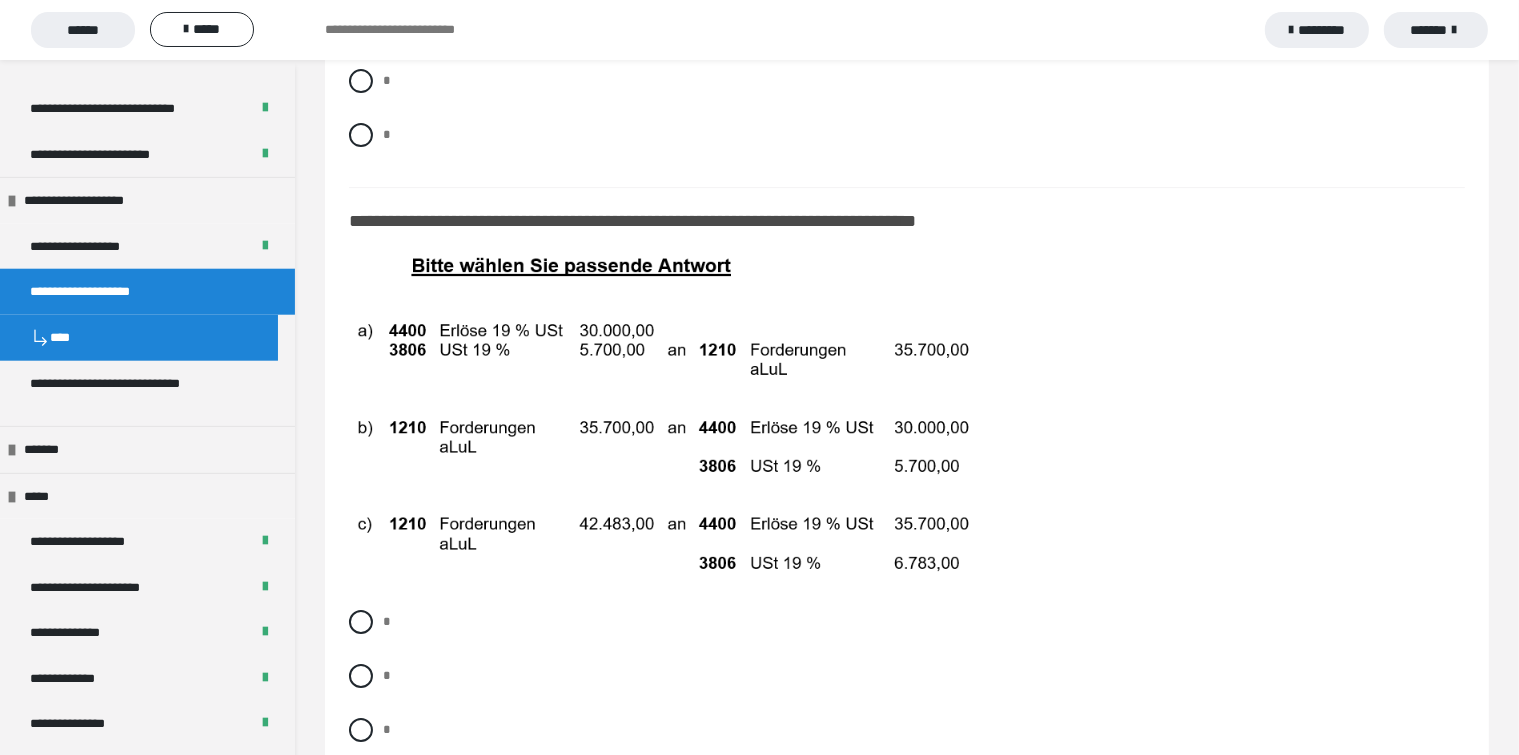 scroll, scrollTop: 14300, scrollLeft: 0, axis: vertical 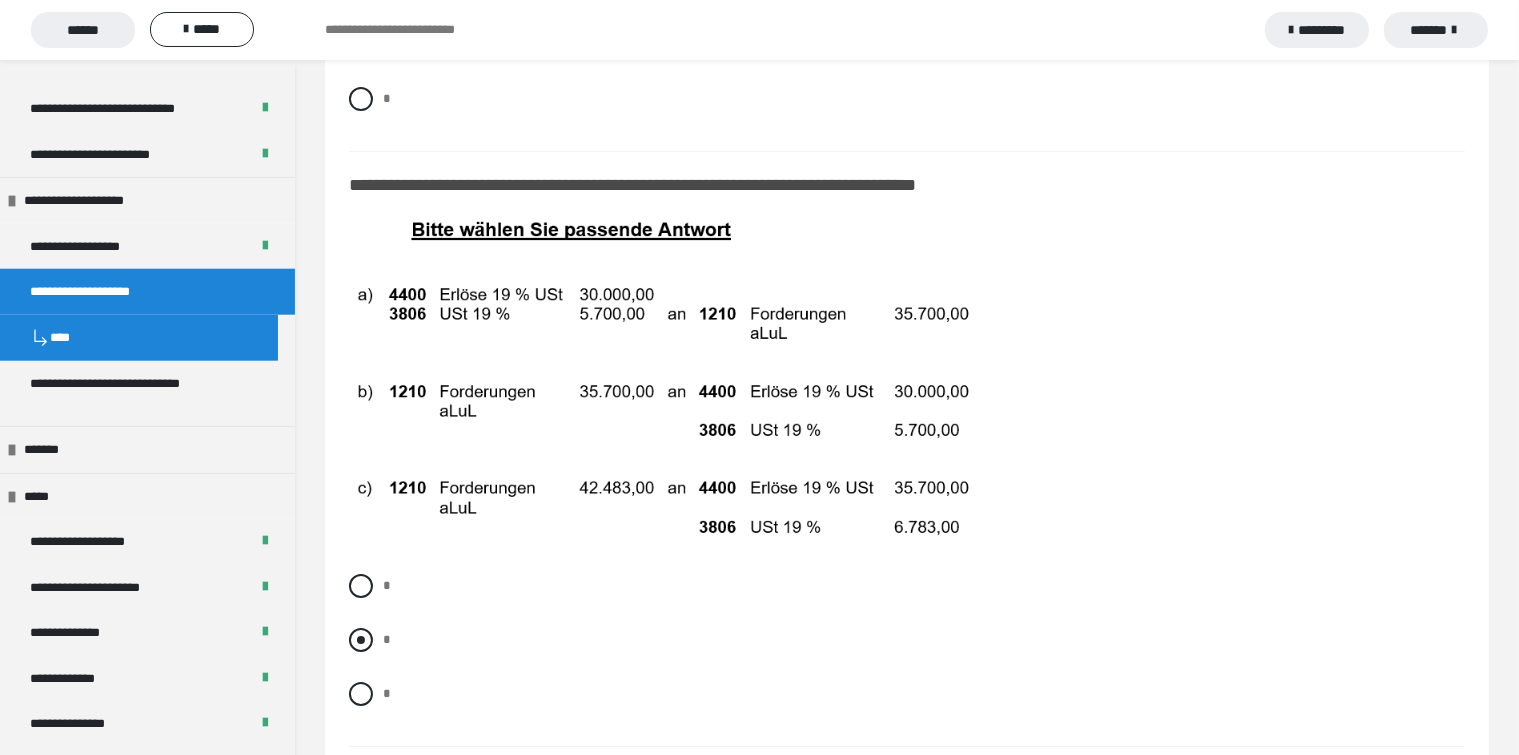 click at bounding box center (361, 640) 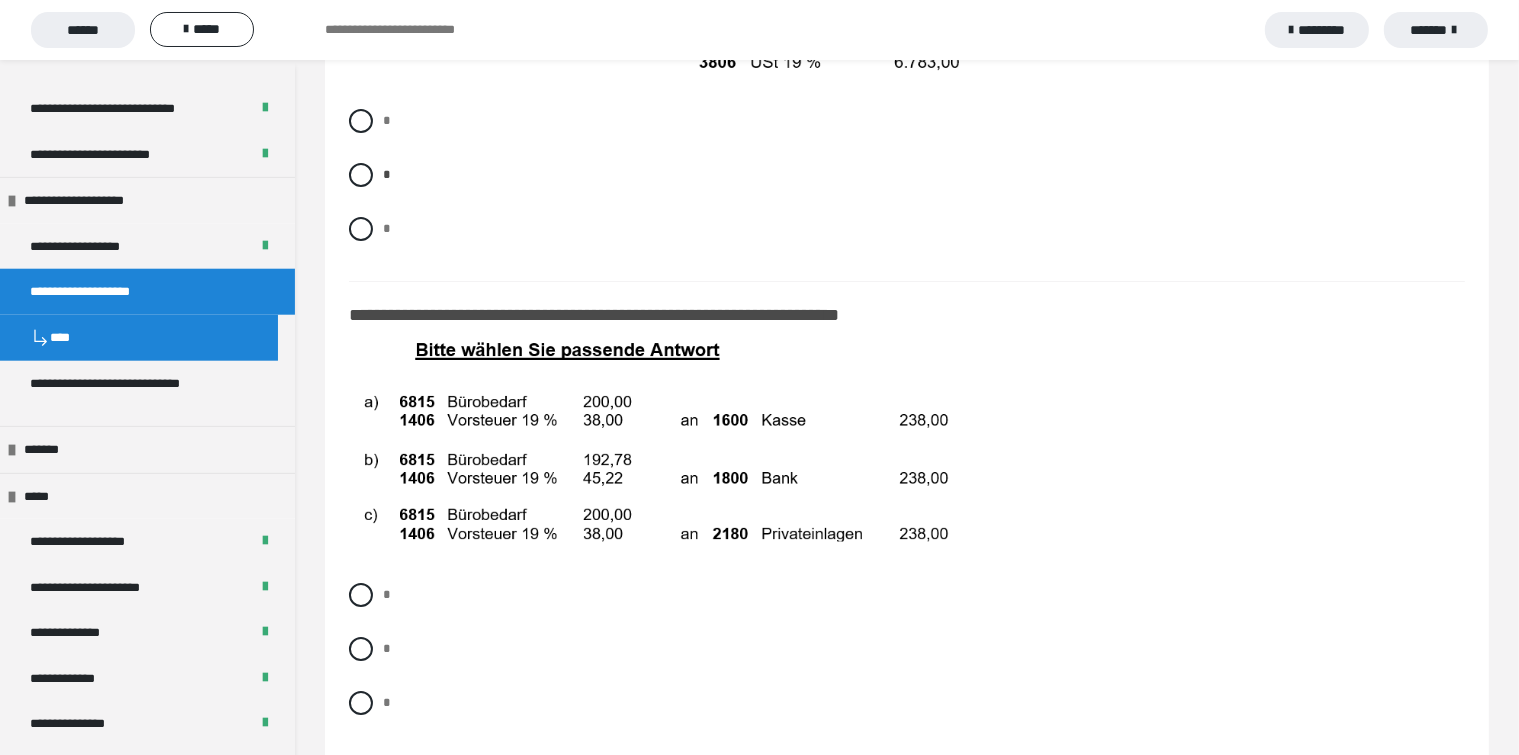 scroll, scrollTop: 14800, scrollLeft: 0, axis: vertical 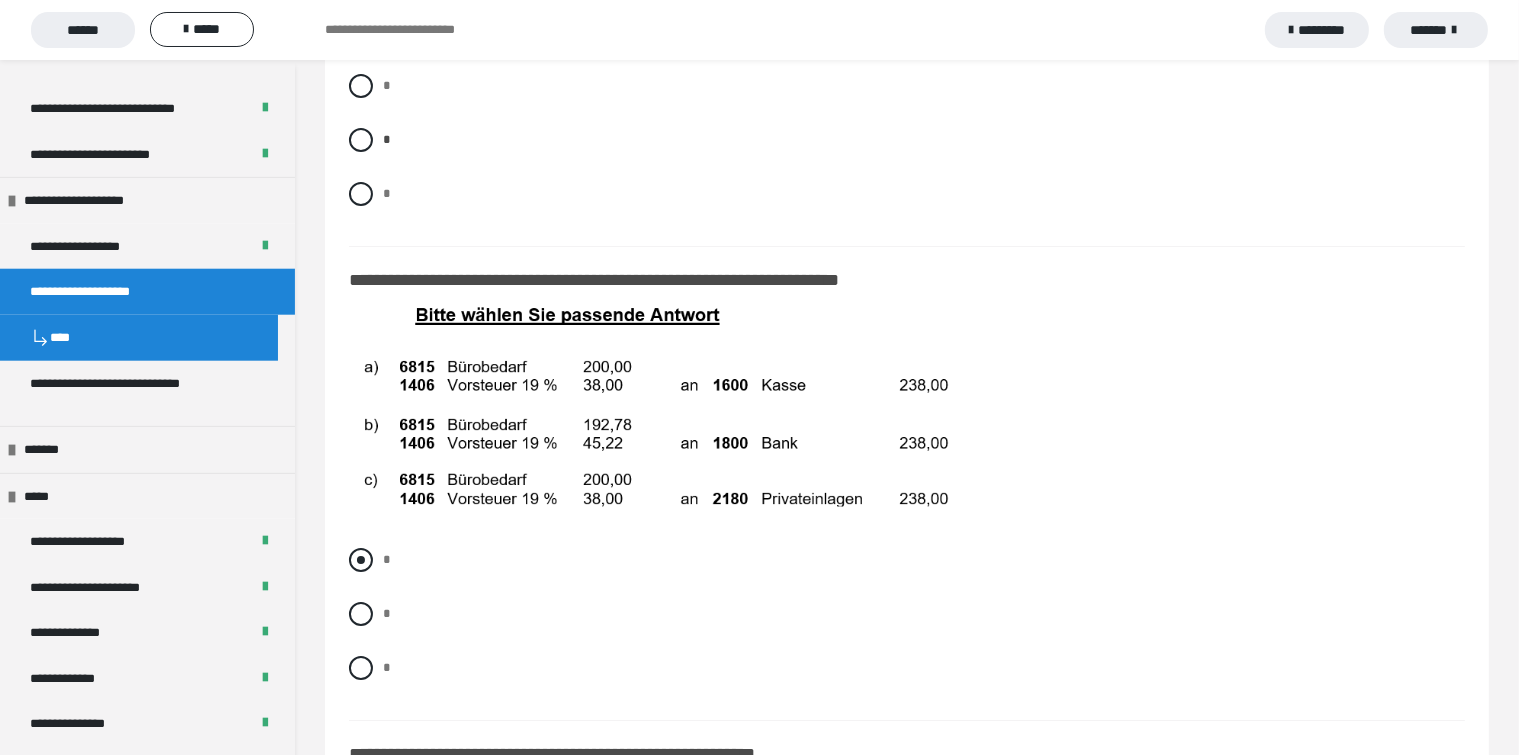 drag, startPoint x: 360, startPoint y: 586, endPoint x: 437, endPoint y: 595, distance: 77.52419 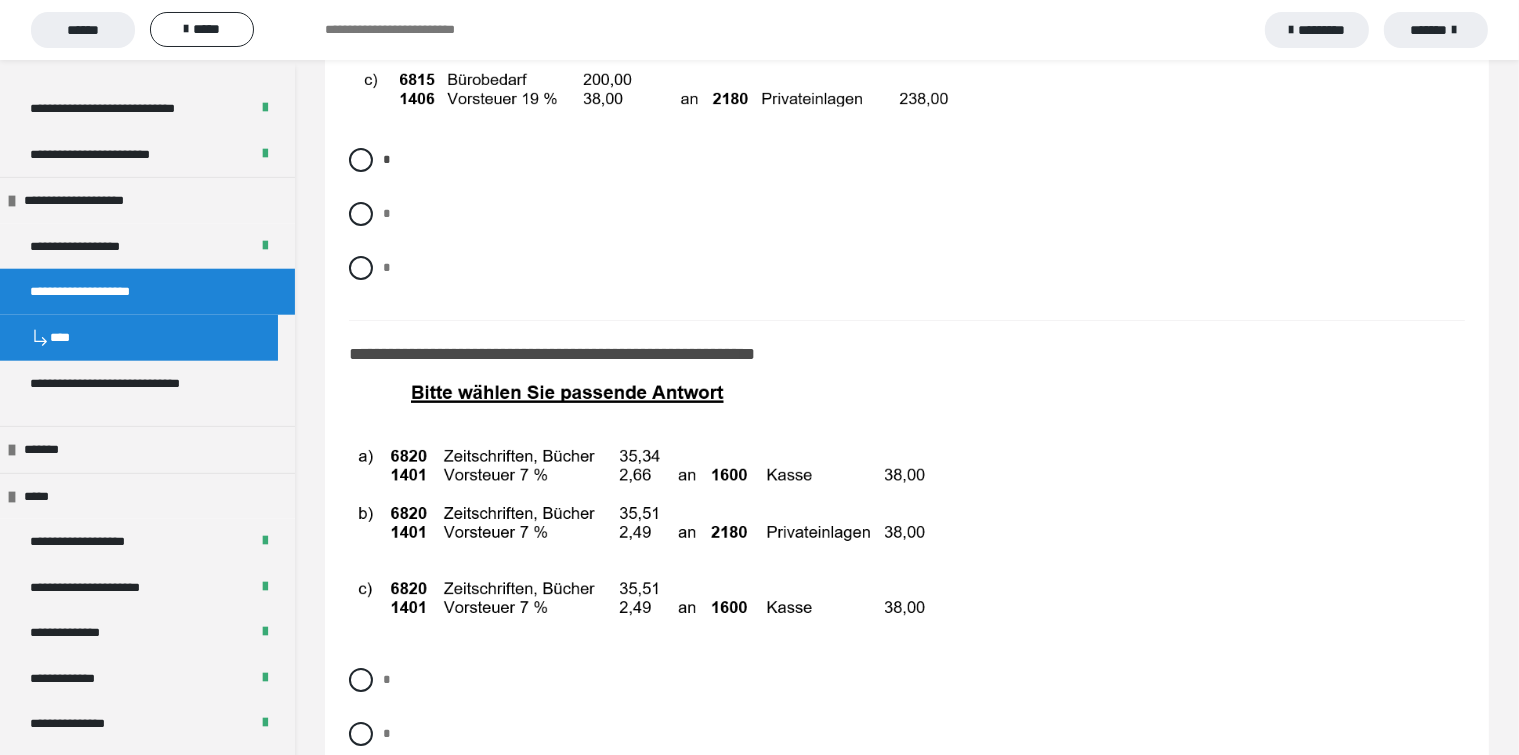 scroll, scrollTop: 15300, scrollLeft: 0, axis: vertical 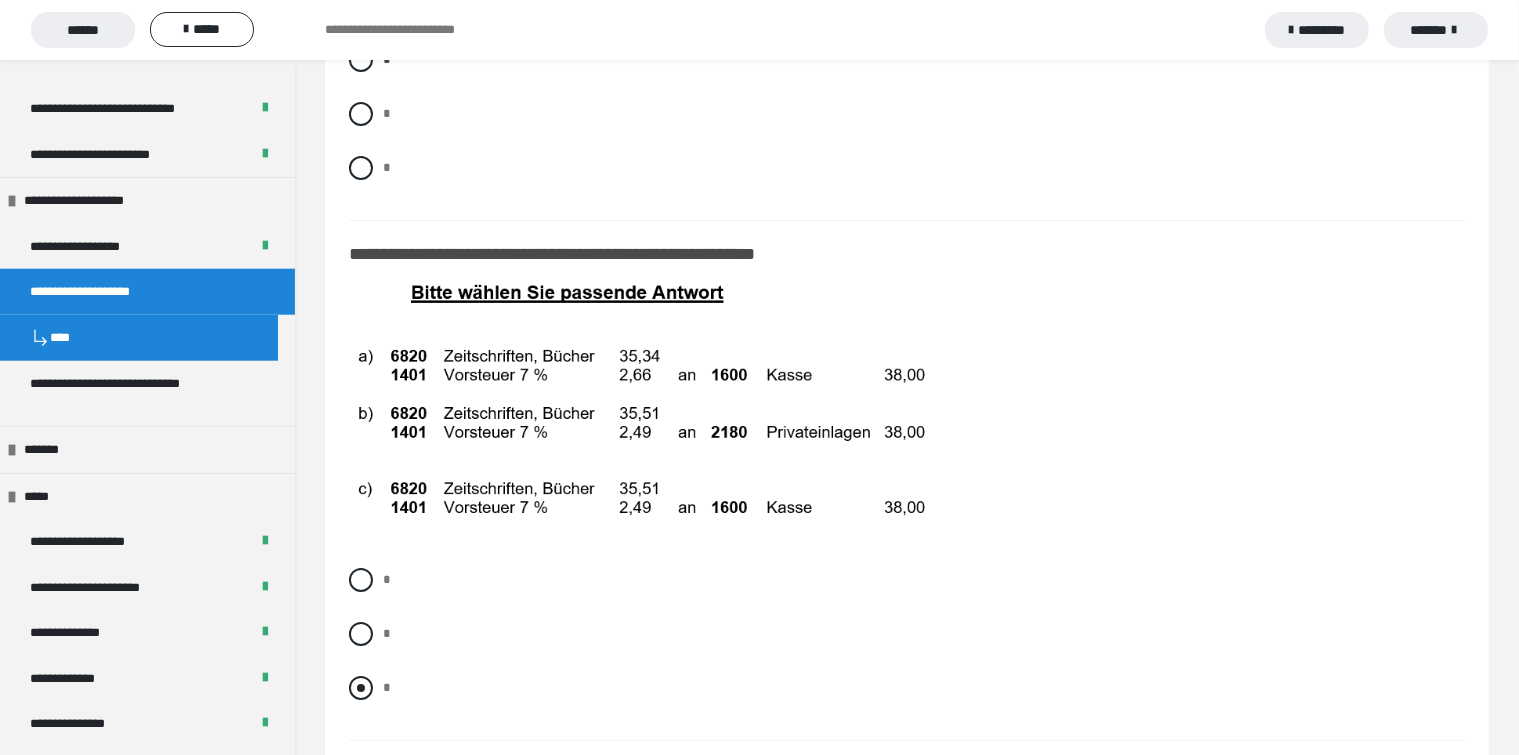 click at bounding box center [361, 688] 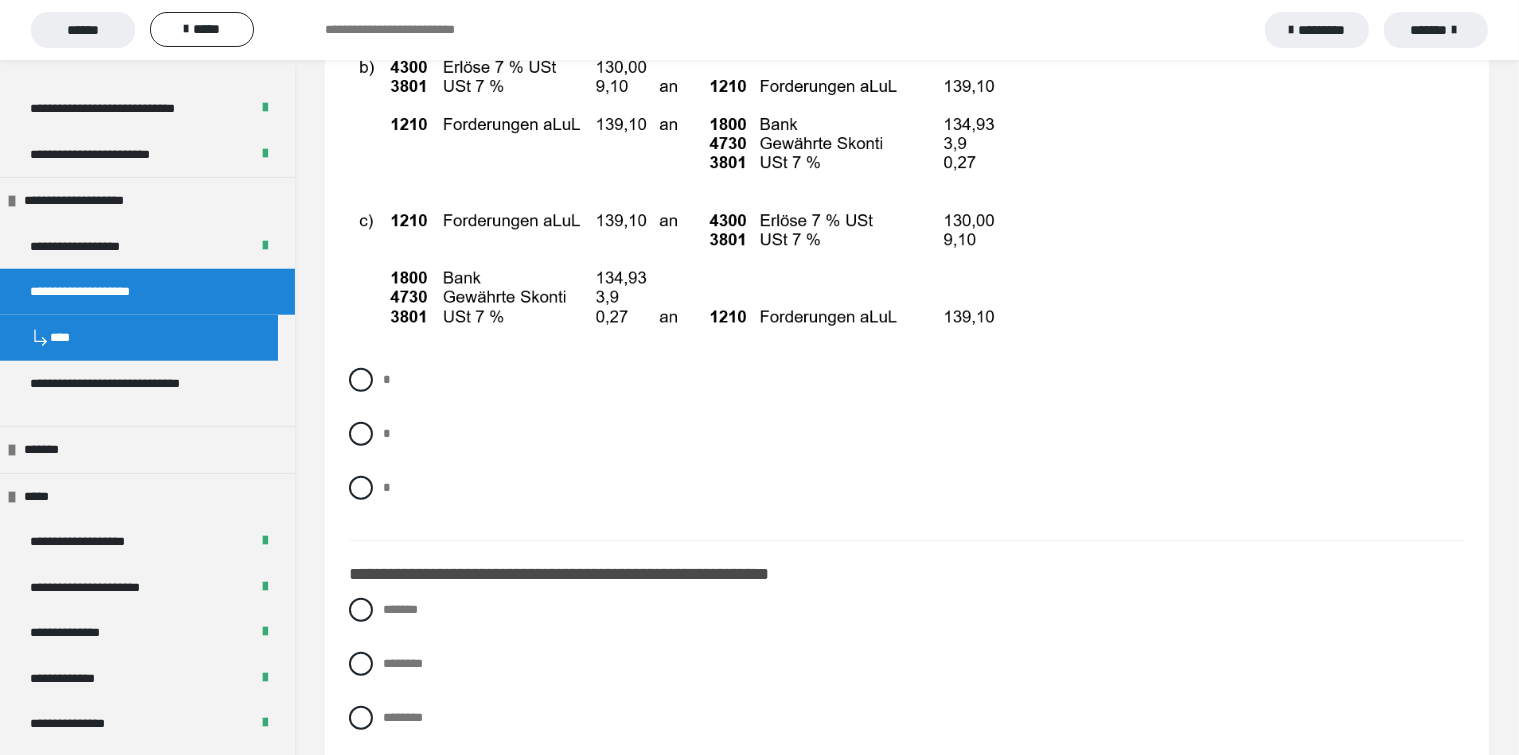 scroll, scrollTop: 16300, scrollLeft: 0, axis: vertical 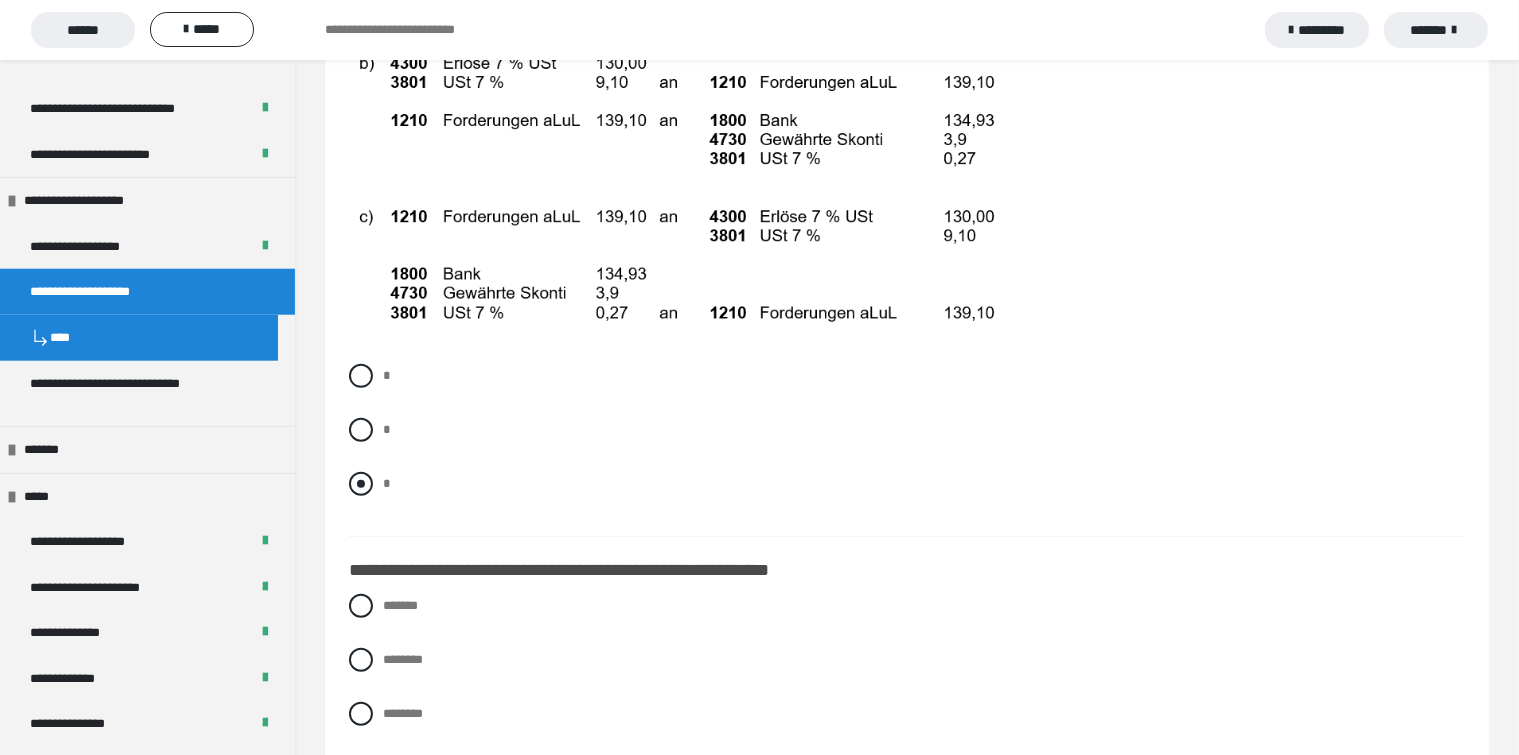 drag, startPoint x: 360, startPoint y: 521, endPoint x: 371, endPoint y: 521, distance: 11 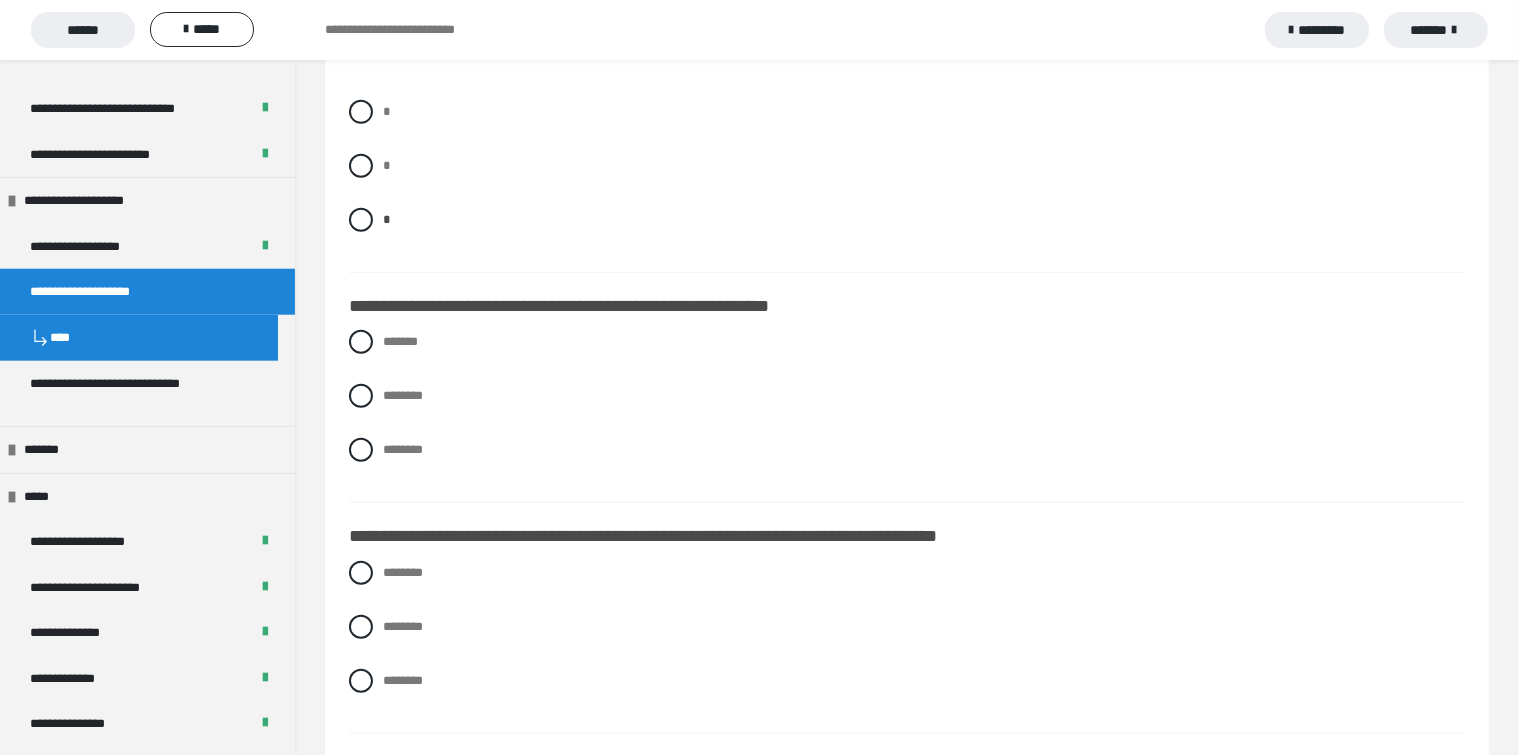scroll, scrollTop: 16600, scrollLeft: 0, axis: vertical 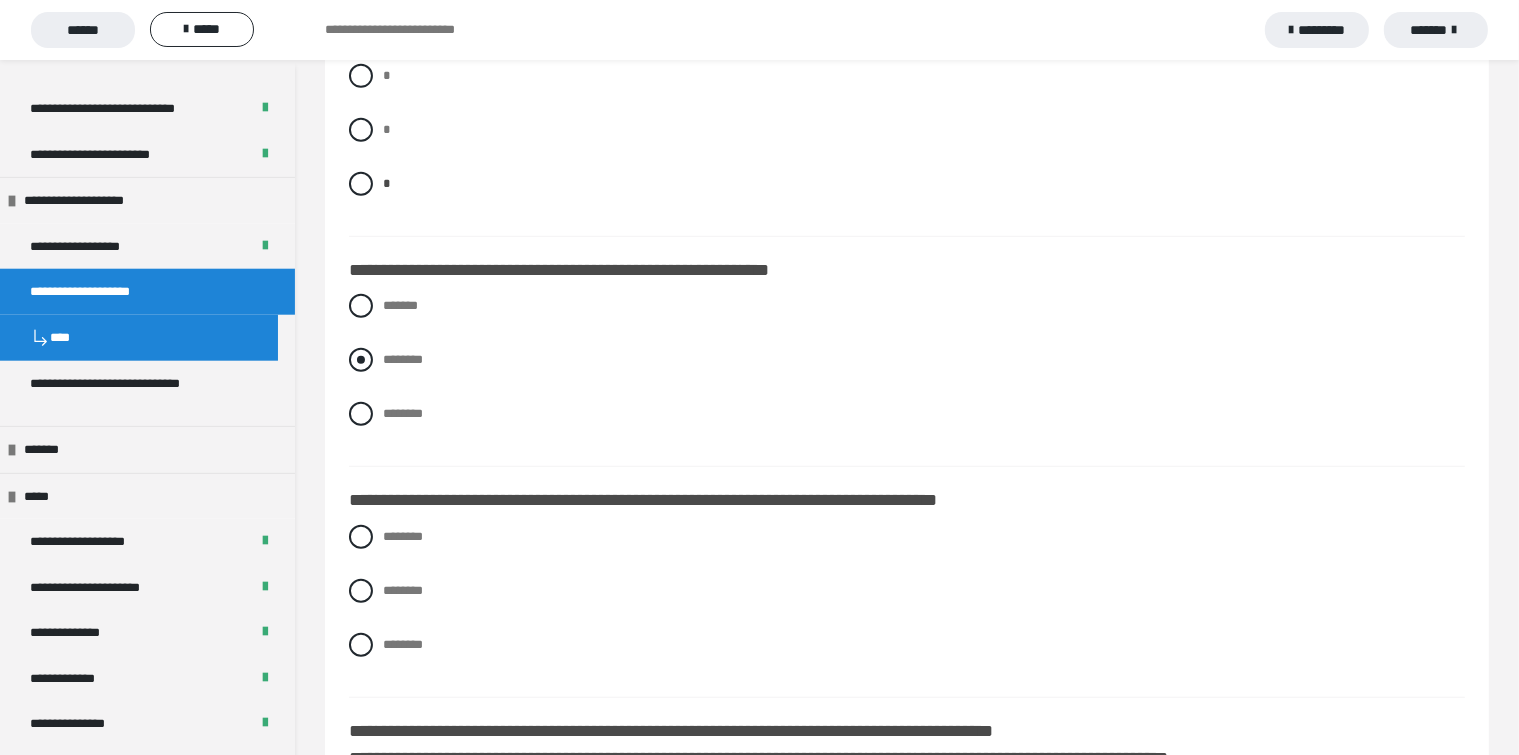 click at bounding box center (361, 360) 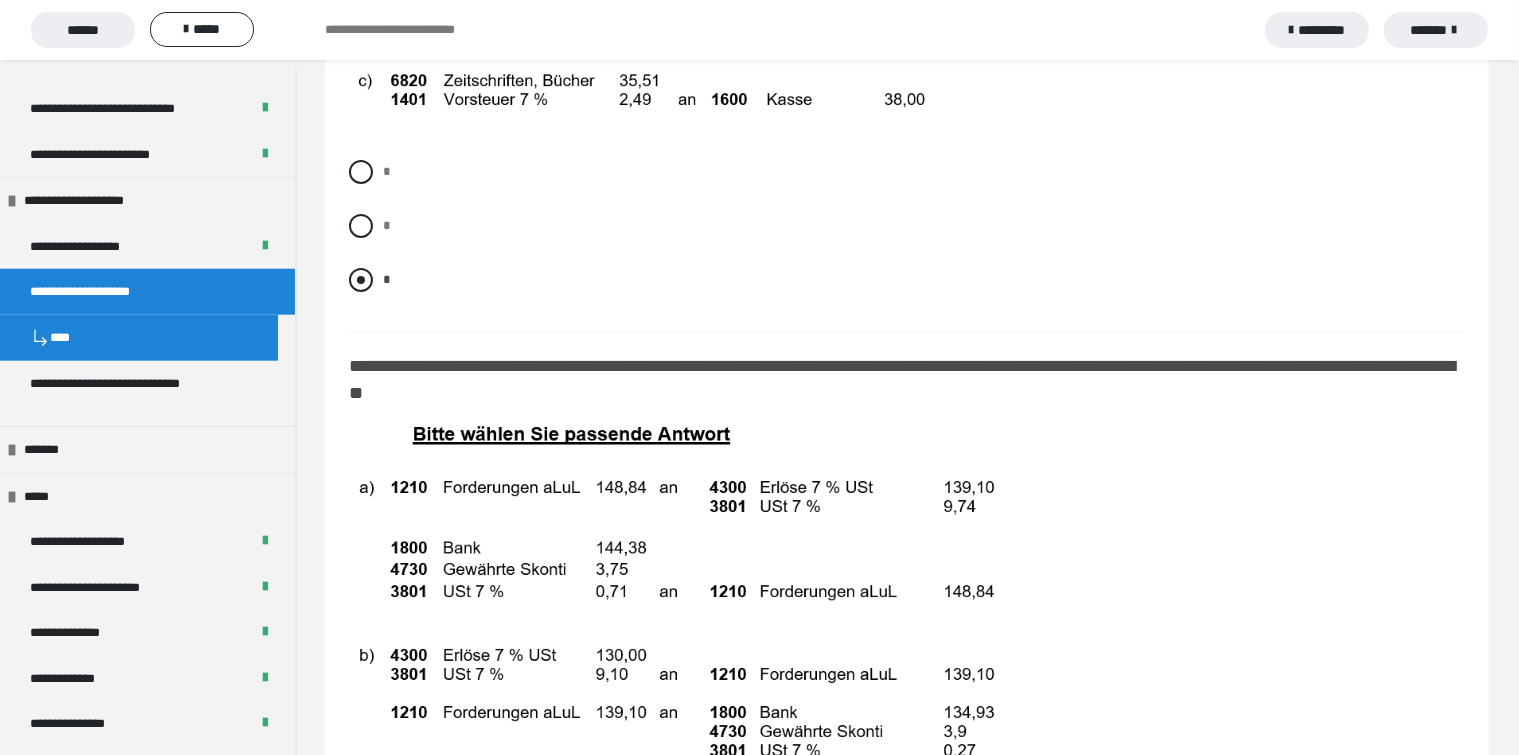 scroll, scrollTop: 15600, scrollLeft: 0, axis: vertical 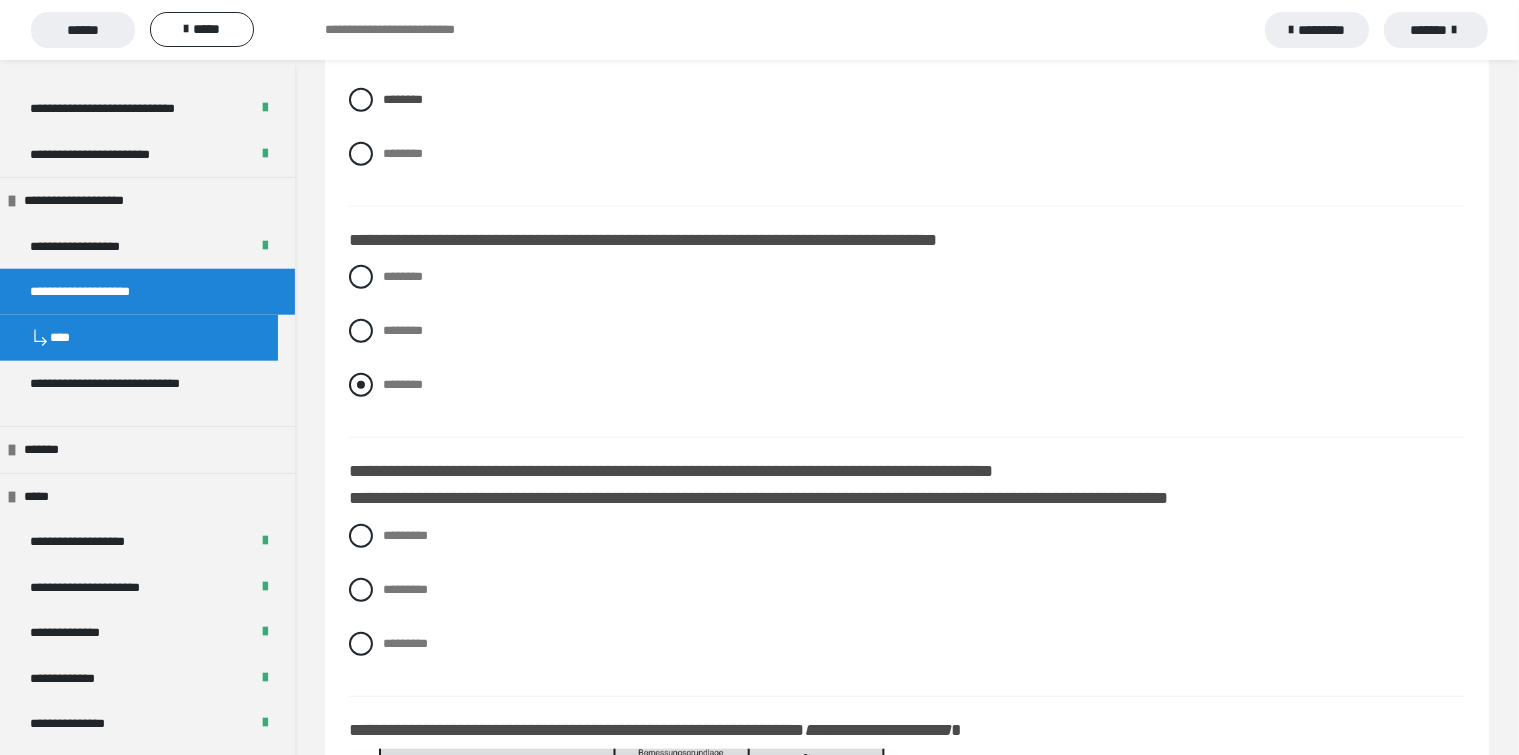 click at bounding box center (361, 385) 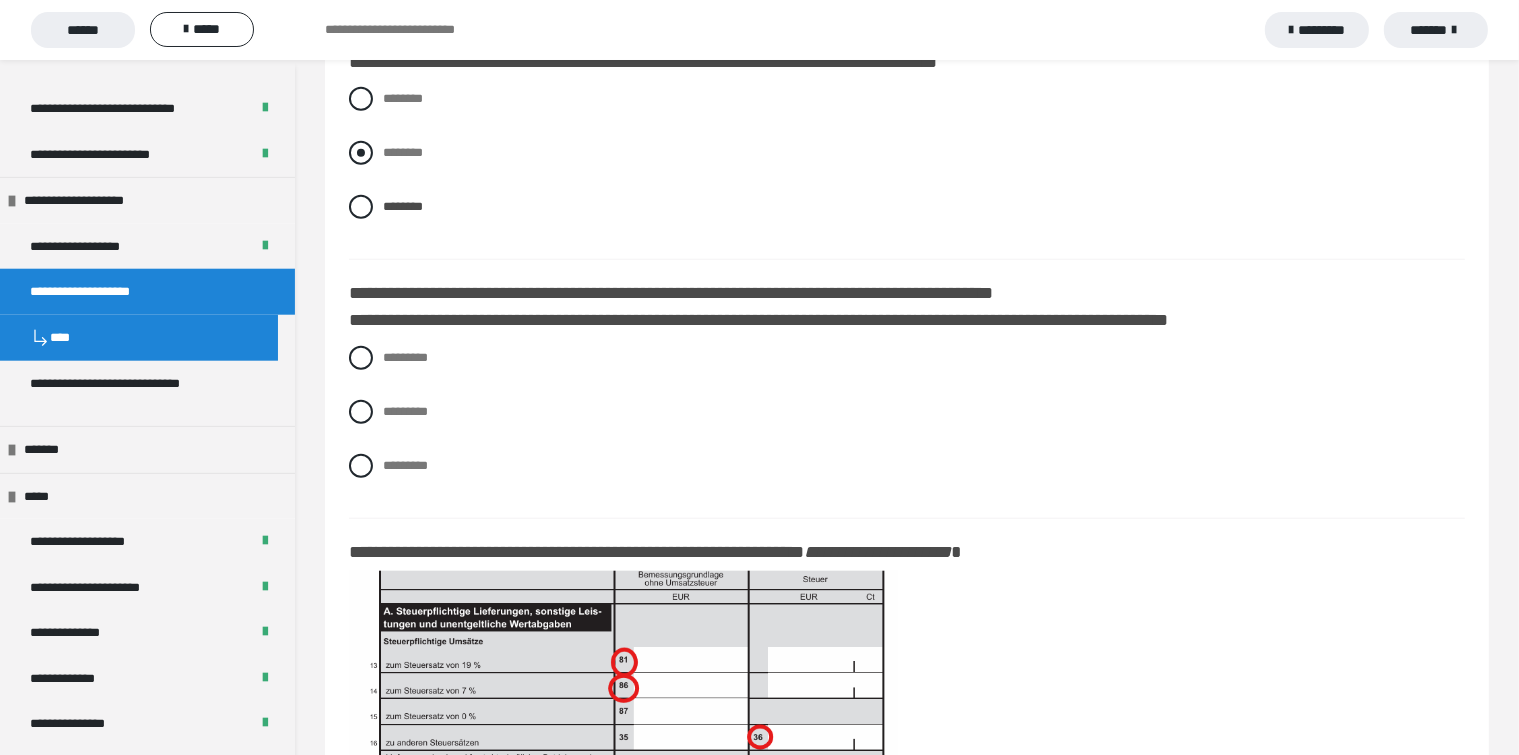 scroll, scrollTop: 17060, scrollLeft: 0, axis: vertical 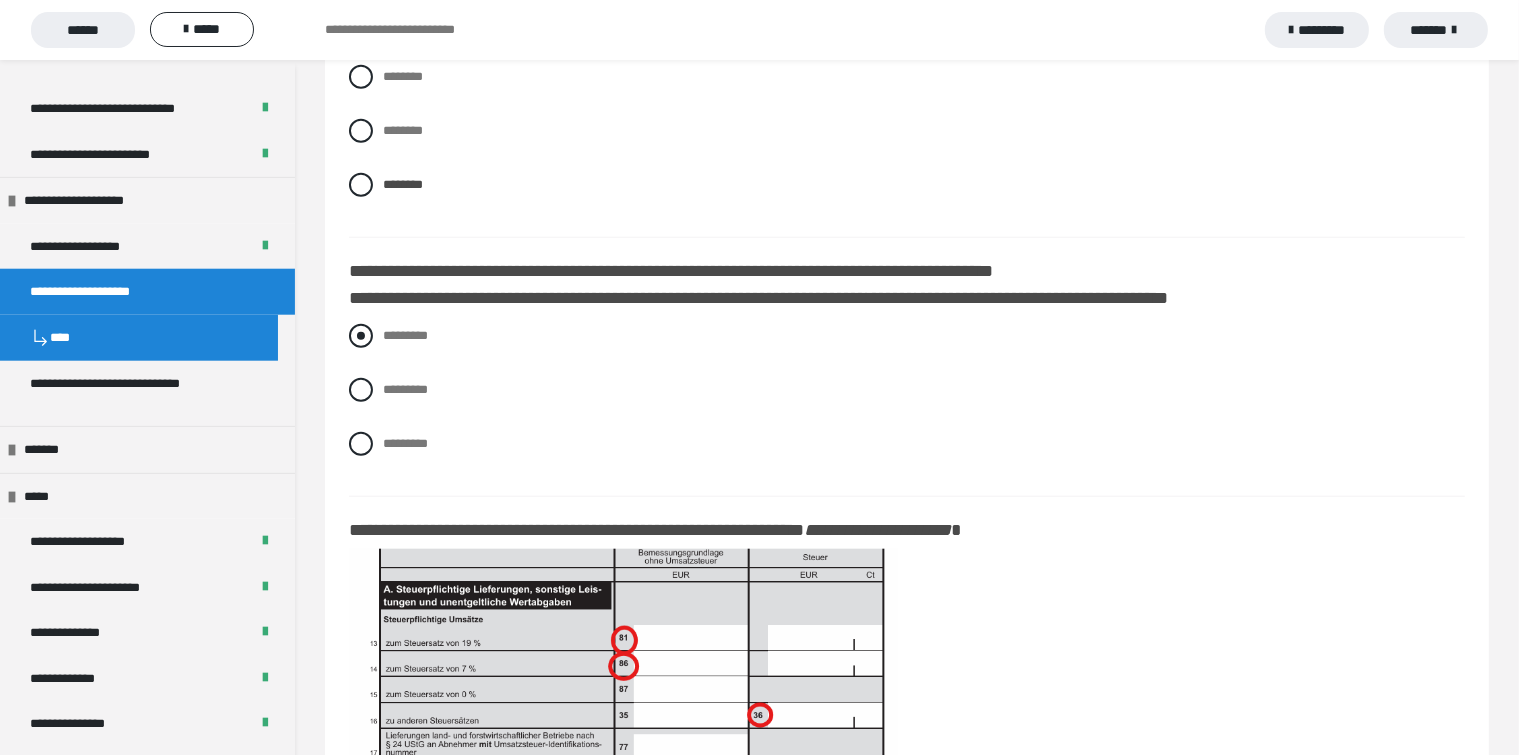 click at bounding box center [361, 336] 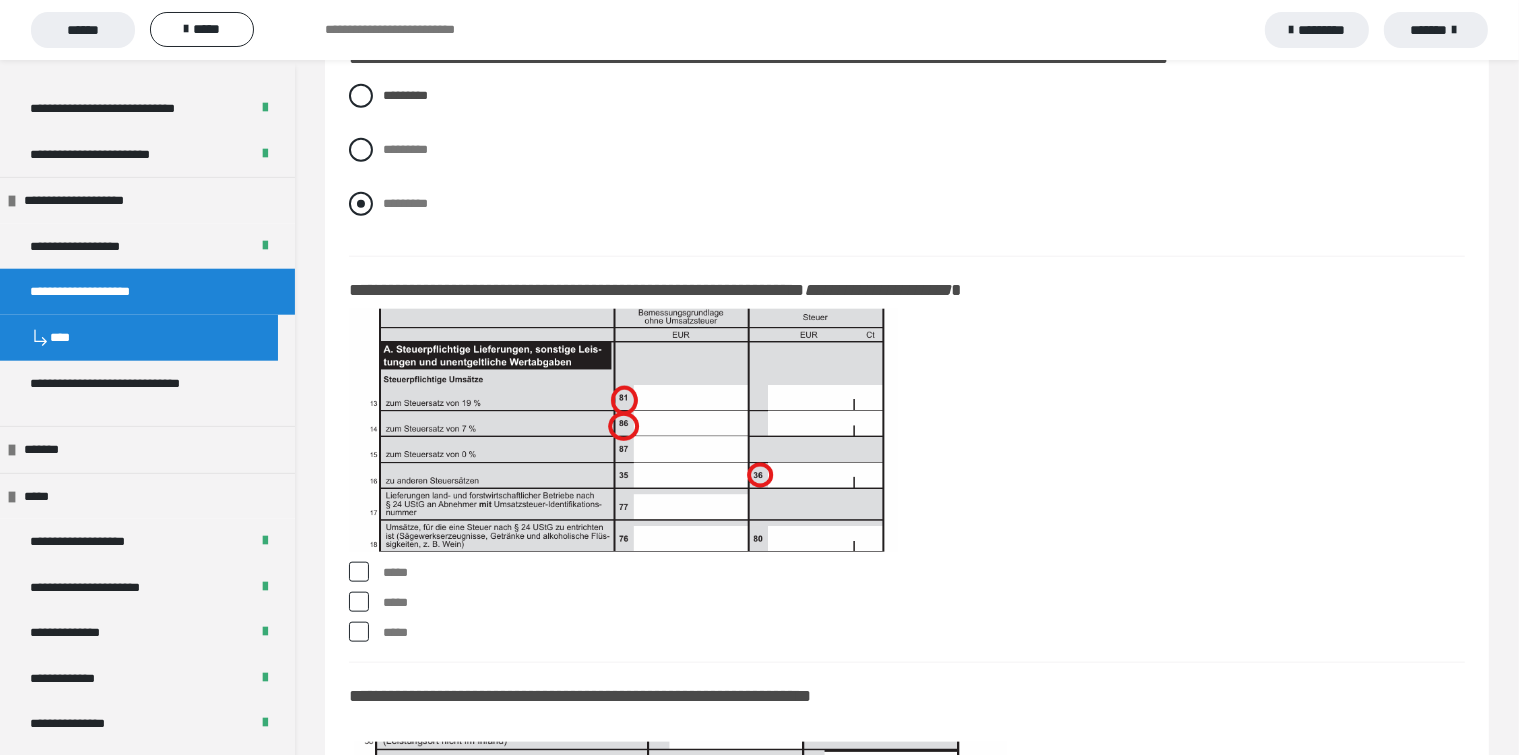 scroll, scrollTop: 17335, scrollLeft: 0, axis: vertical 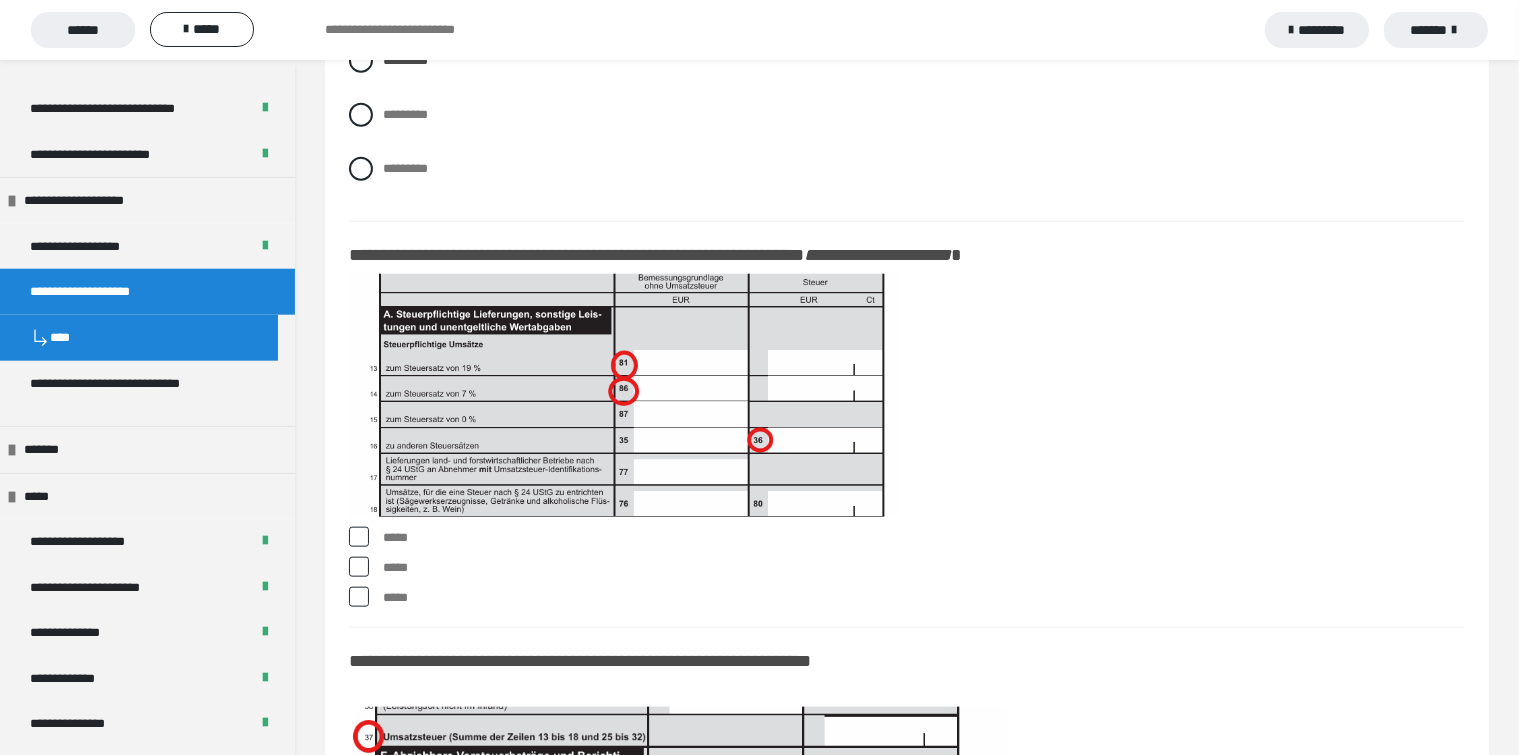 click at bounding box center [359, 537] 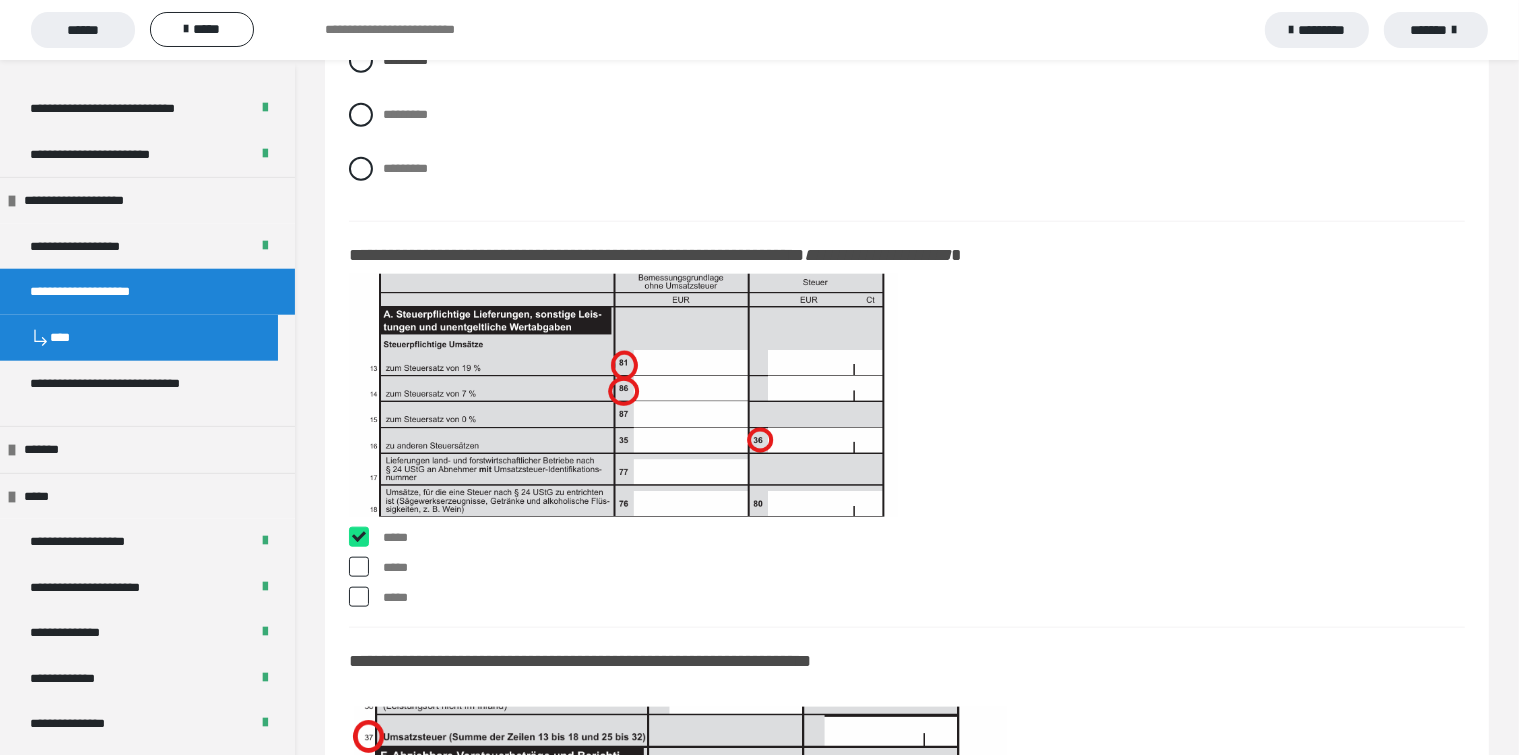 checkbox on "****" 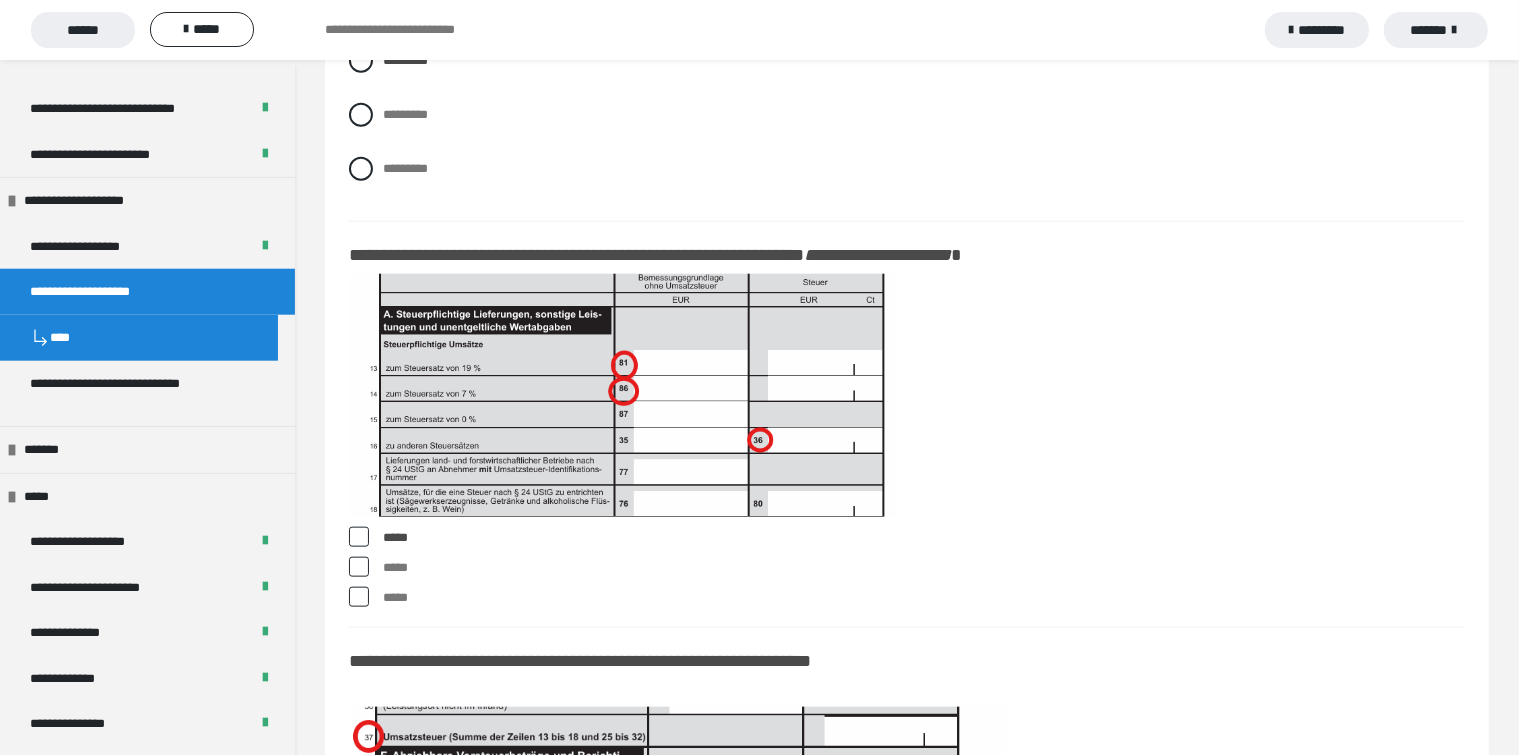 click at bounding box center (359, 567) 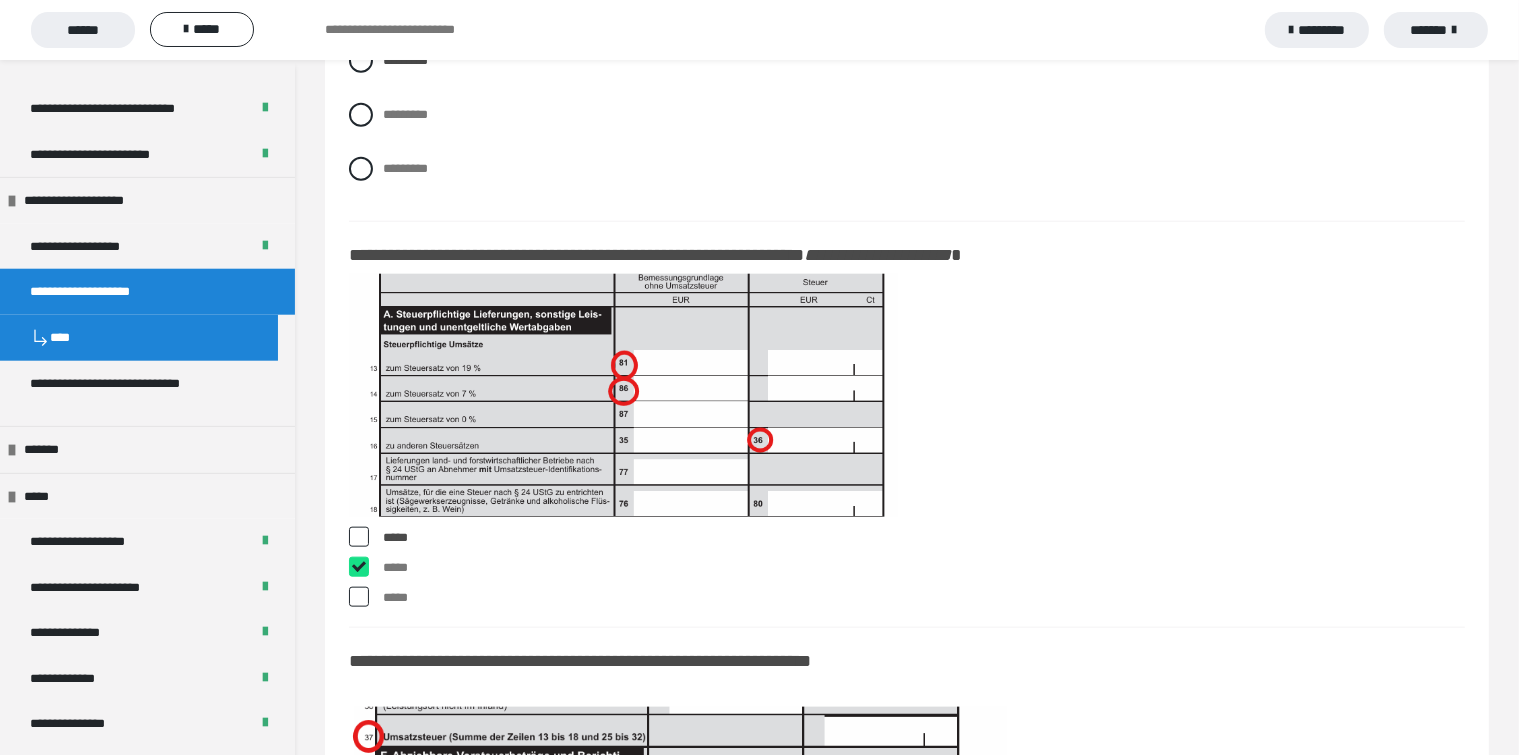 checkbox on "****" 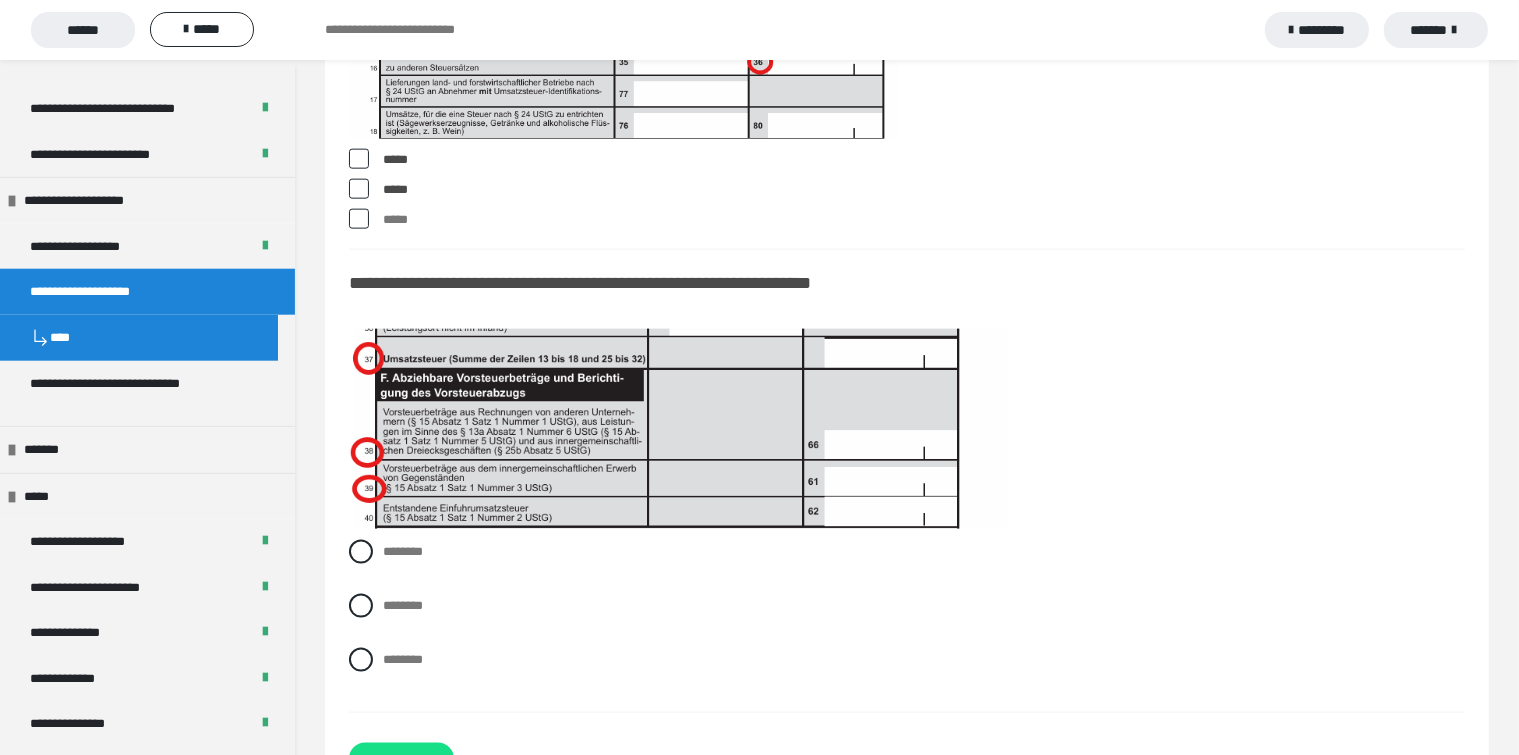 scroll, scrollTop: 17735, scrollLeft: 0, axis: vertical 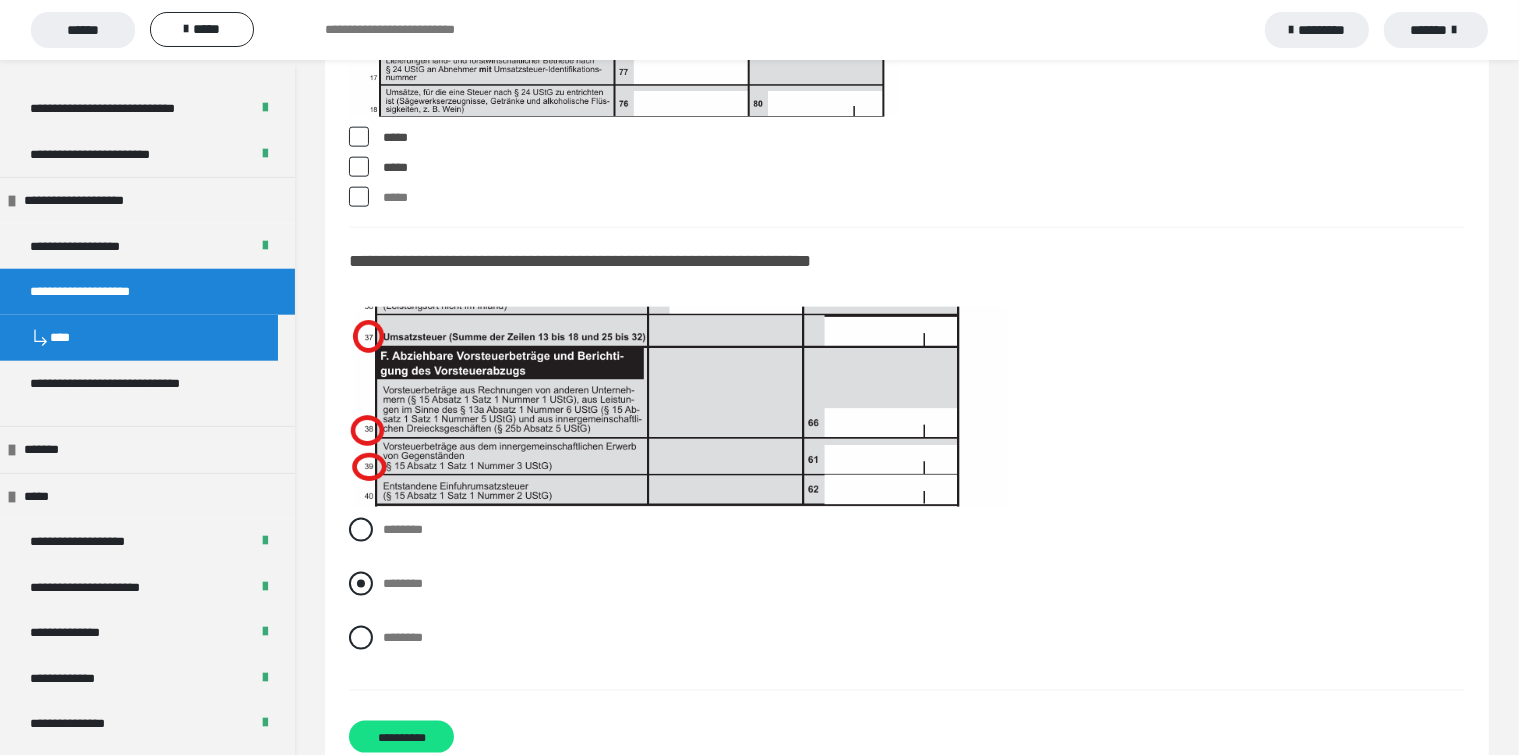 click at bounding box center (361, 584) 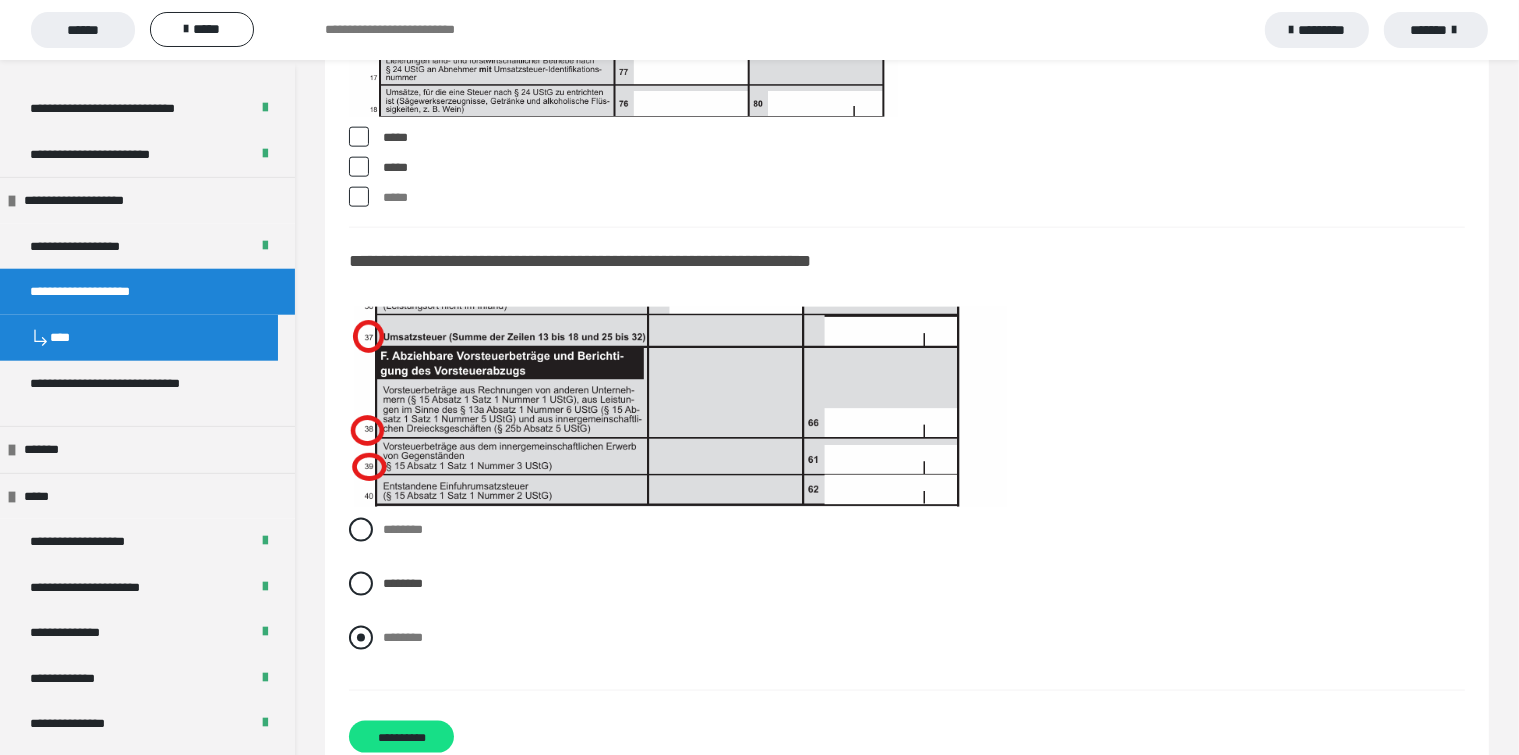 click at bounding box center [361, 638] 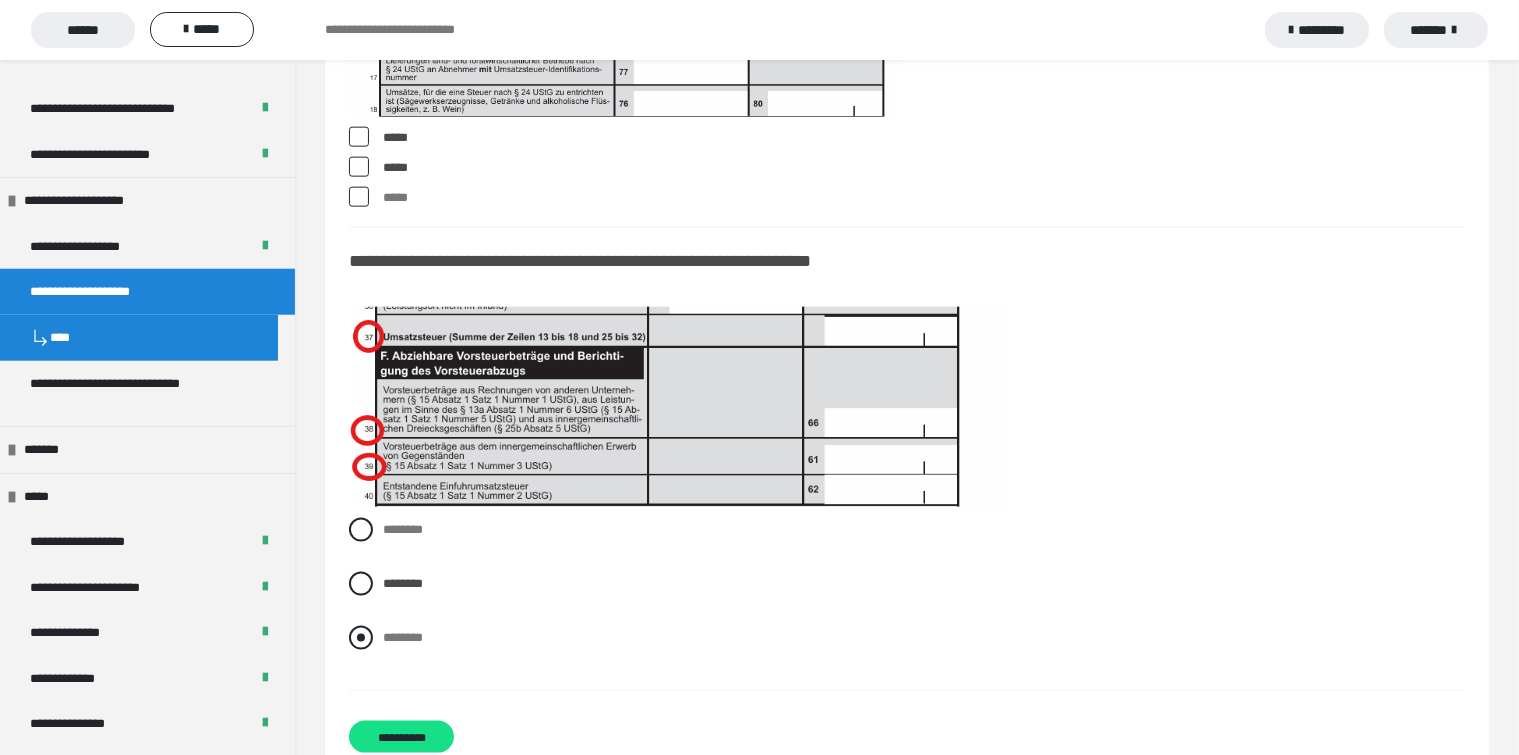 radio on "****" 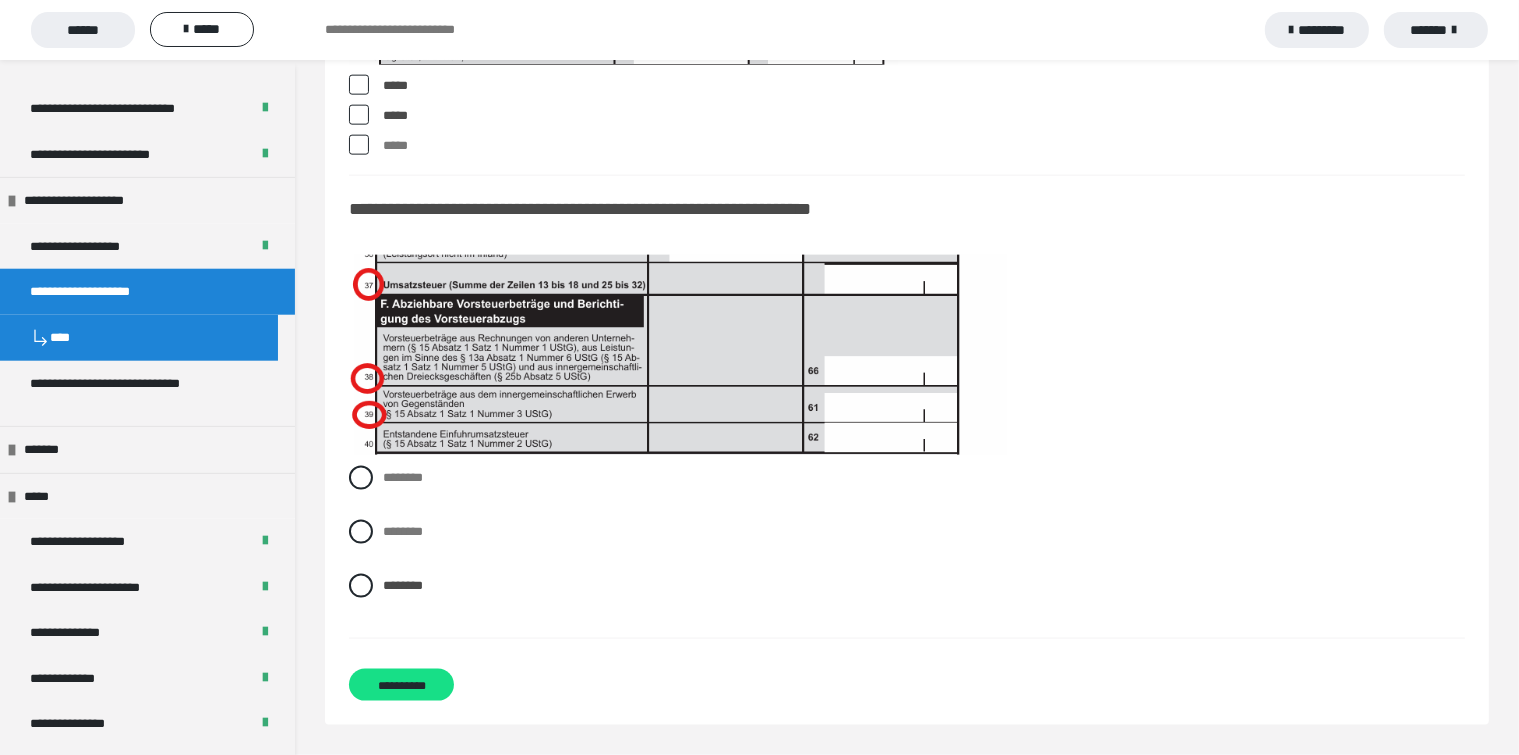 scroll, scrollTop: 17835, scrollLeft: 0, axis: vertical 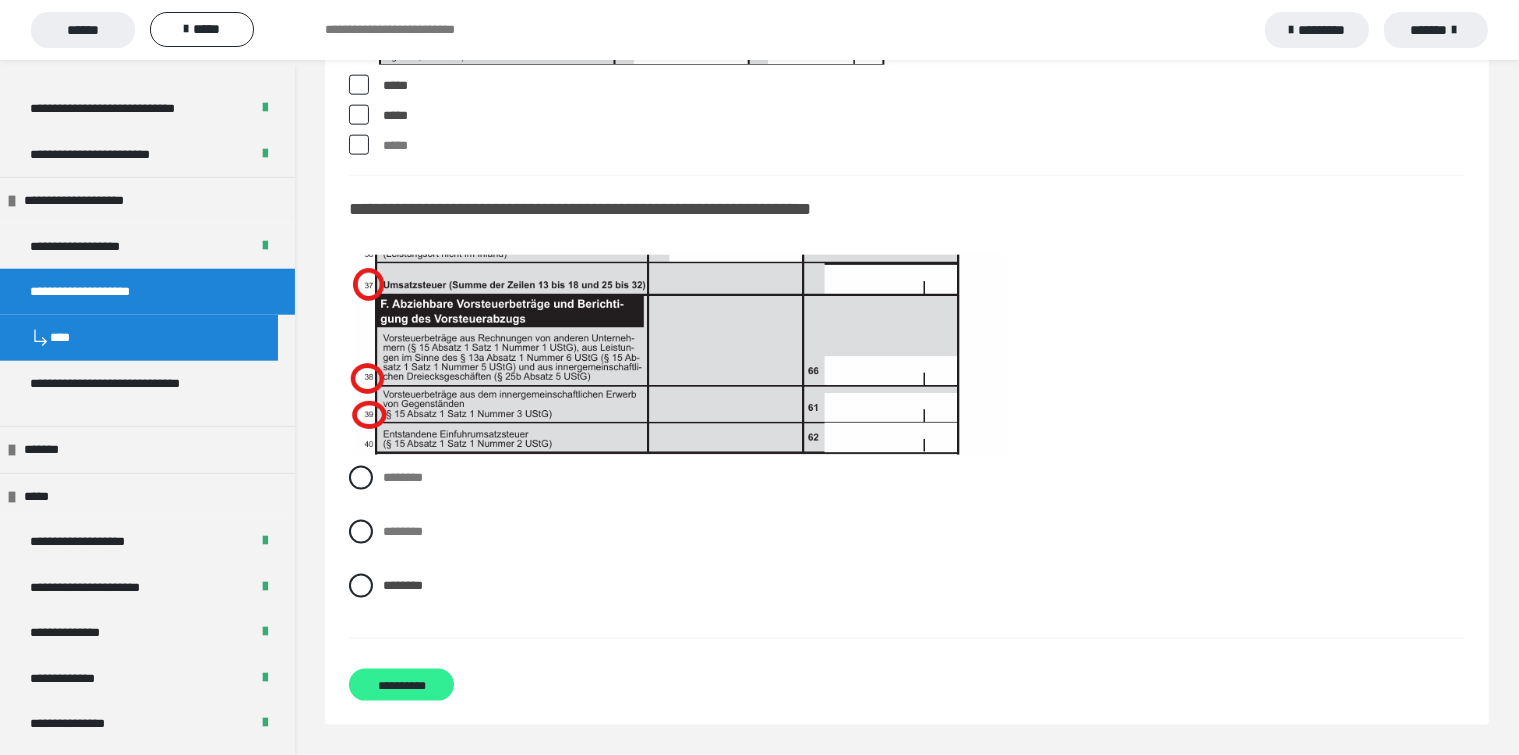 click on "**********" at bounding box center [401, 685] 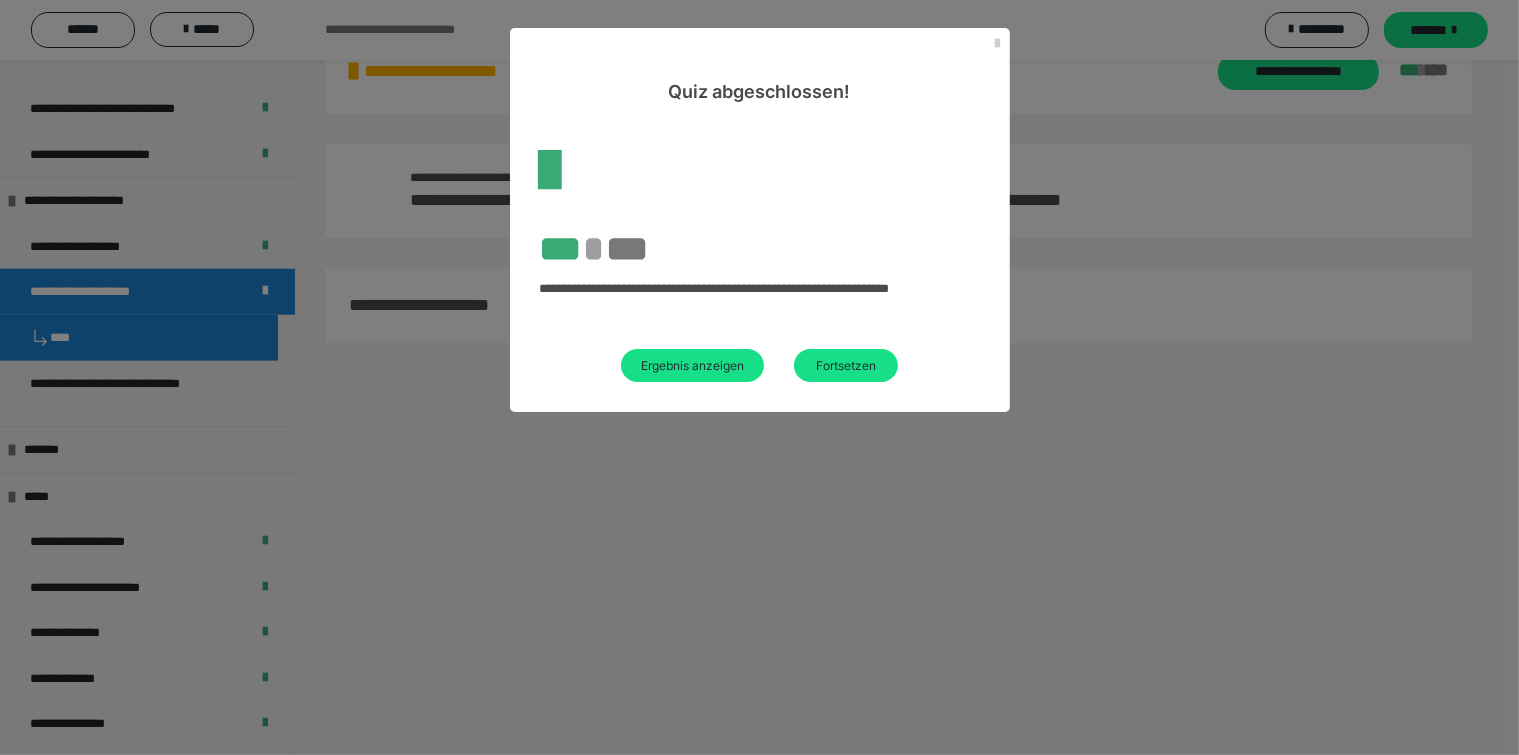 scroll, scrollTop: 60, scrollLeft: 0, axis: vertical 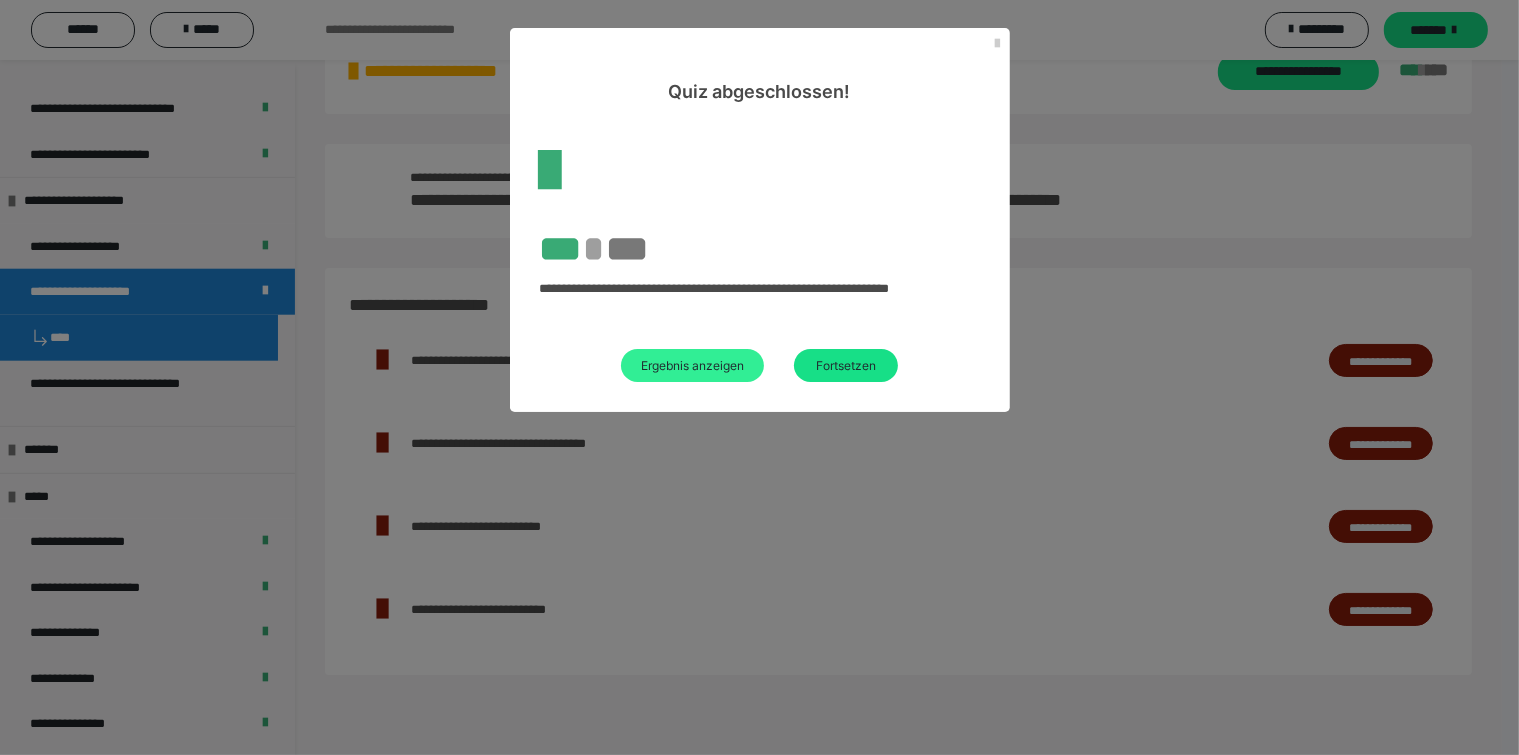 click on "Ergebnis anzeigen" at bounding box center [692, 365] 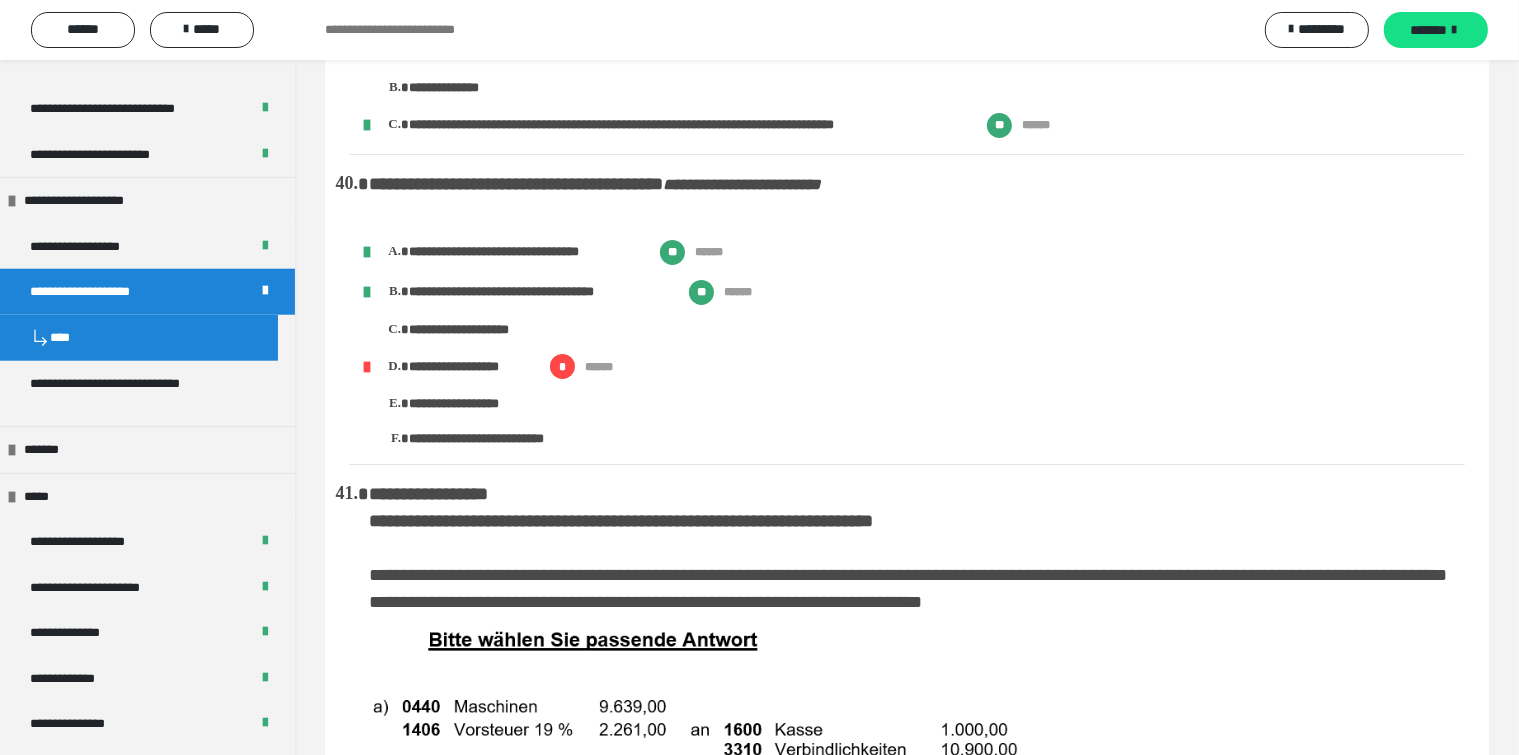 scroll, scrollTop: 7710, scrollLeft: 0, axis: vertical 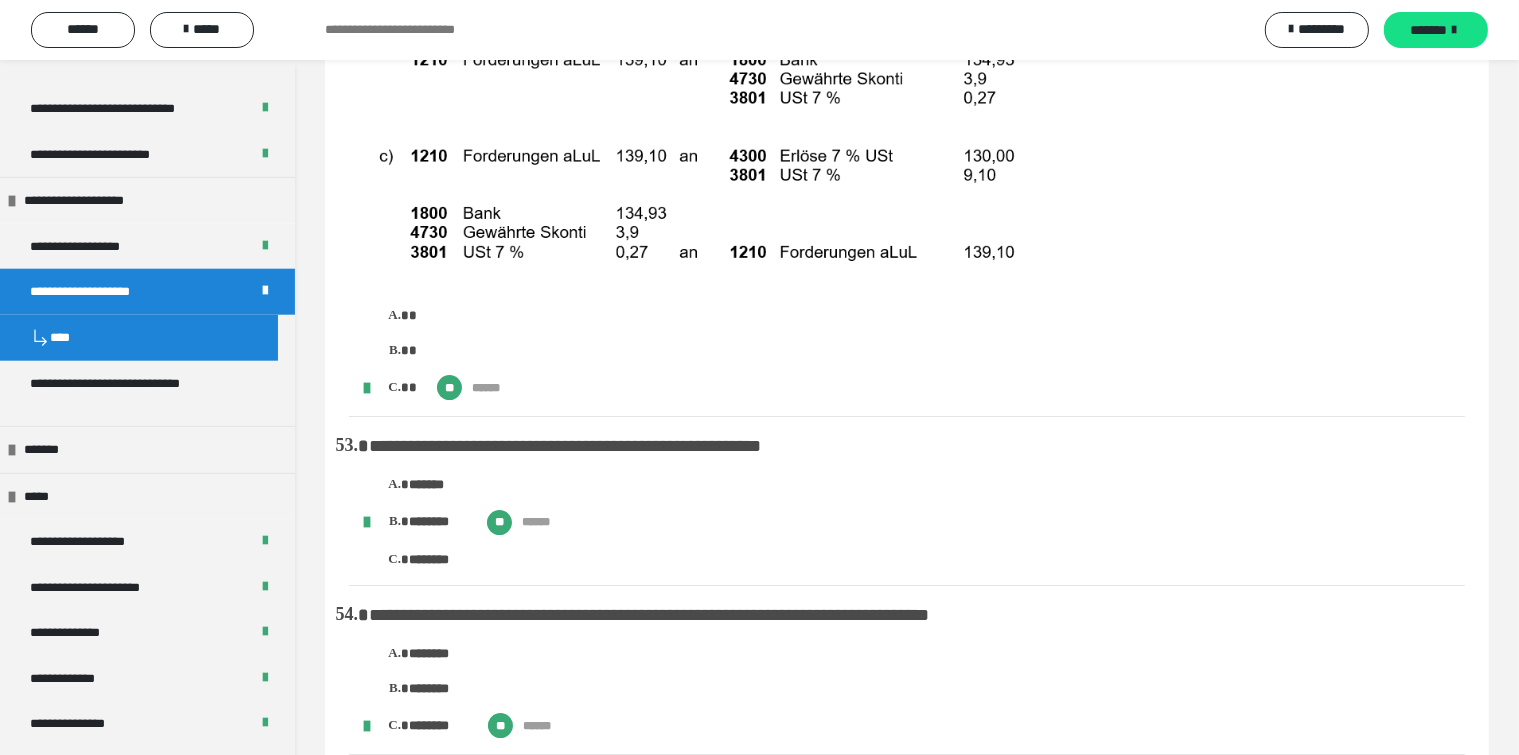 drag, startPoint x: 1428, startPoint y: 33, endPoint x: 1293, endPoint y: 122, distance: 161.69725 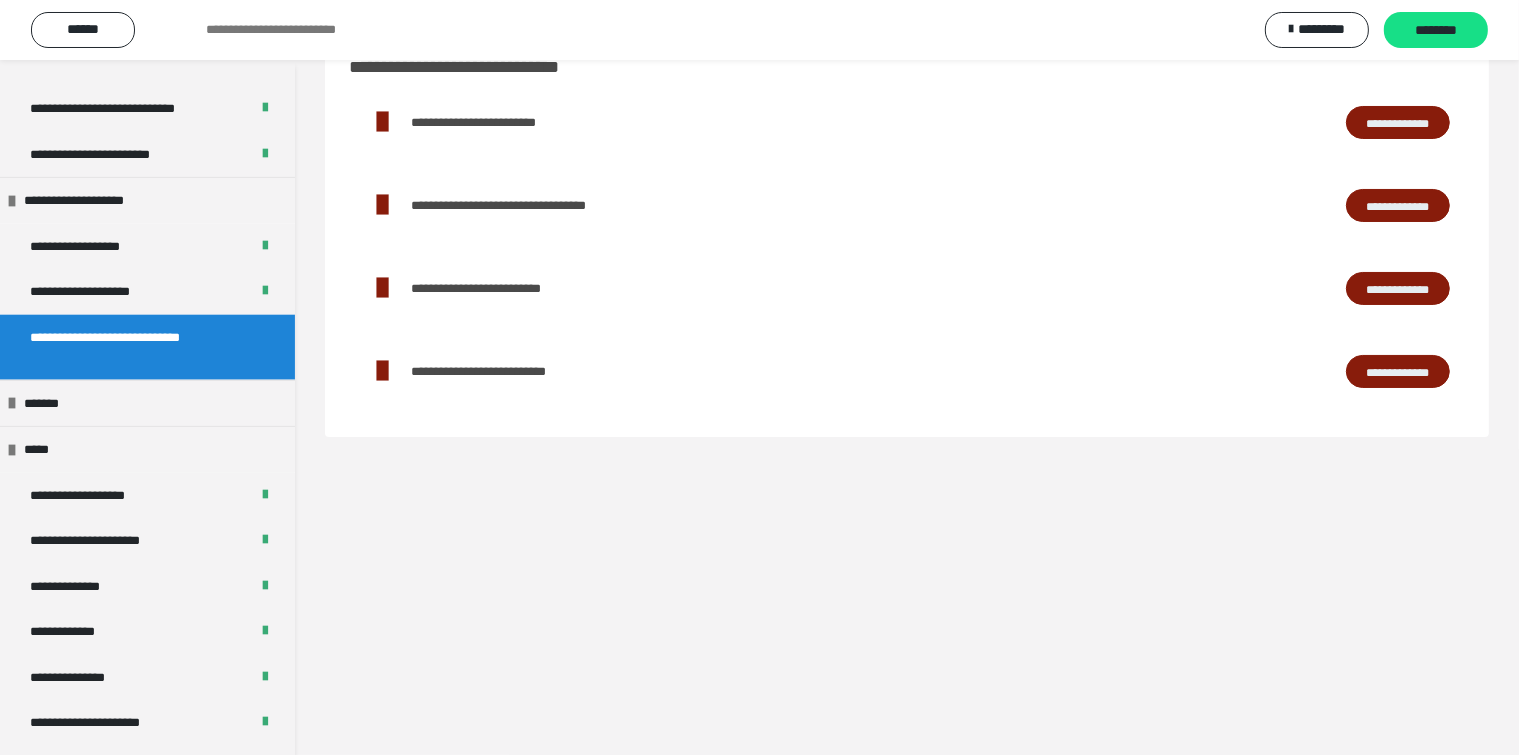 scroll, scrollTop: 60, scrollLeft: 0, axis: vertical 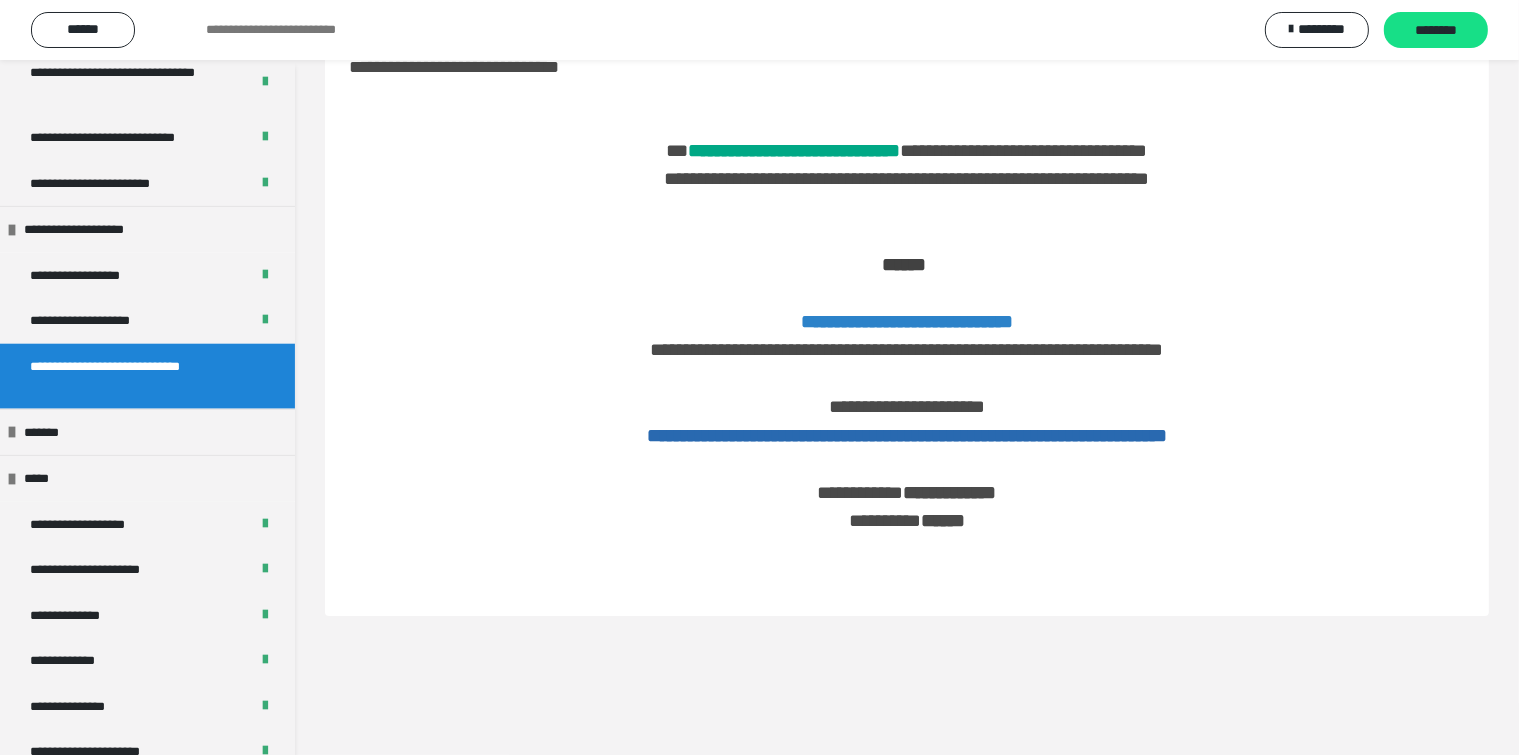 click on "**********" at bounding box center [102, 321] 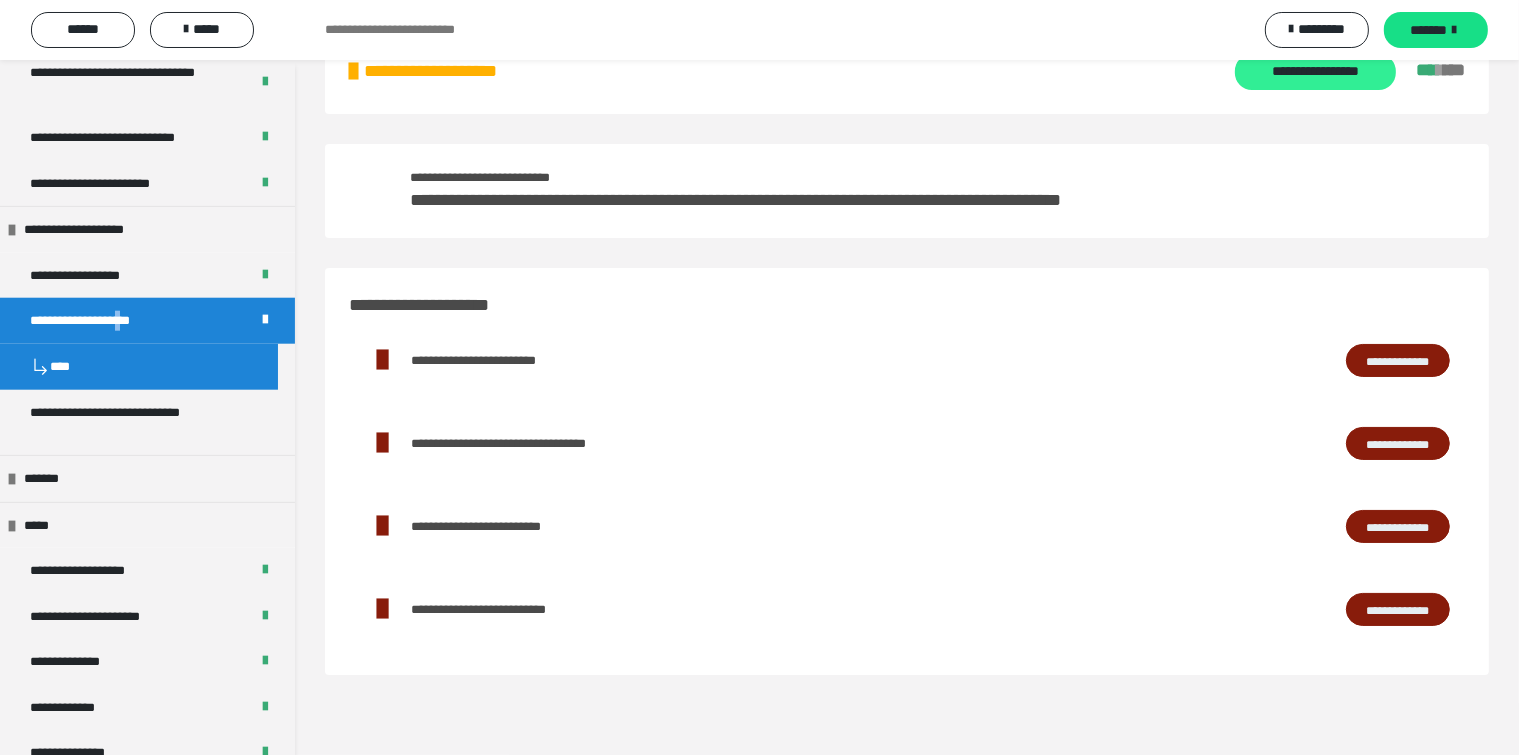 click on "**********" at bounding box center [1315, 72] 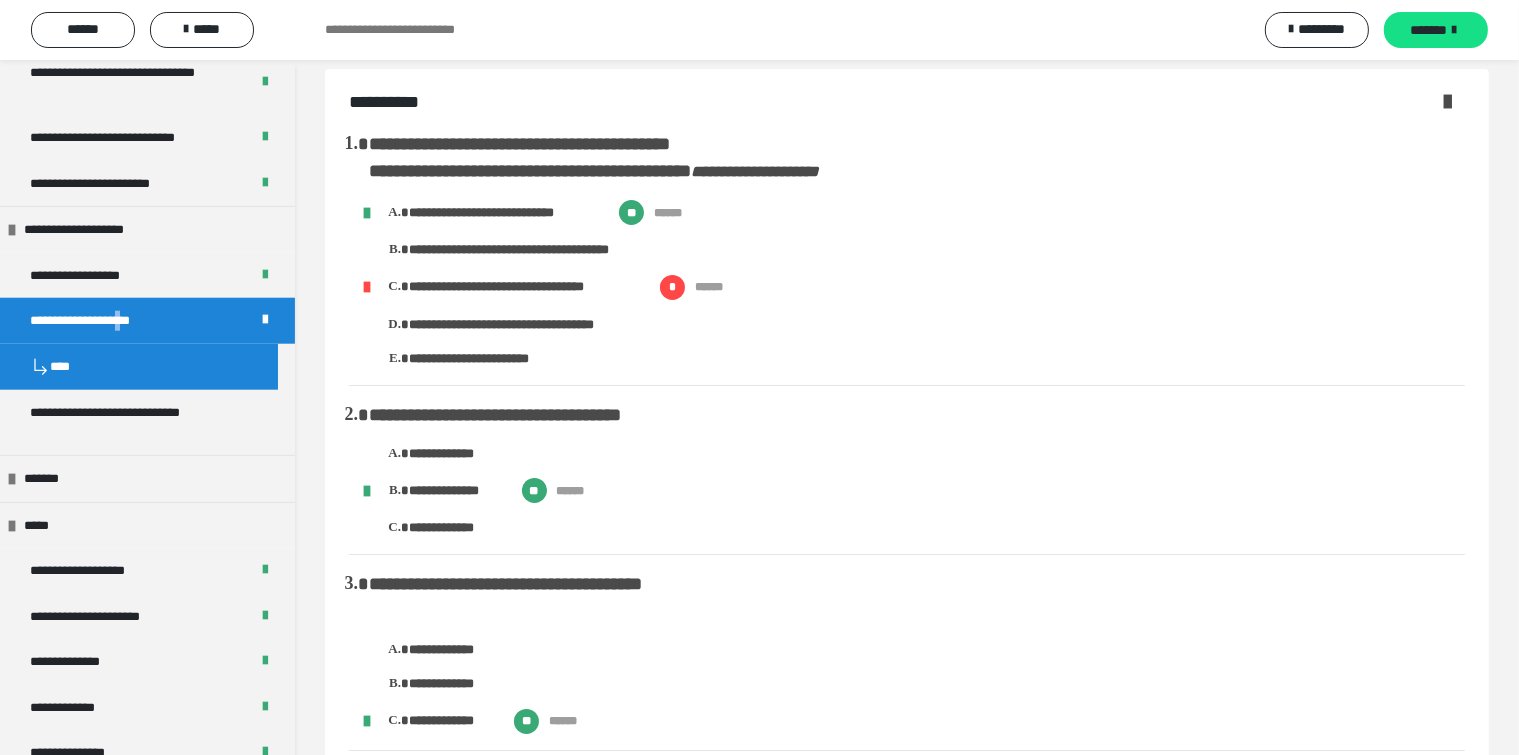 scroll, scrollTop: 0, scrollLeft: 0, axis: both 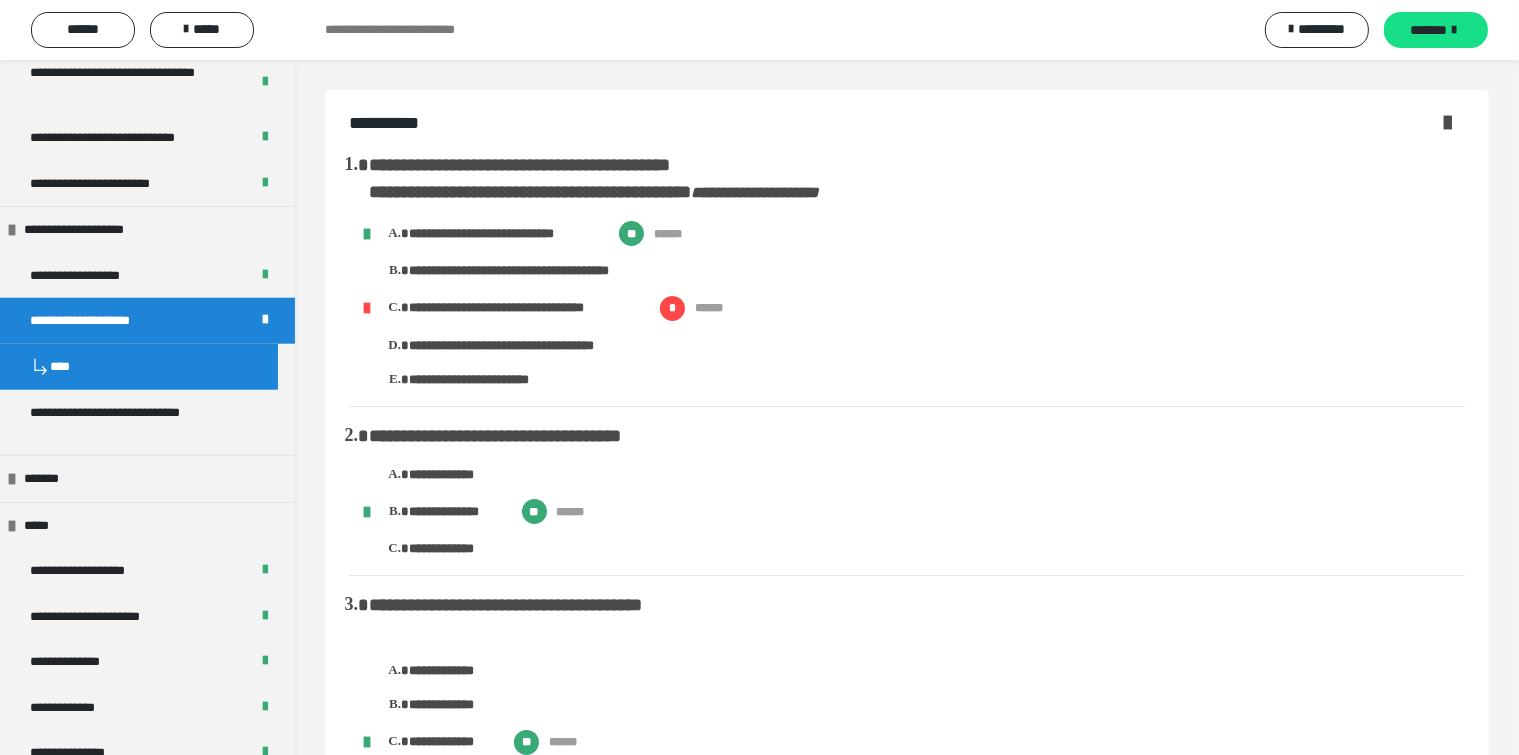click at bounding box center [1447, 122] 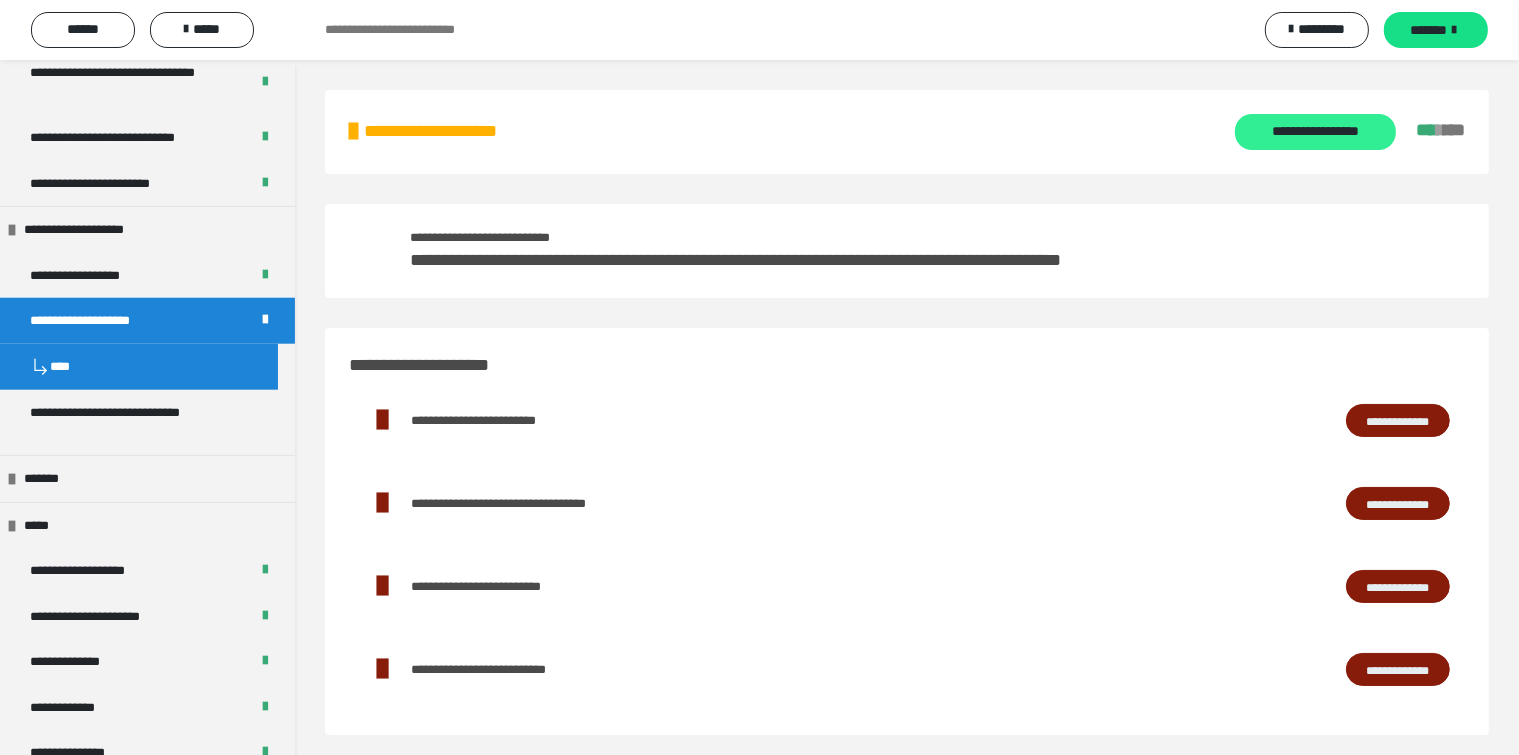 click on "**********" at bounding box center (1315, 132) 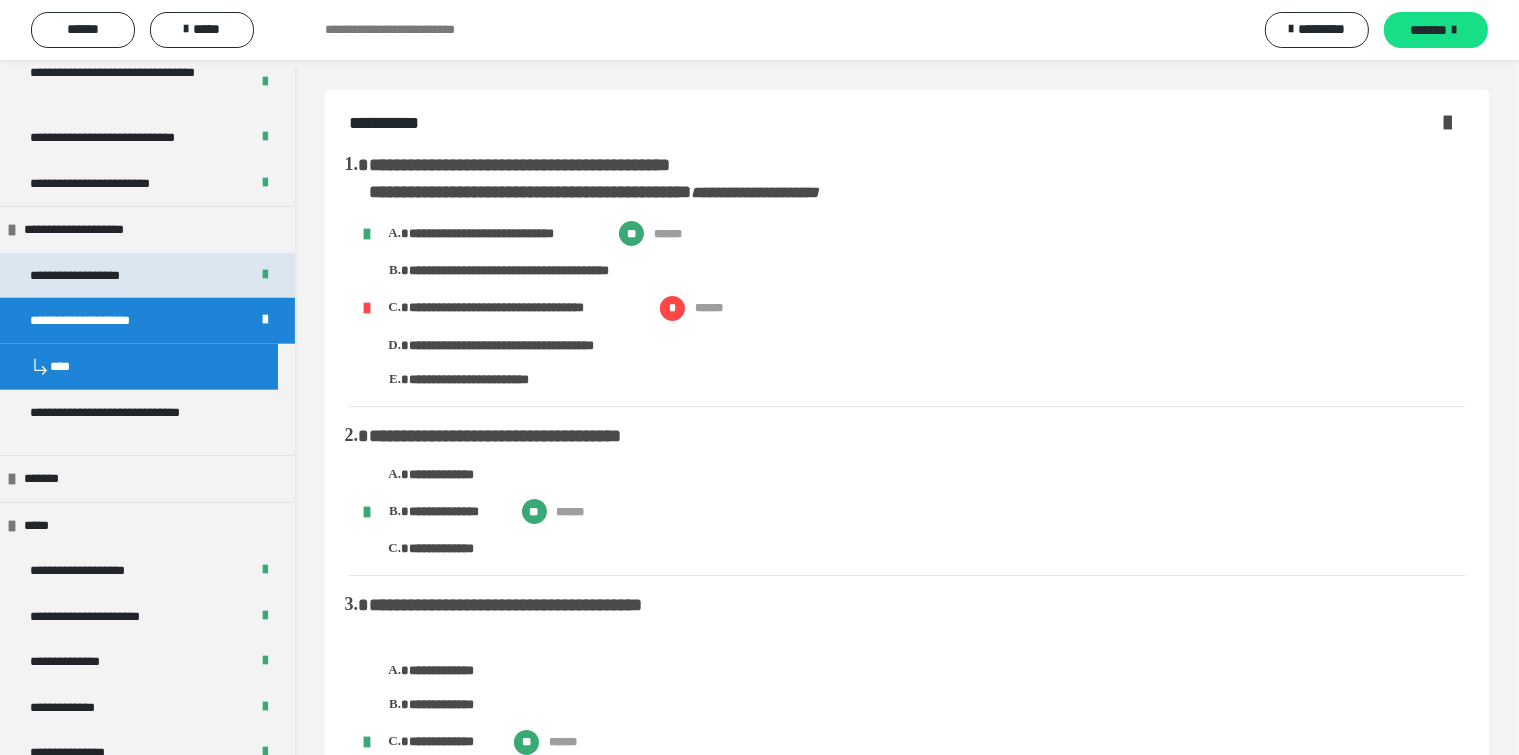click on "**********" at bounding box center [98, 276] 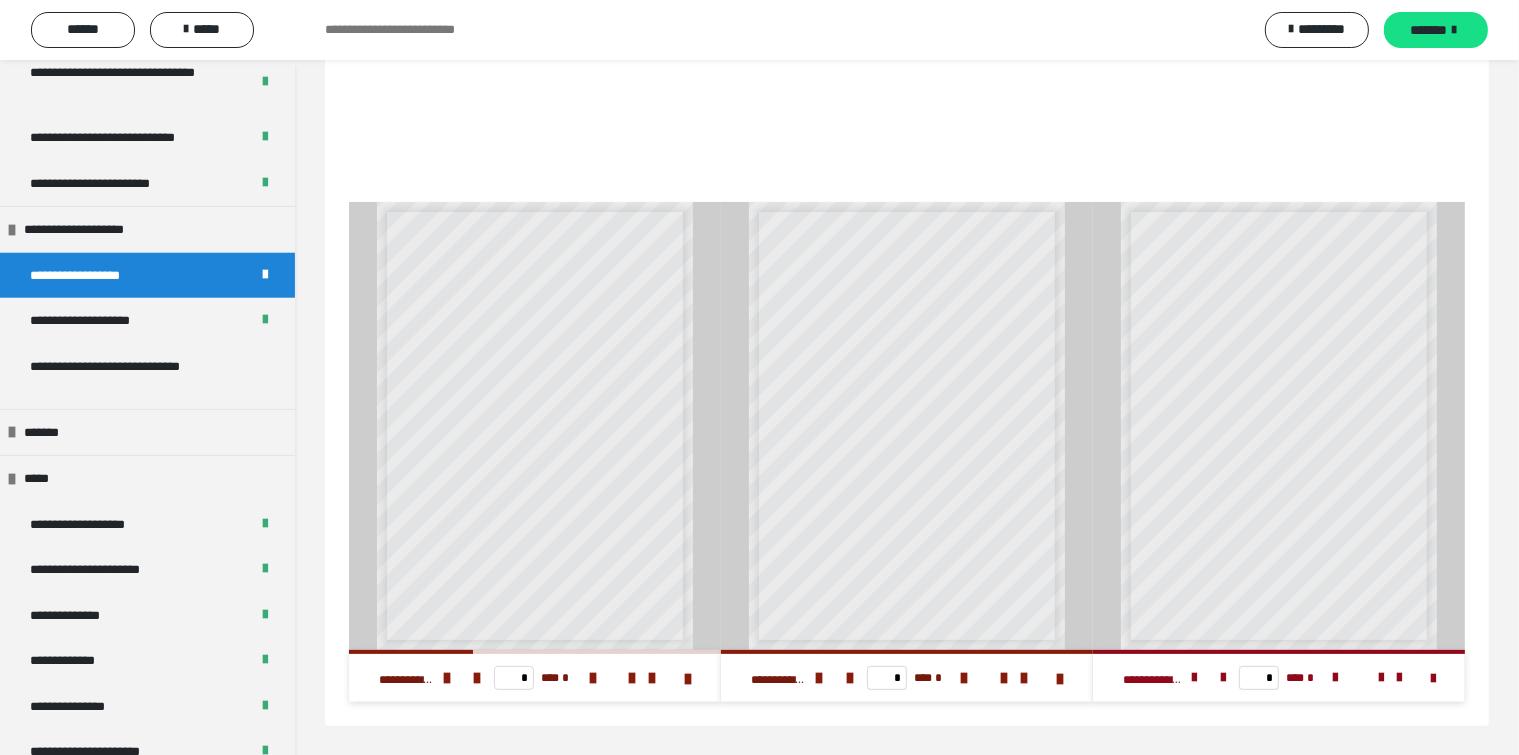 scroll, scrollTop: 420, scrollLeft: 0, axis: vertical 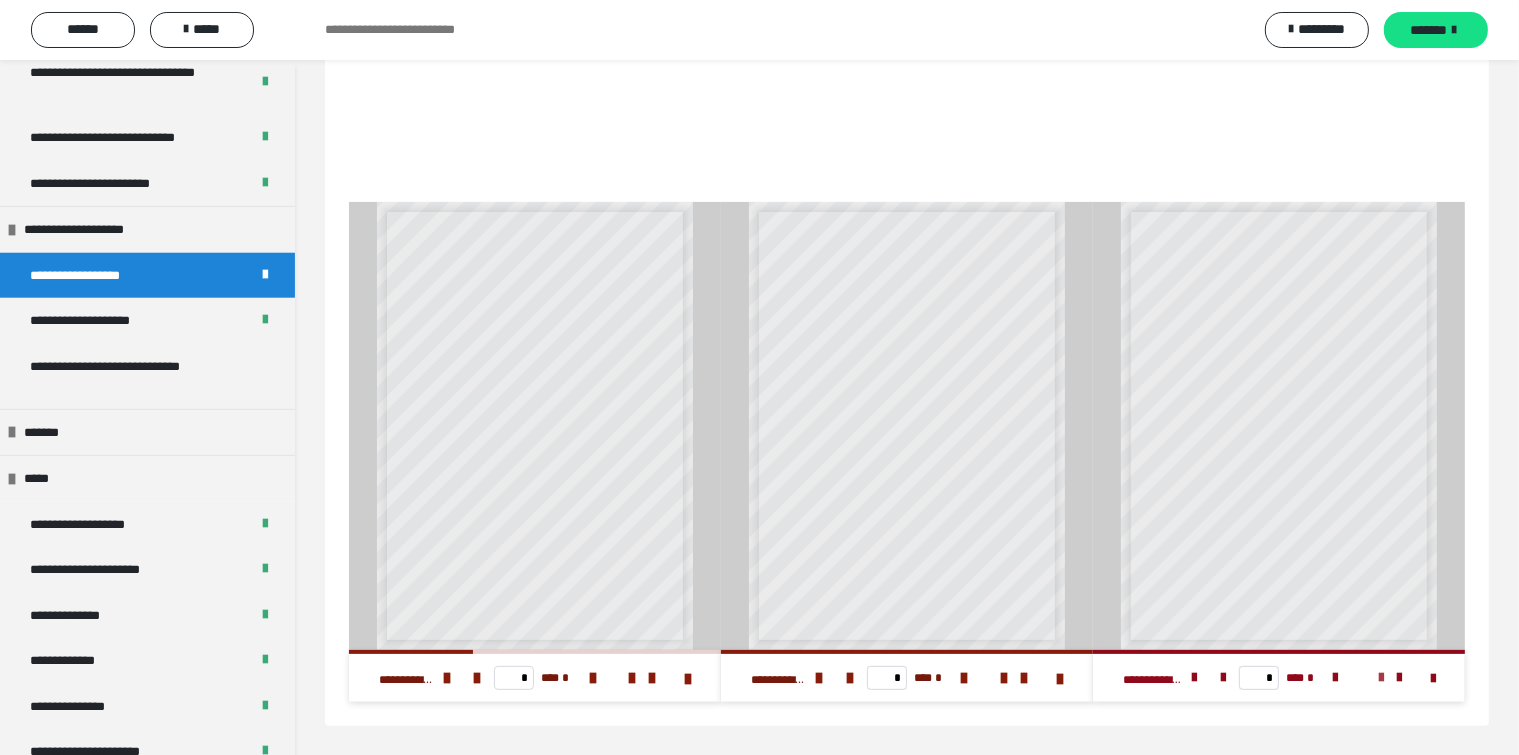 click at bounding box center [1381, 678] 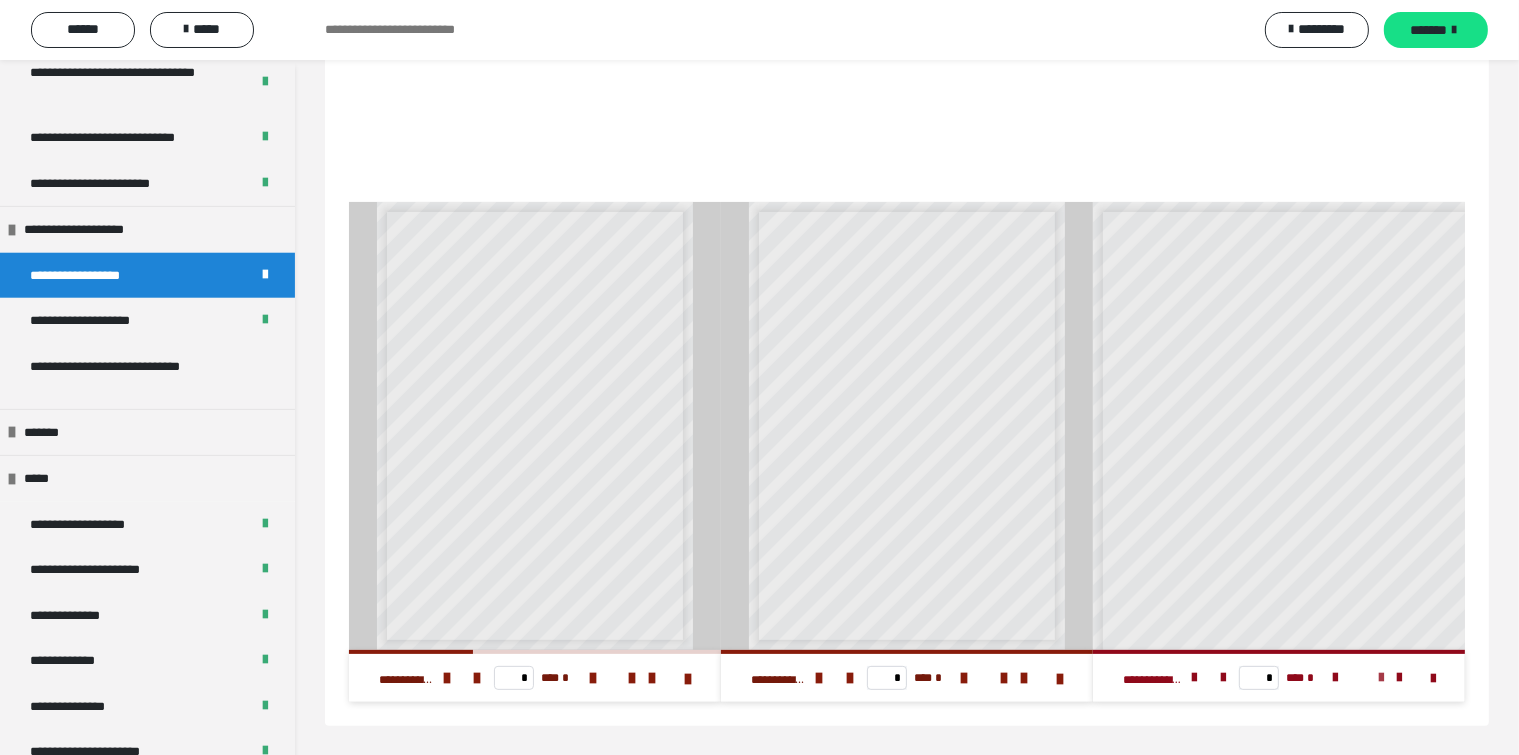click at bounding box center [1381, 678] 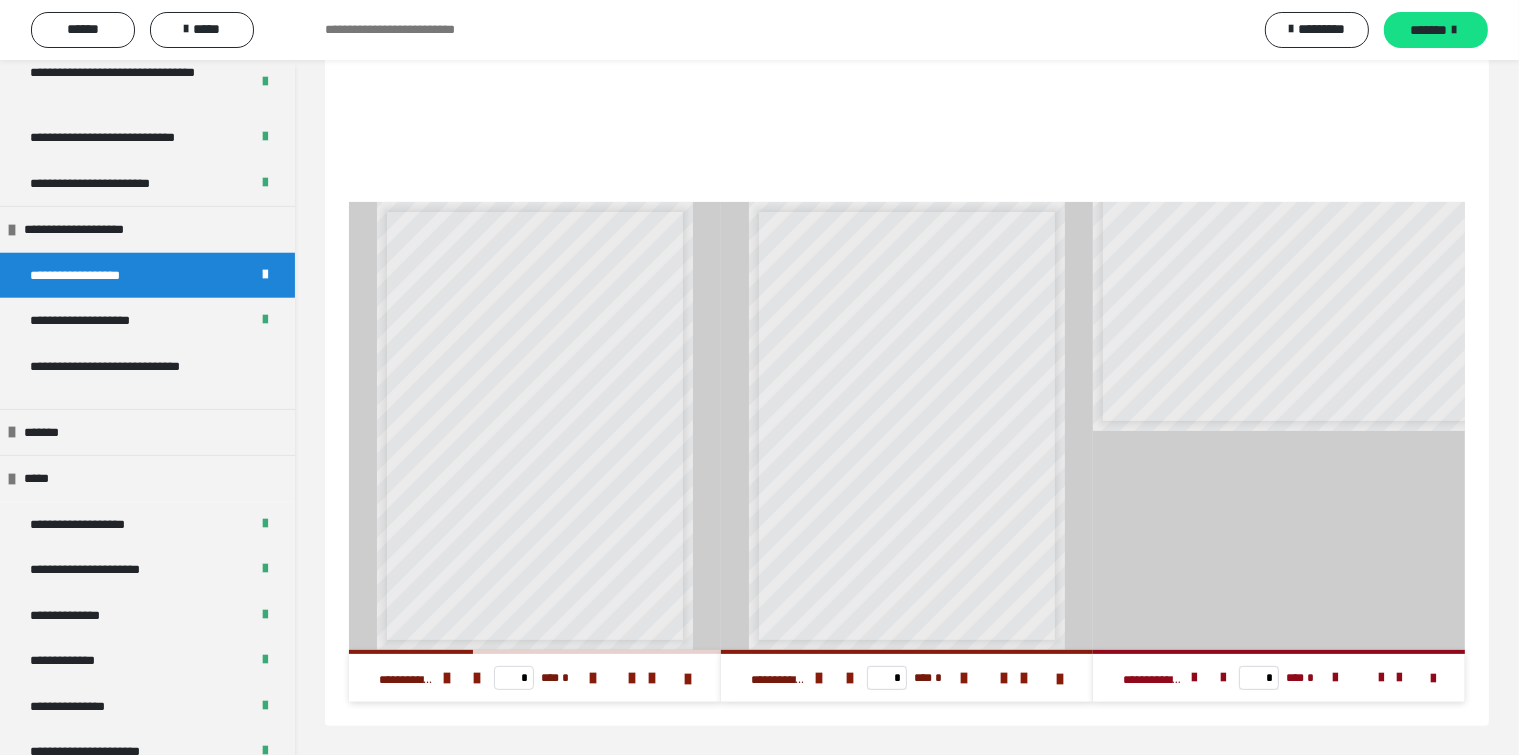scroll, scrollTop: 447, scrollLeft: 0, axis: vertical 